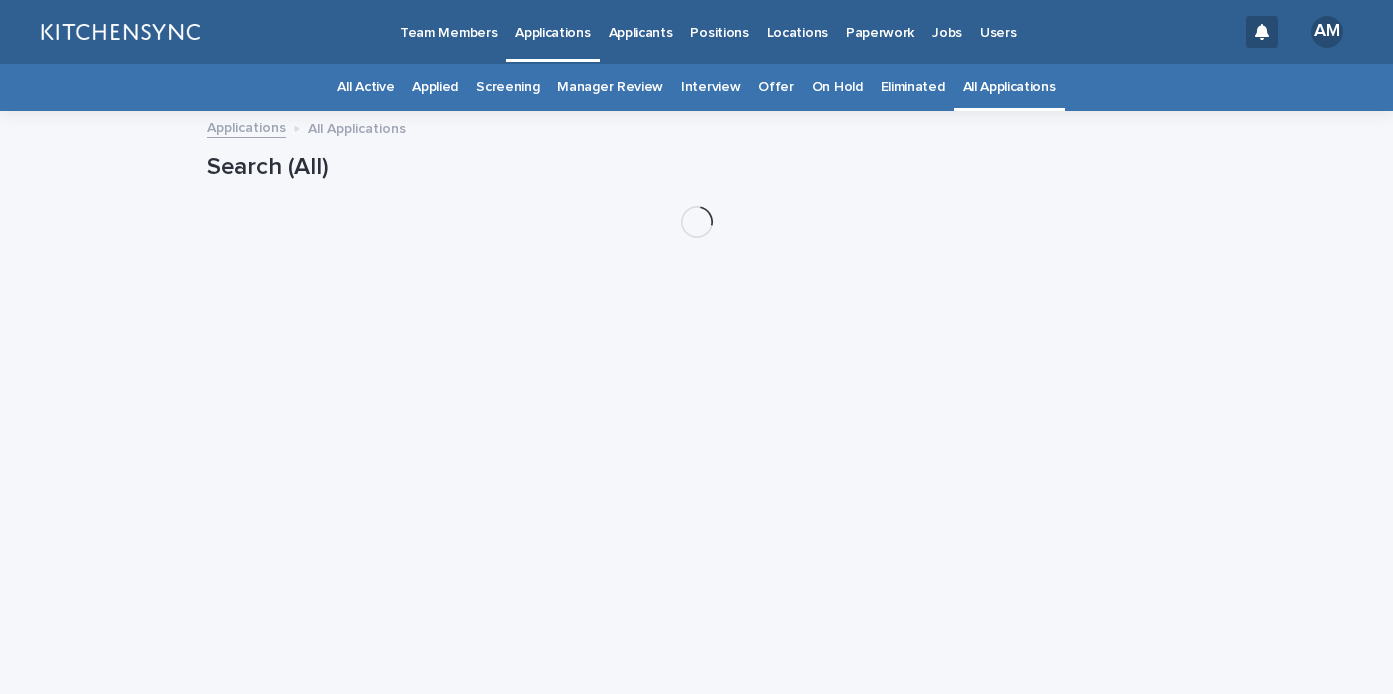 scroll, scrollTop: 0, scrollLeft: 0, axis: both 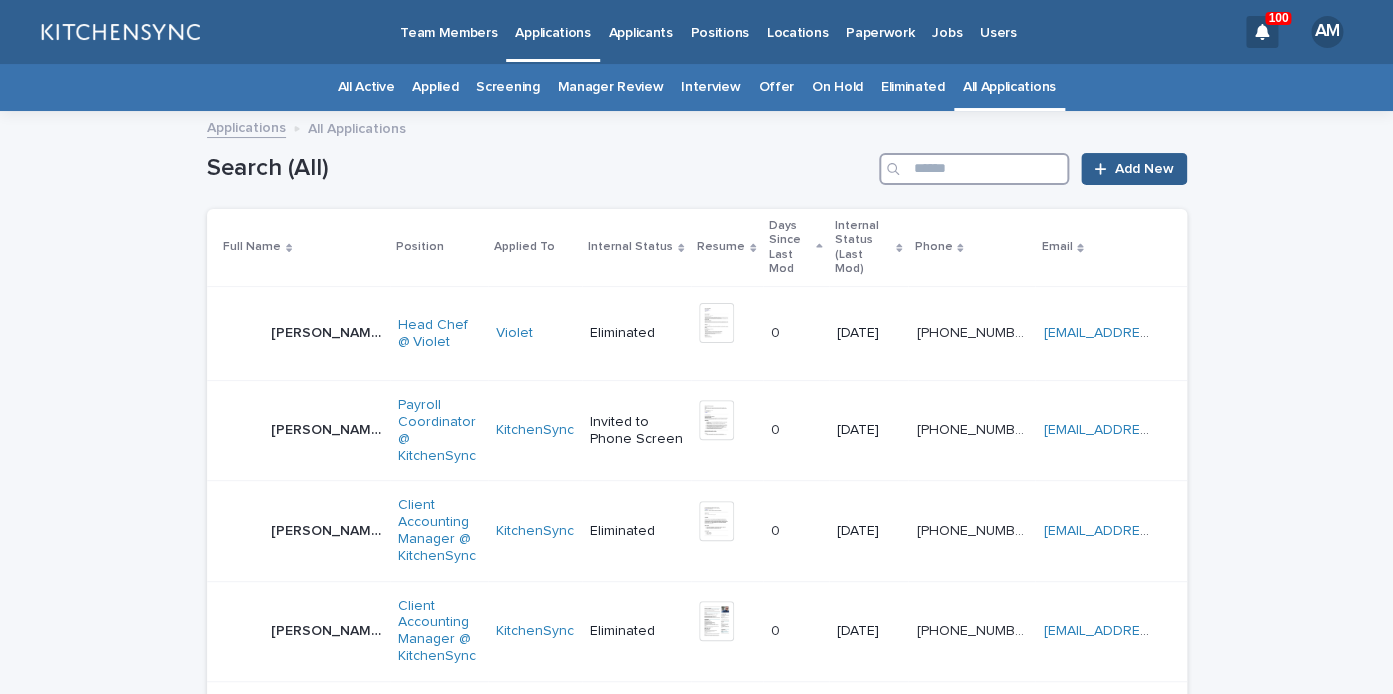 click at bounding box center [974, 169] 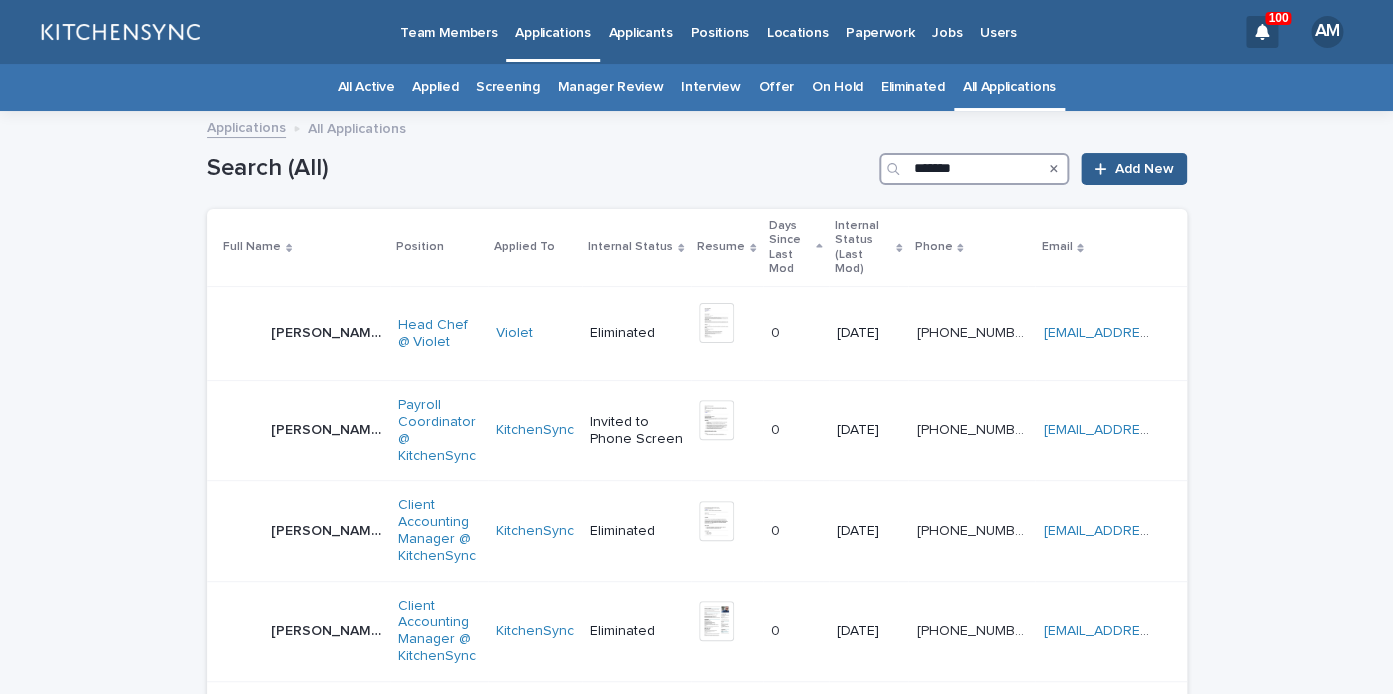 type on "*******" 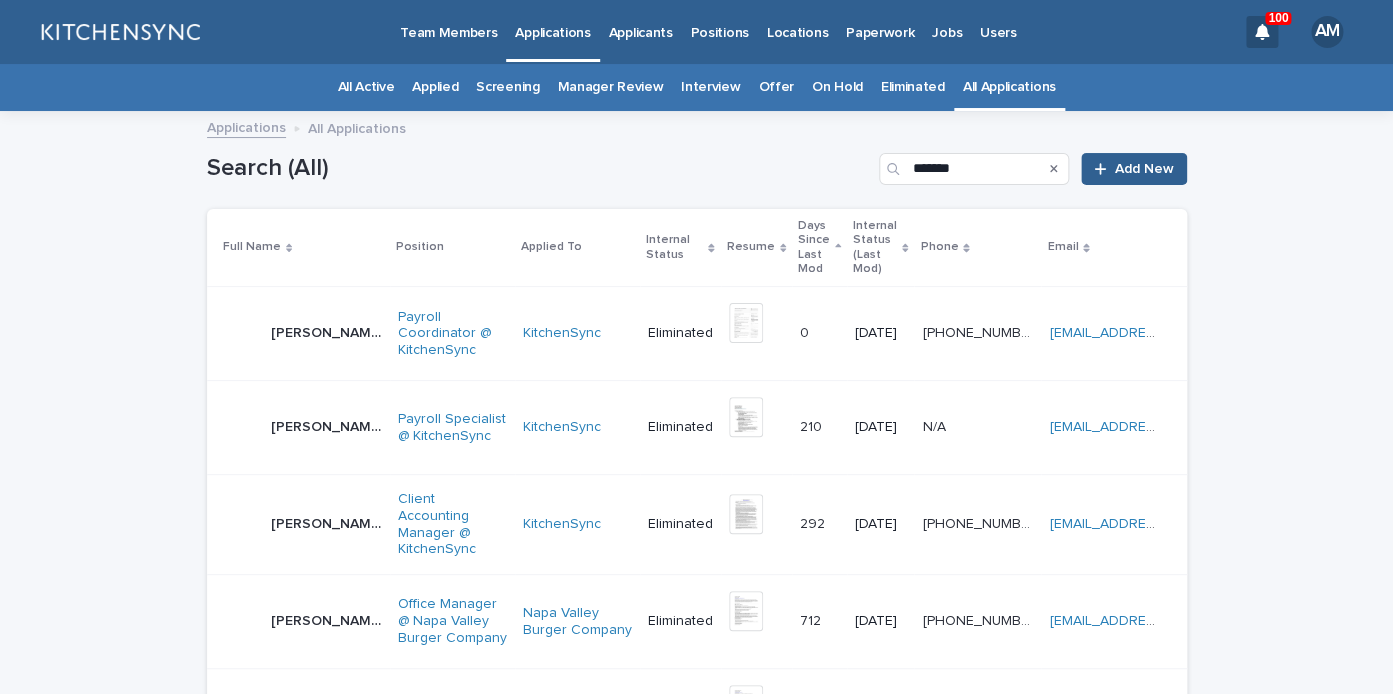 click on "[PERSON_NAME] [PERSON_NAME] [PERSON_NAME] [PERSON_NAME]" at bounding box center (326, 333) 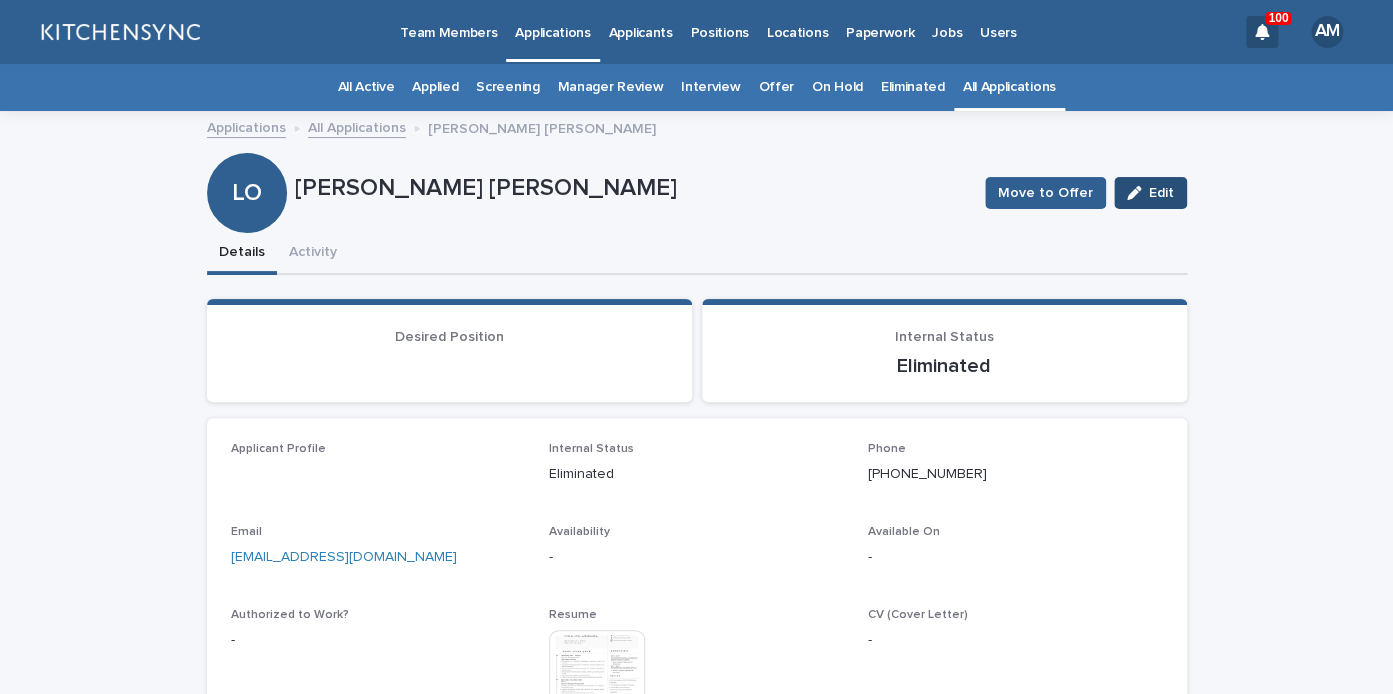 click on "Edit" at bounding box center (1150, 193) 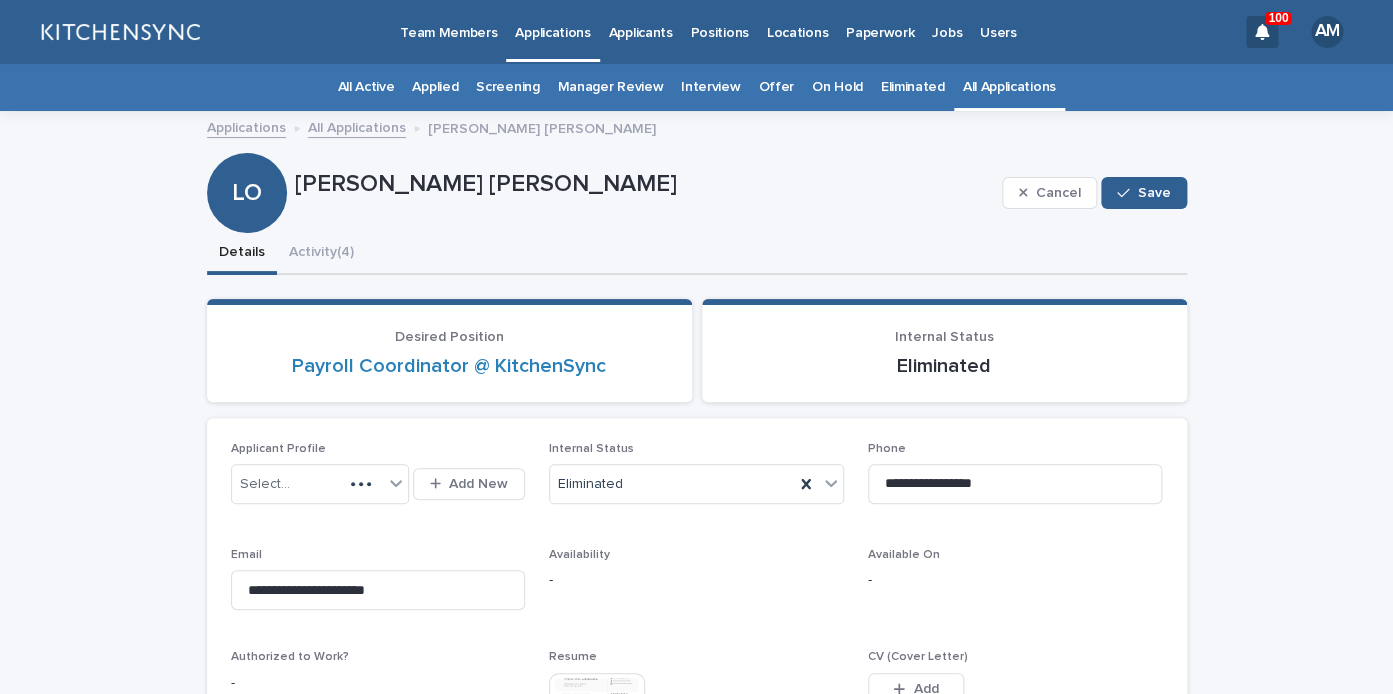 click on "Internal Status Eliminated" at bounding box center (696, 481) 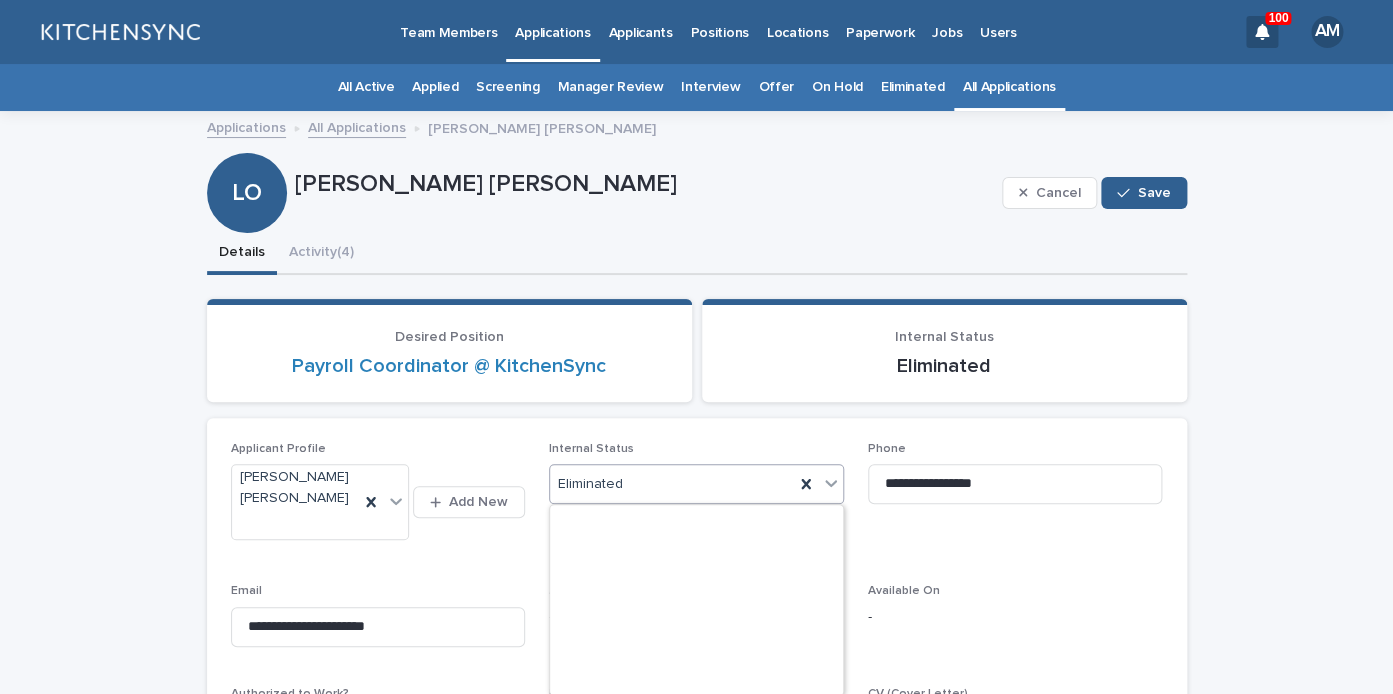 click on "Eliminated" at bounding box center [672, 484] 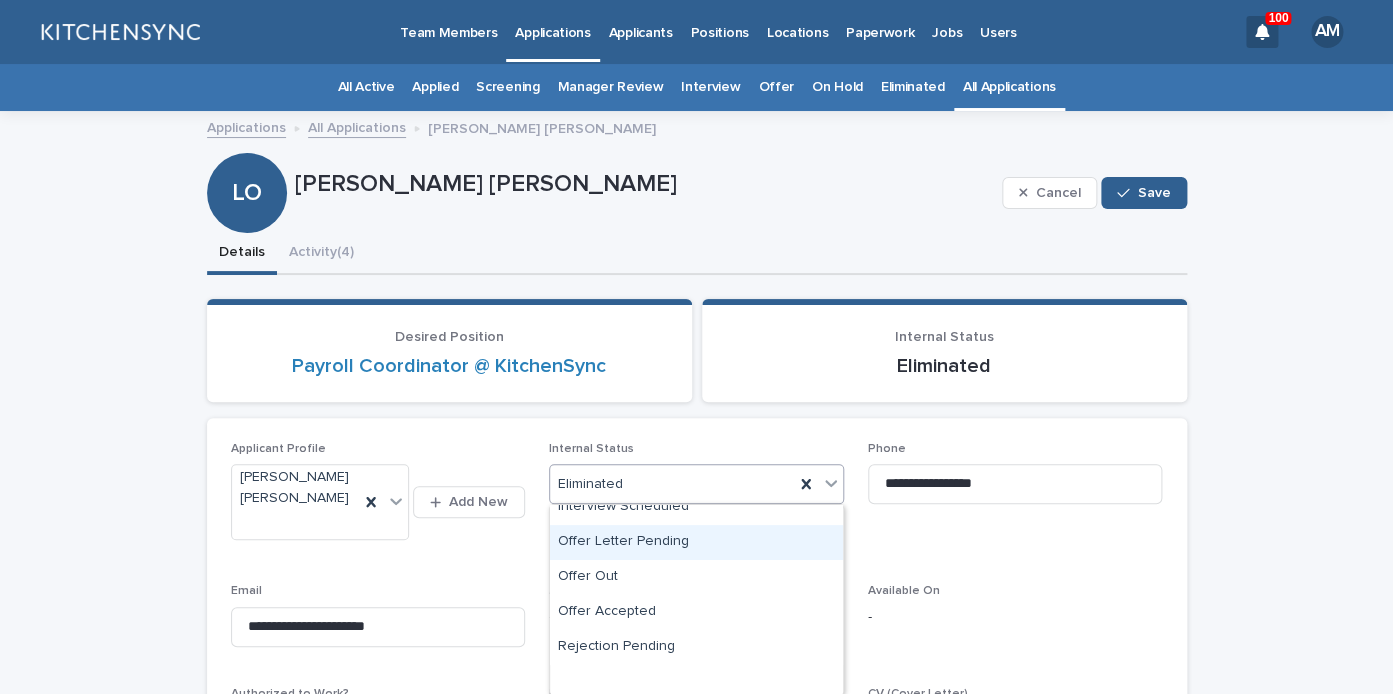 scroll, scrollTop: 0, scrollLeft: 0, axis: both 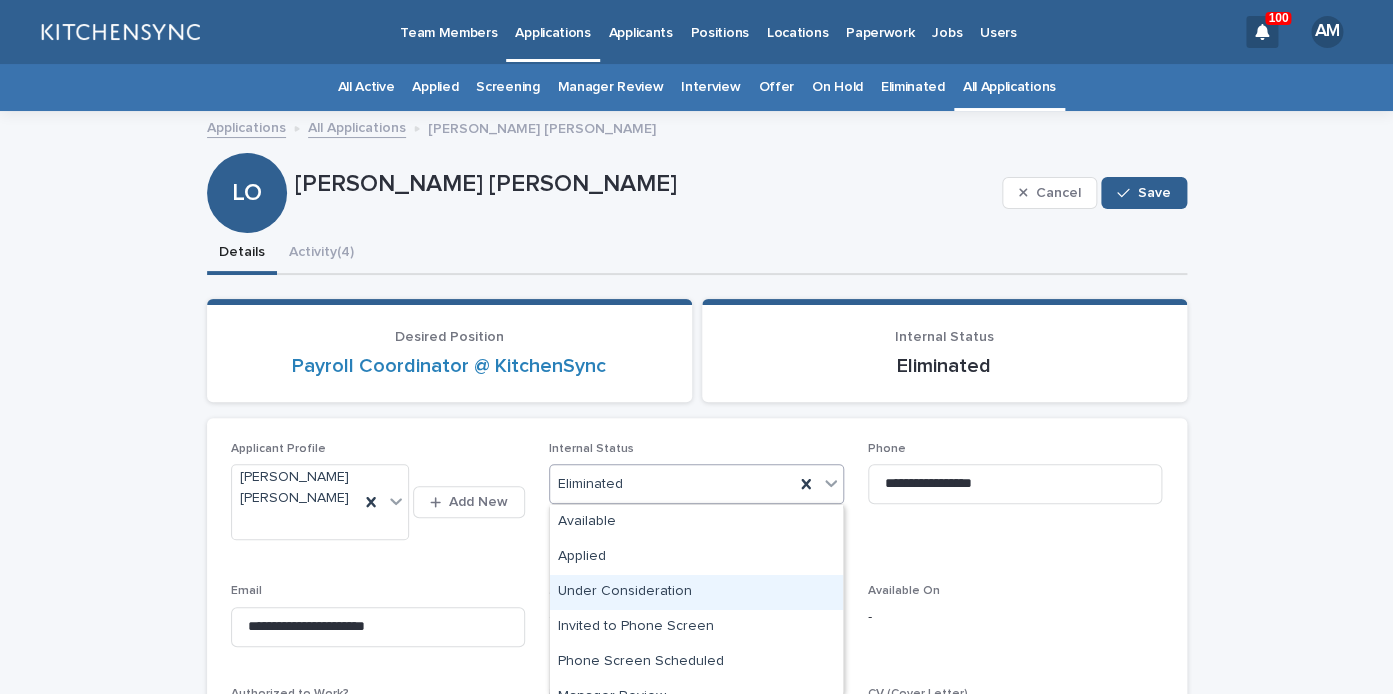 click on "Under Consideration" at bounding box center [696, 592] 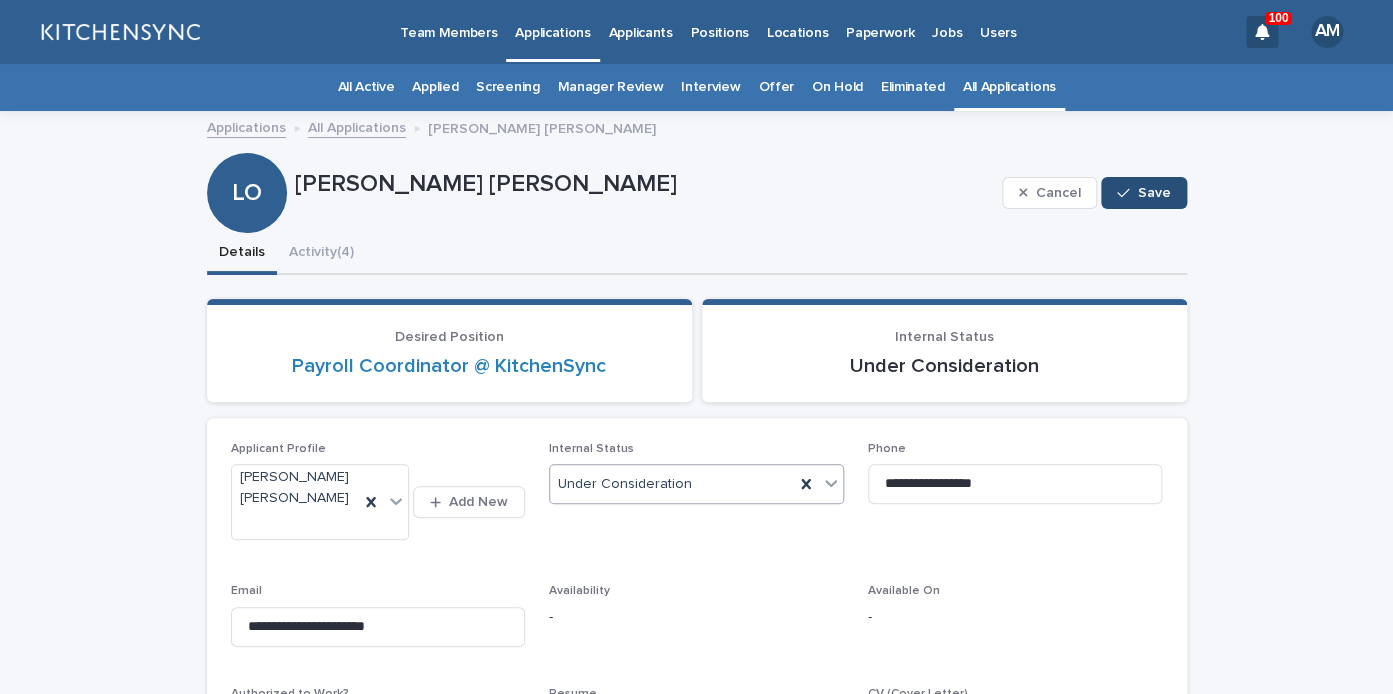 click on "Save" at bounding box center (1143, 193) 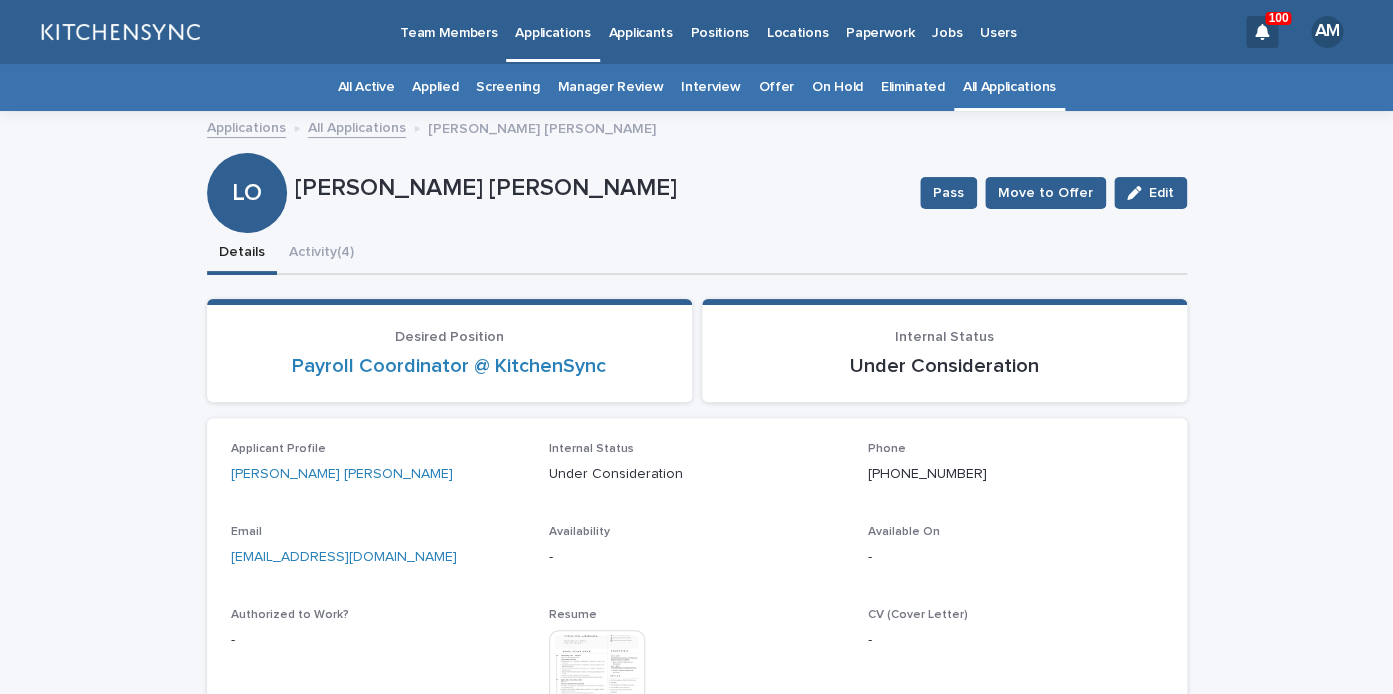 click on "Details Activity  (4)" at bounding box center (697, 254) 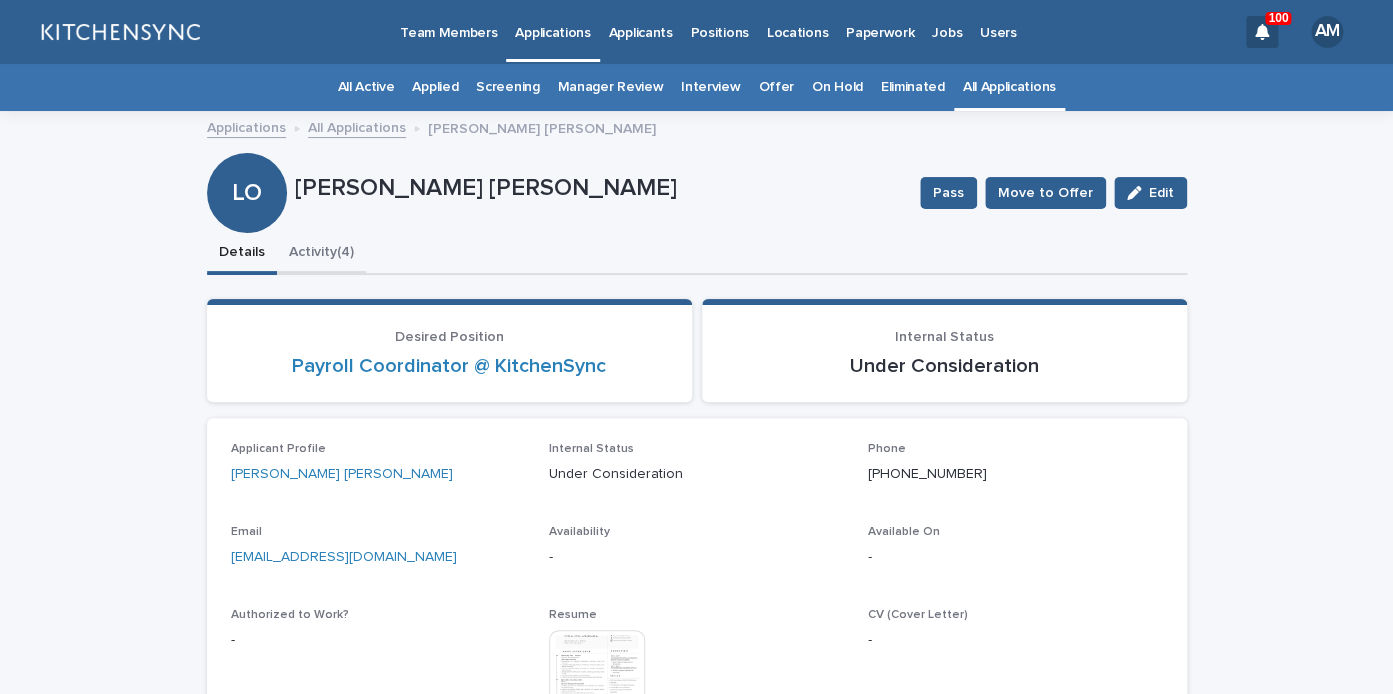 click on "Activity  (4)" at bounding box center (321, 254) 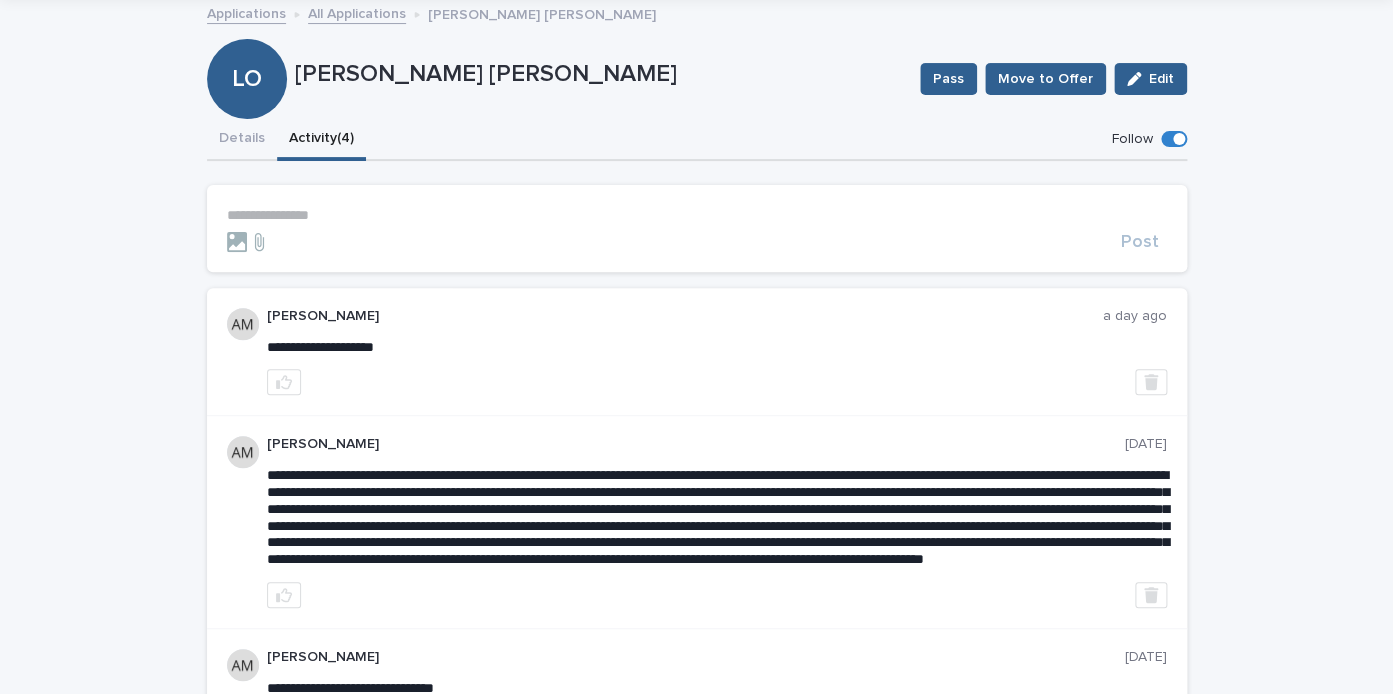 scroll, scrollTop: 193, scrollLeft: 0, axis: vertical 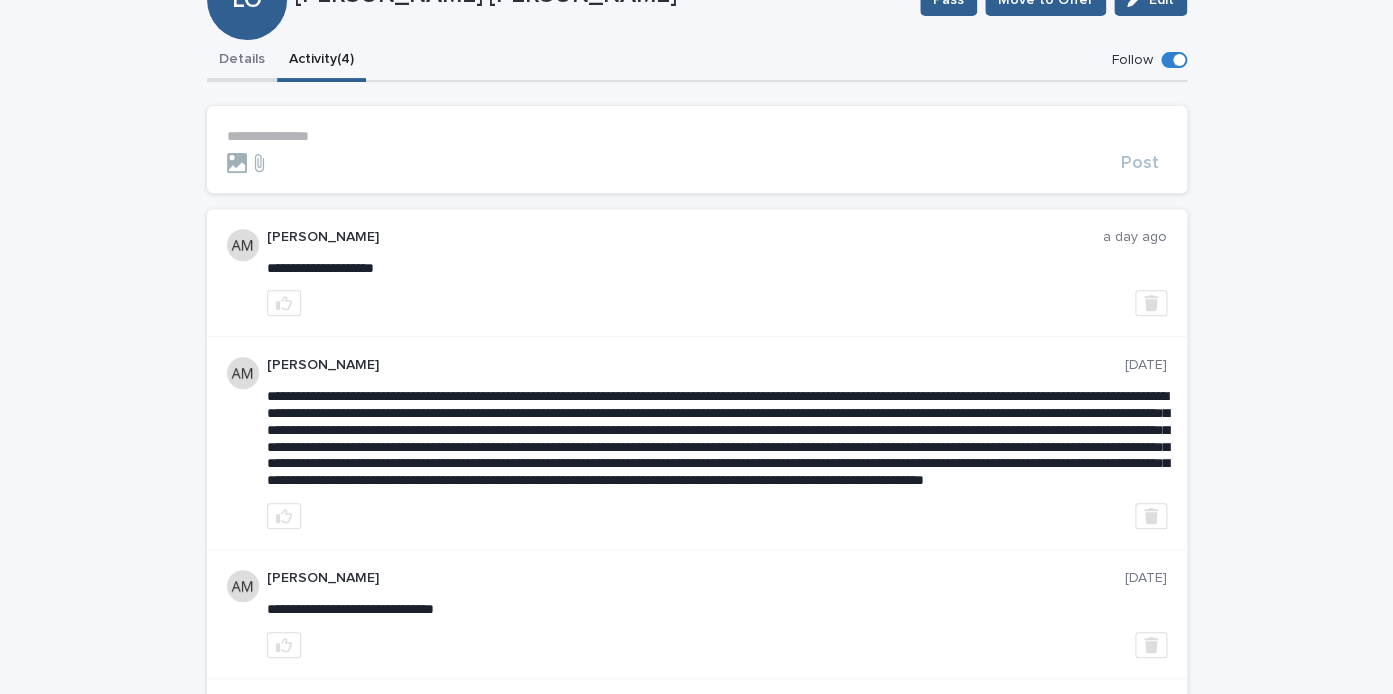 click on "**********" at bounding box center [697, 371] 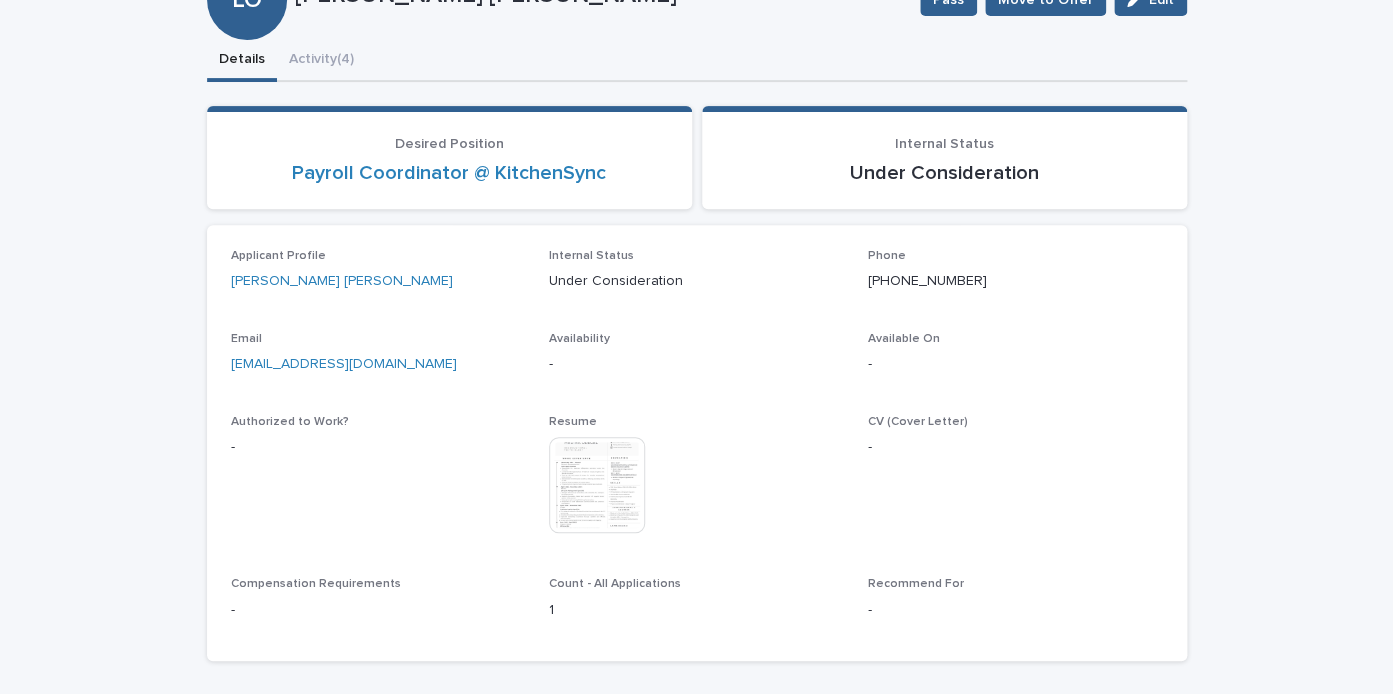 scroll, scrollTop: 103, scrollLeft: 0, axis: vertical 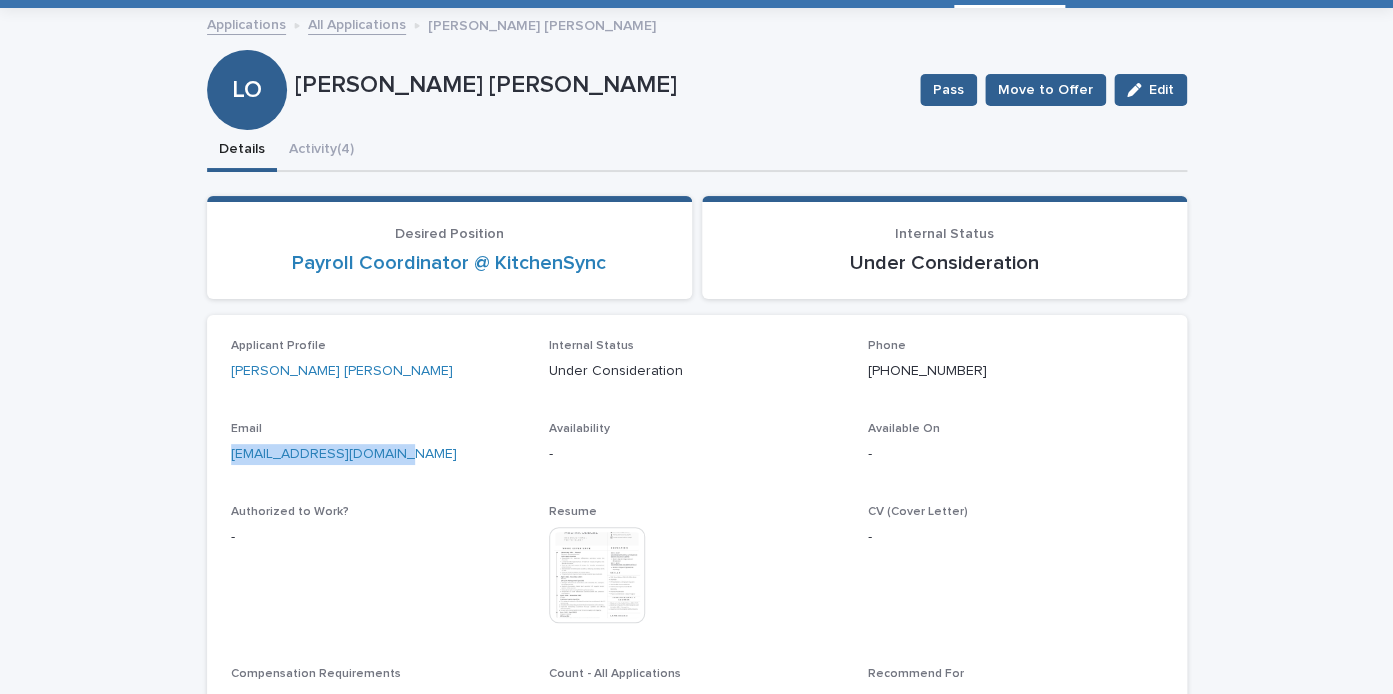 drag, startPoint x: 408, startPoint y: 453, endPoint x: 226, endPoint y: 452, distance: 182.00275 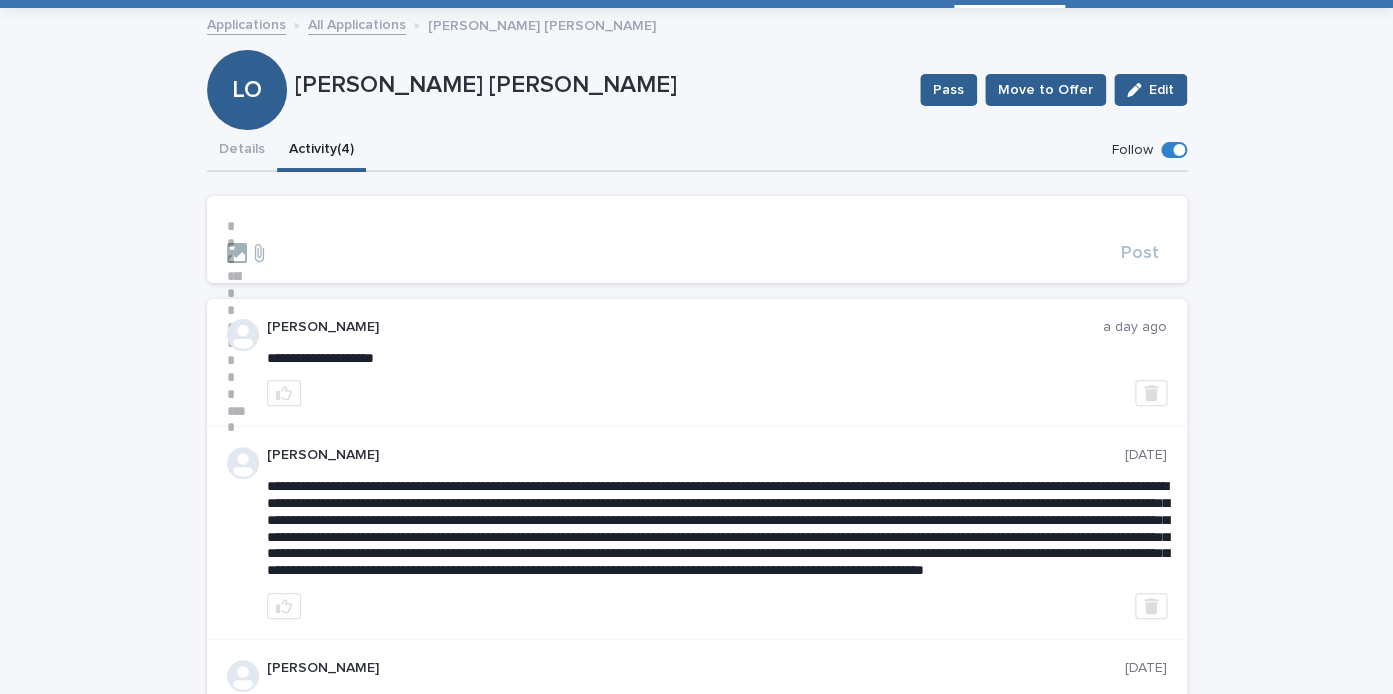 scroll, scrollTop: 193, scrollLeft: 0, axis: vertical 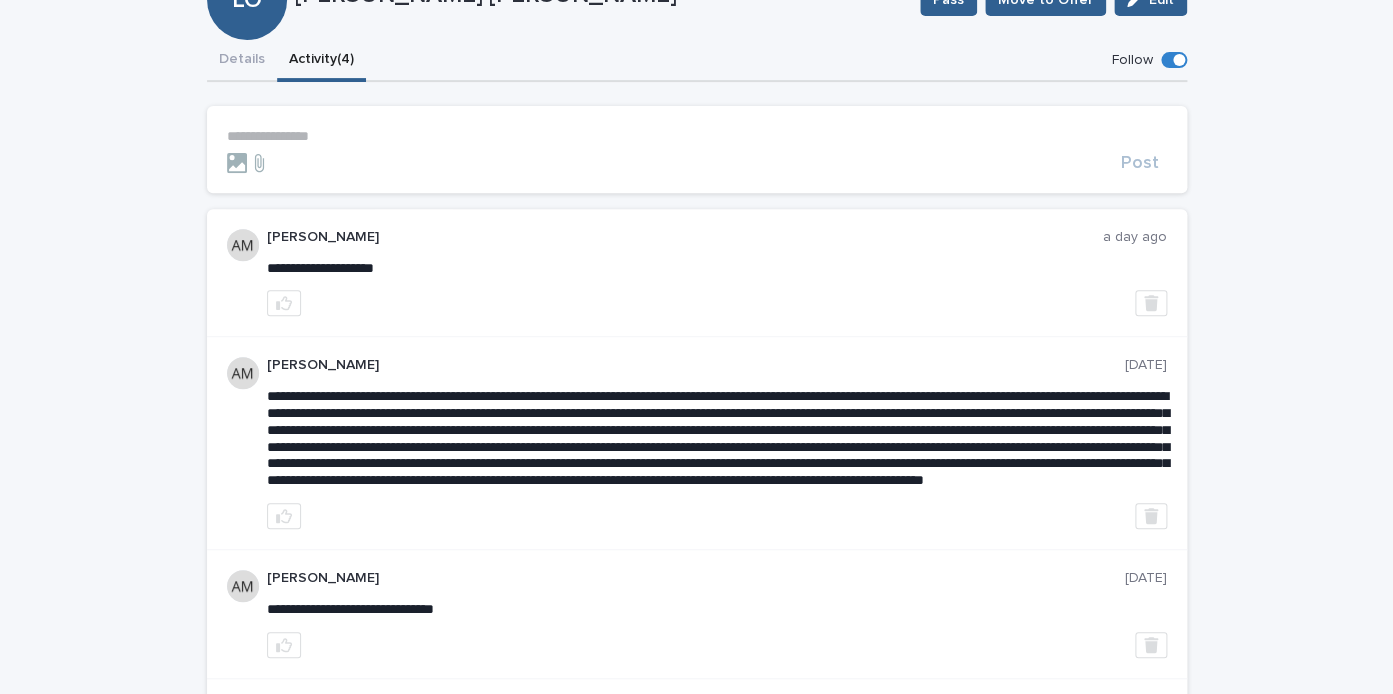 click on "**********" at bounding box center (697, 136) 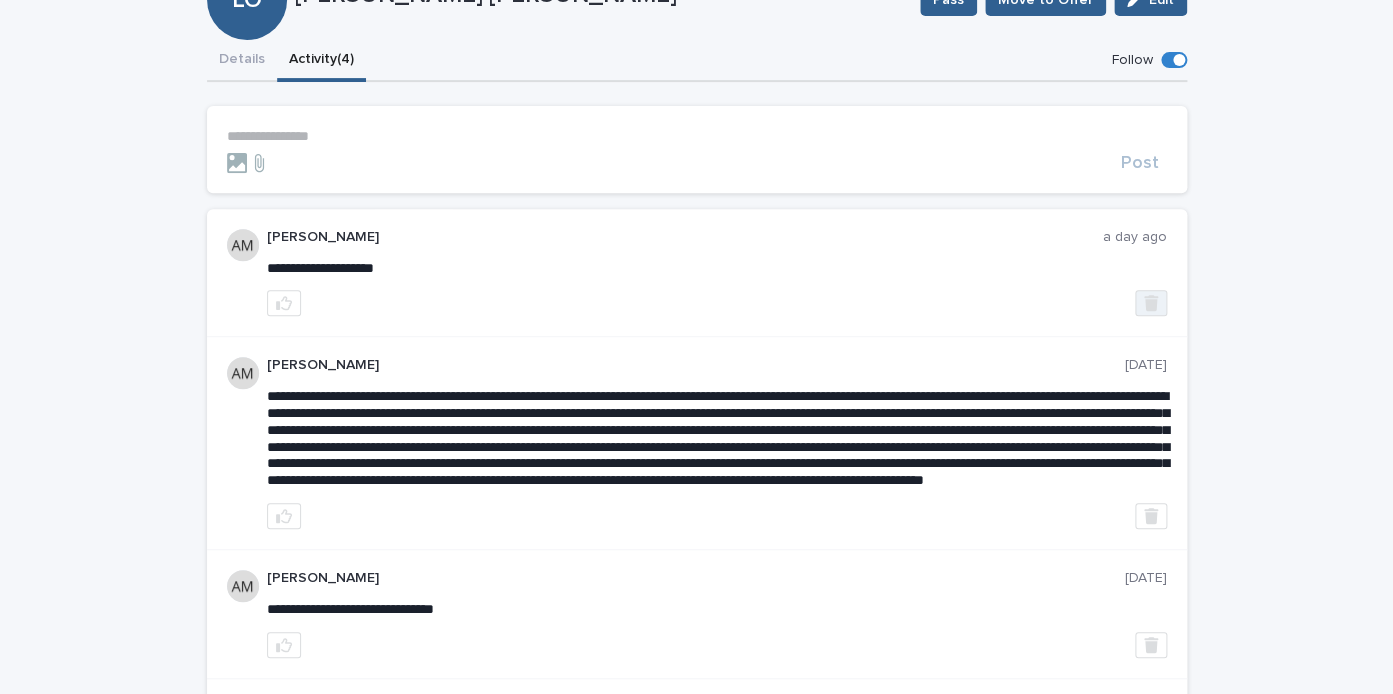 click 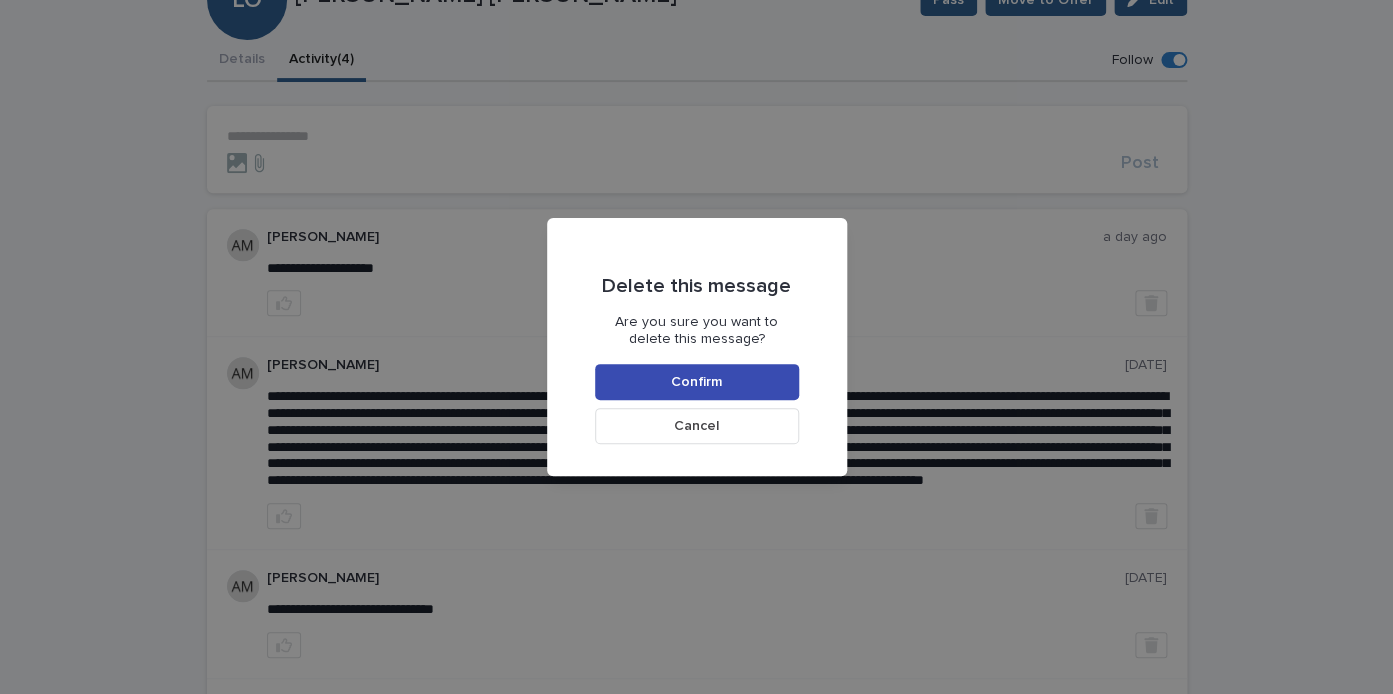click on "Confirm" at bounding box center (697, 382) 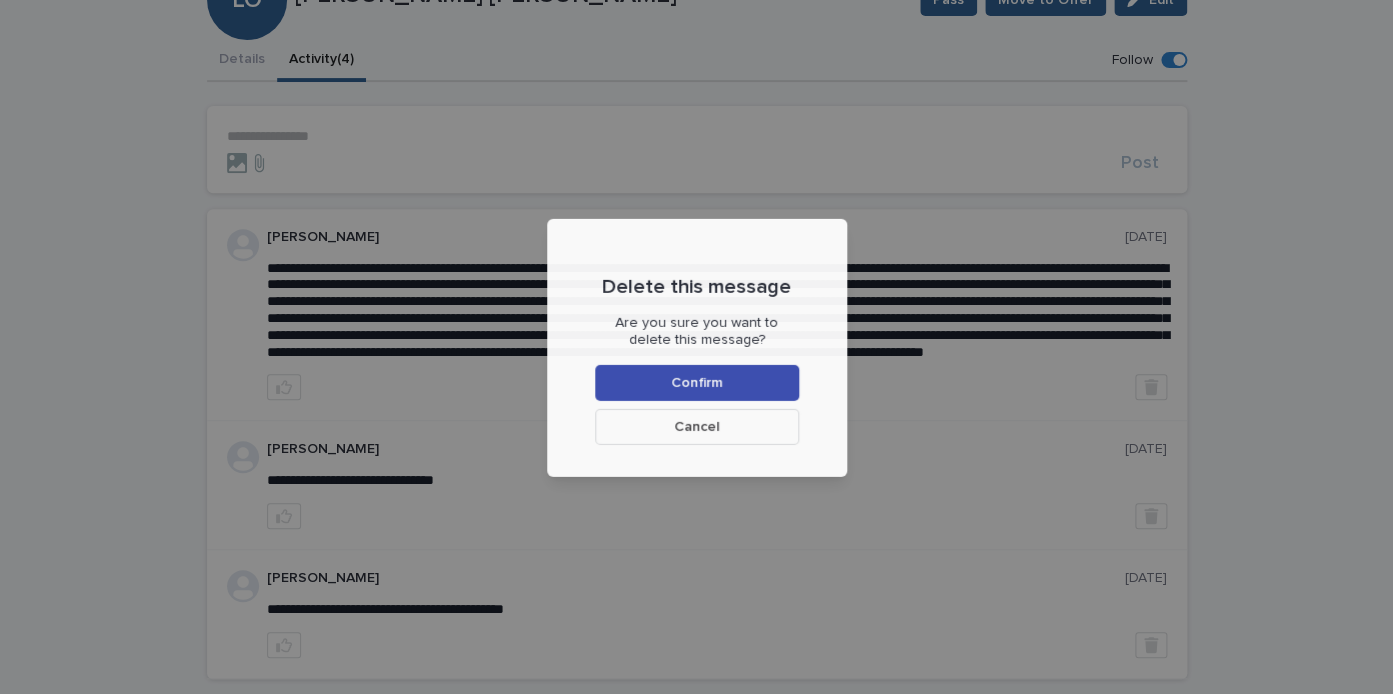 scroll, scrollTop: 129, scrollLeft: 0, axis: vertical 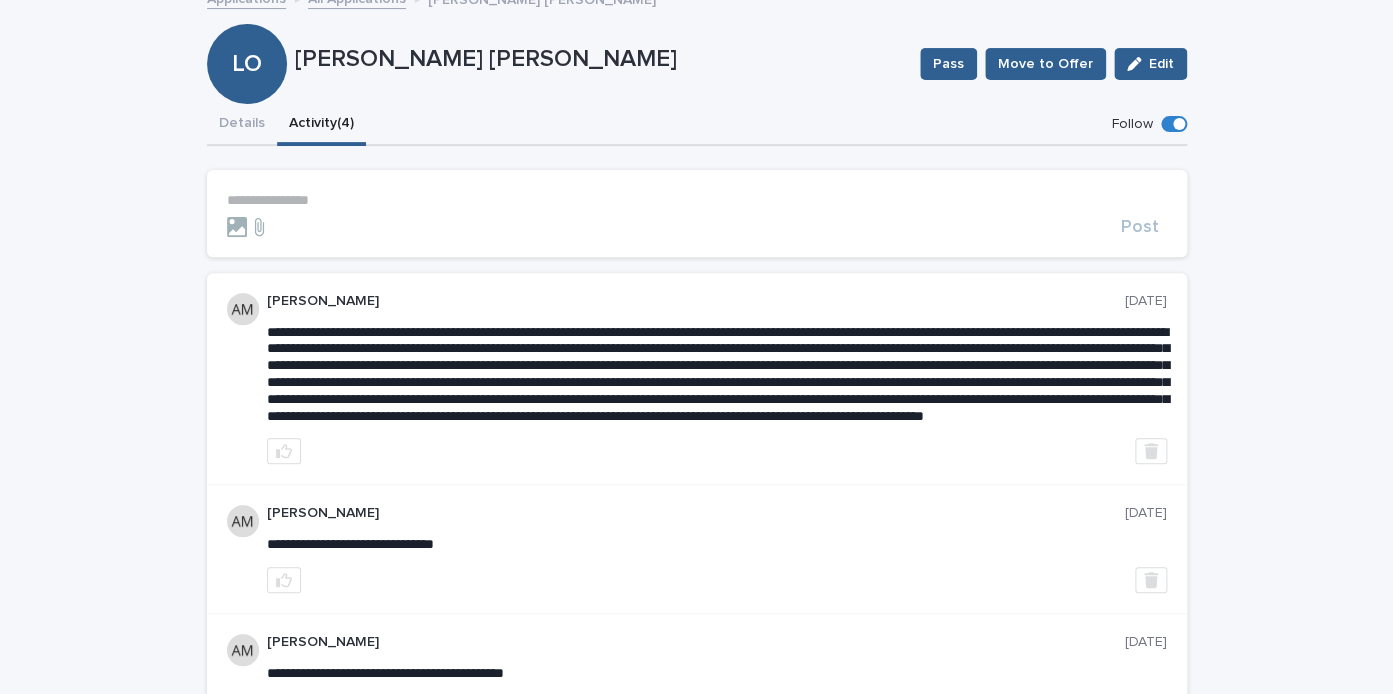 click on "**********" at bounding box center [697, 200] 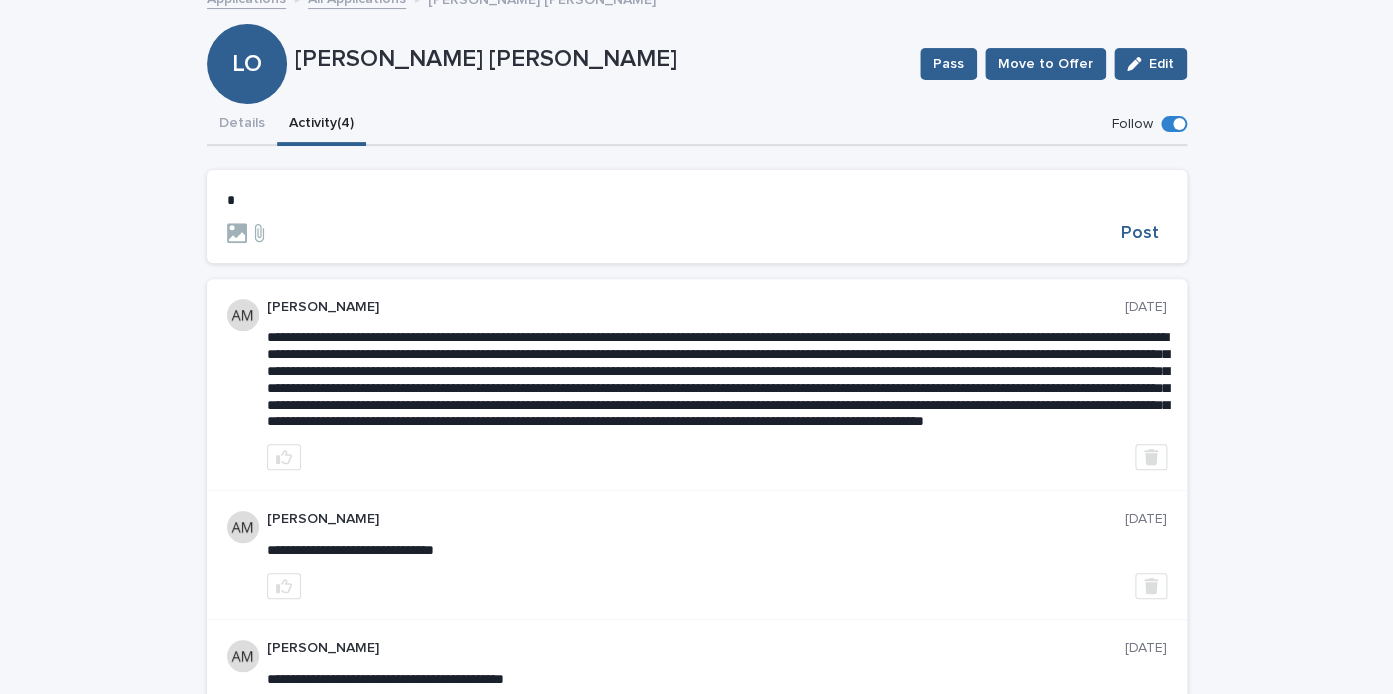 type 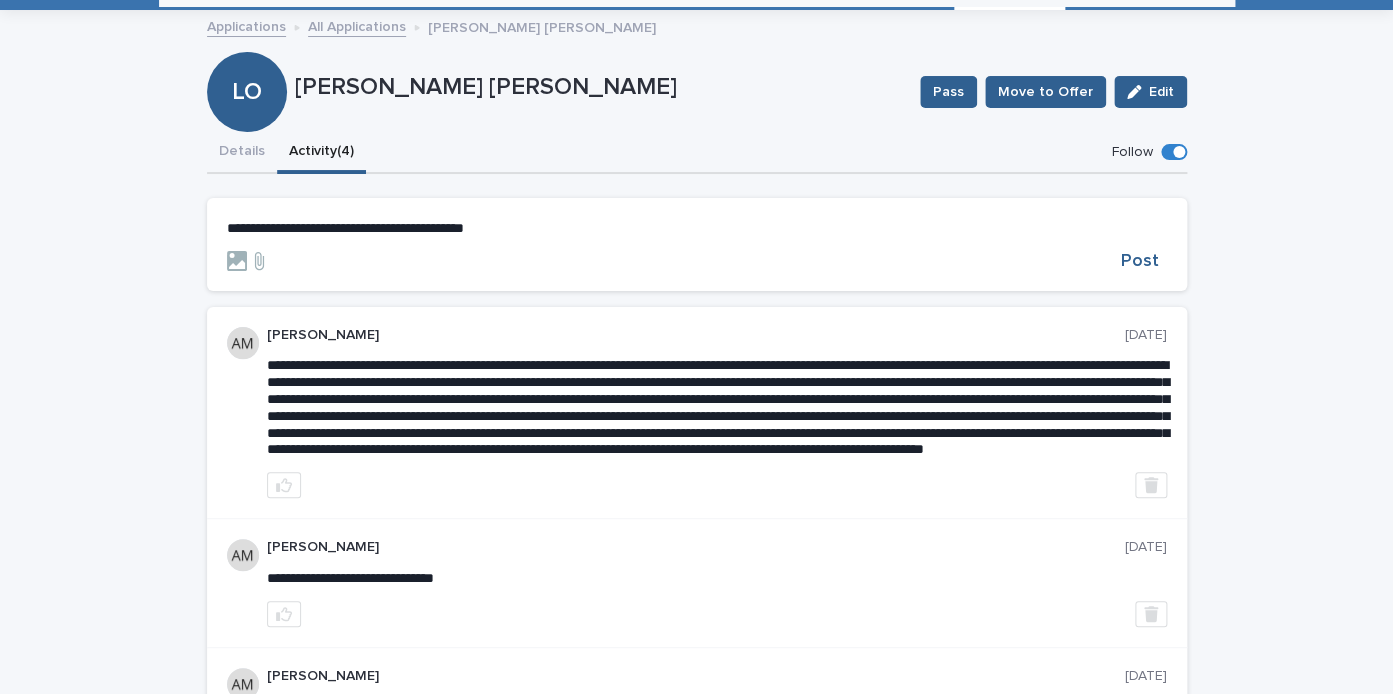 scroll, scrollTop: 102, scrollLeft: 0, axis: vertical 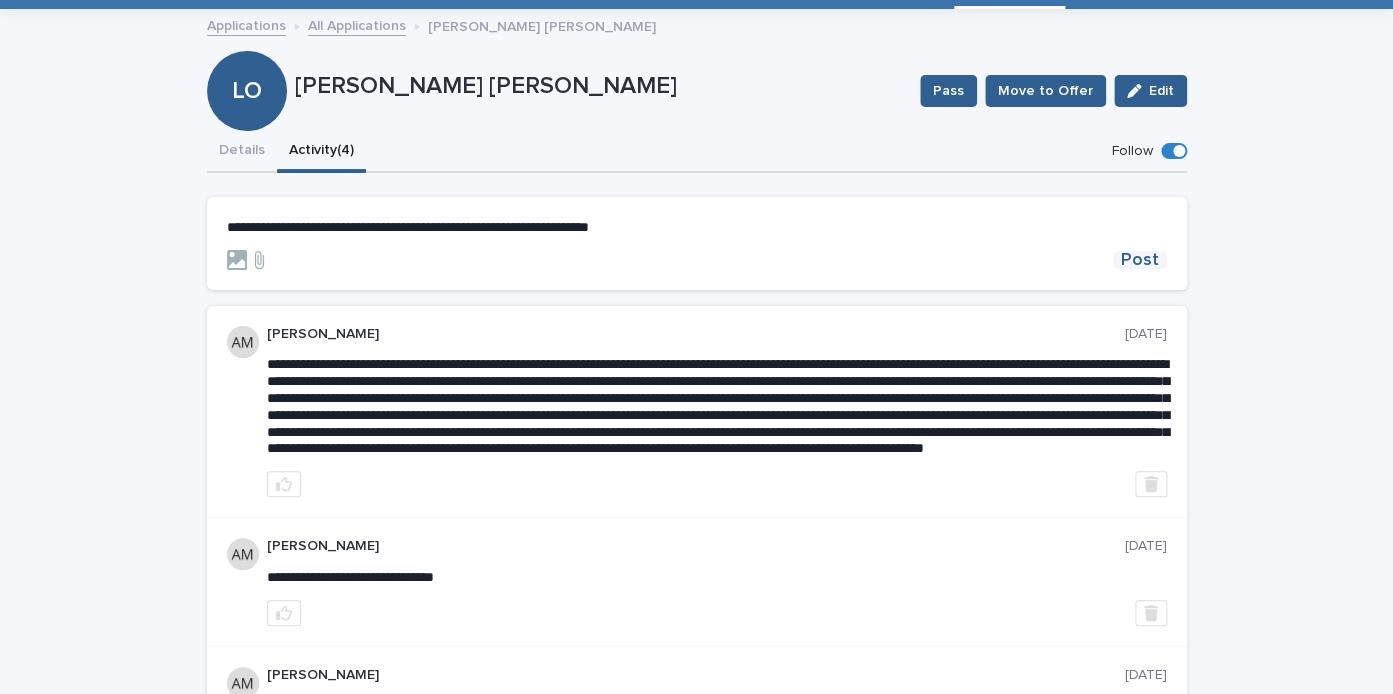 click on "Post" at bounding box center (1140, 260) 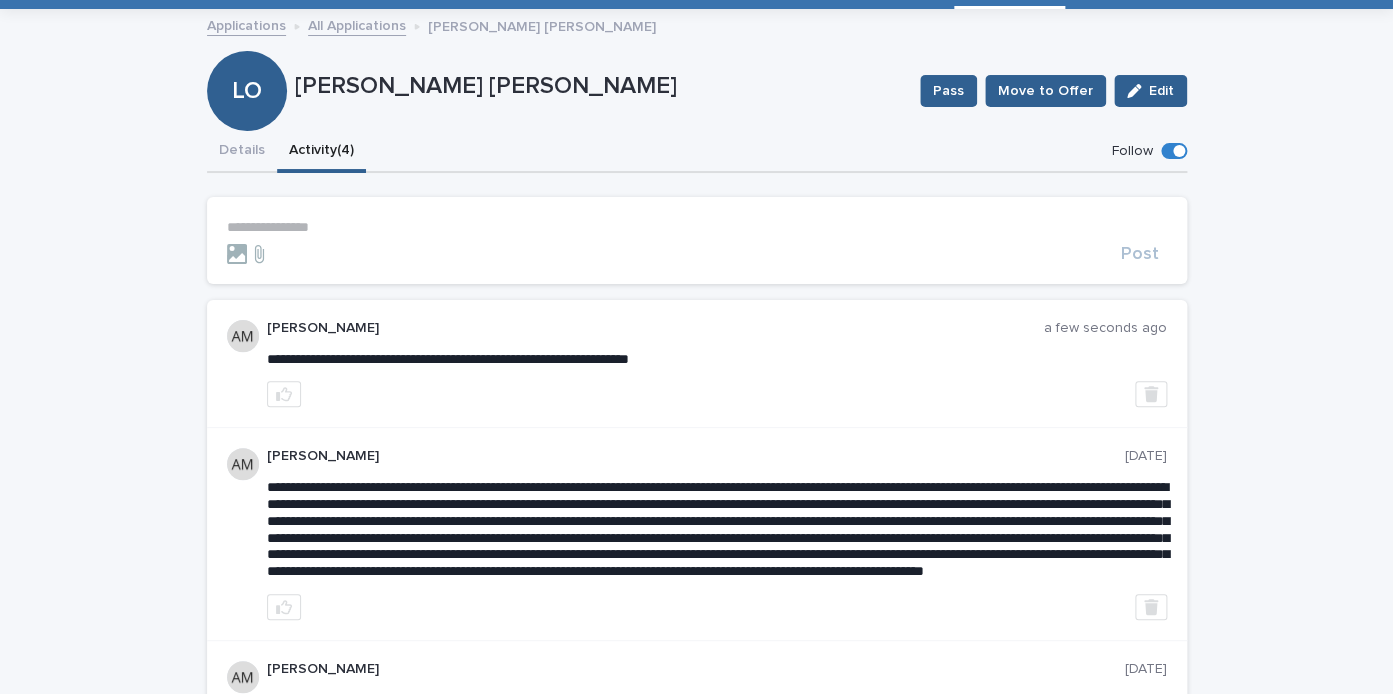 drag, startPoint x: 297, startPoint y: 88, endPoint x: 699, endPoint y: 99, distance: 402.15048 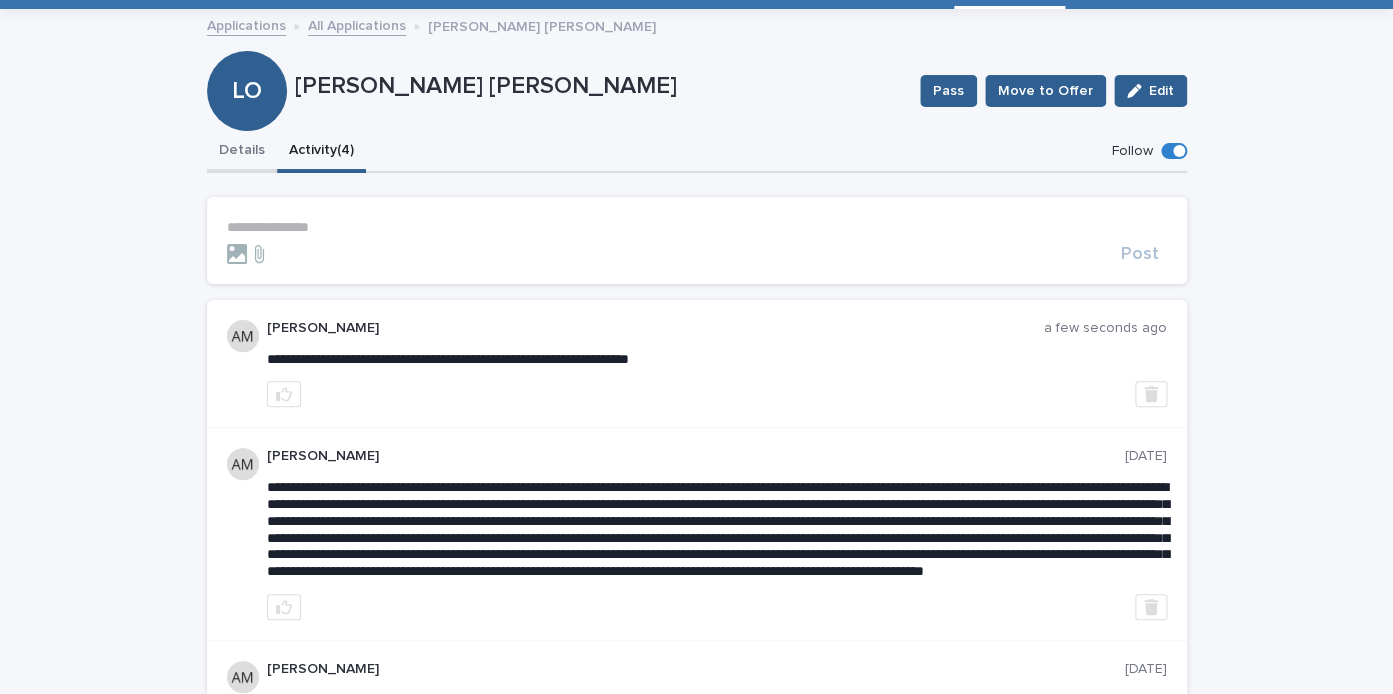 click on "Details" at bounding box center [242, 152] 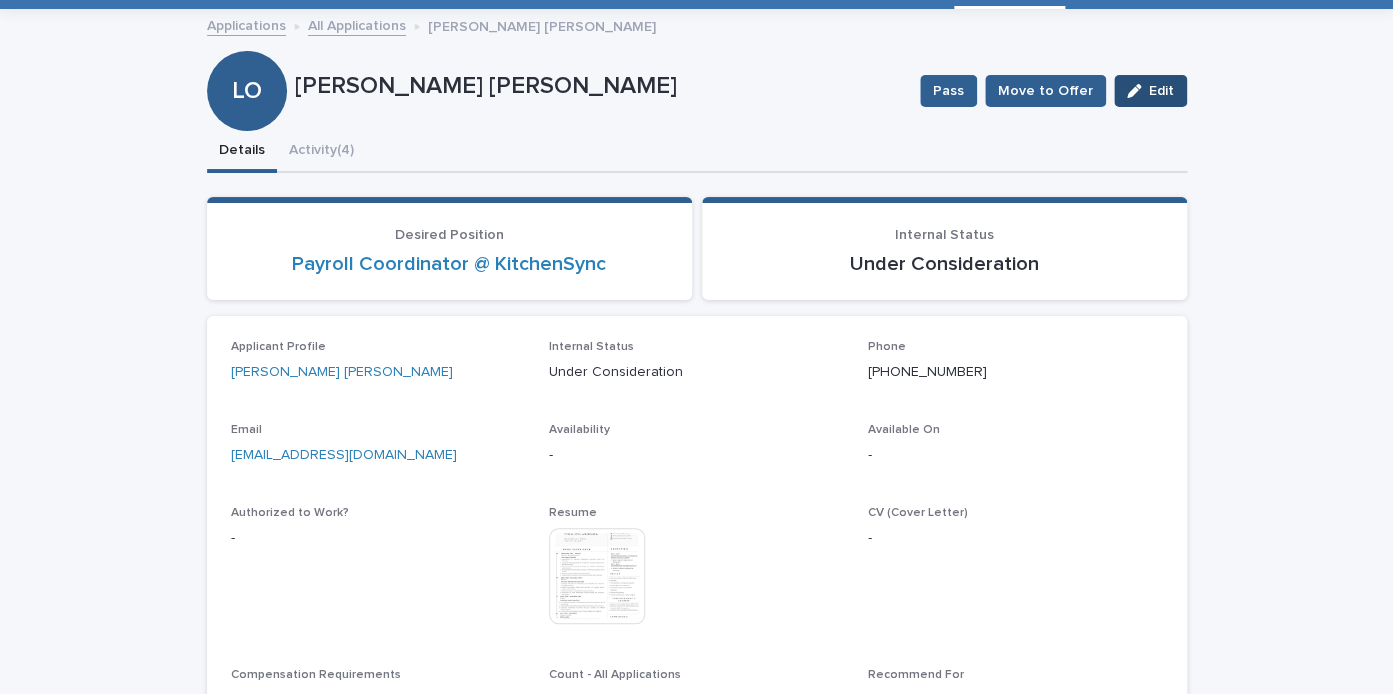 click on "Edit" at bounding box center [1150, 91] 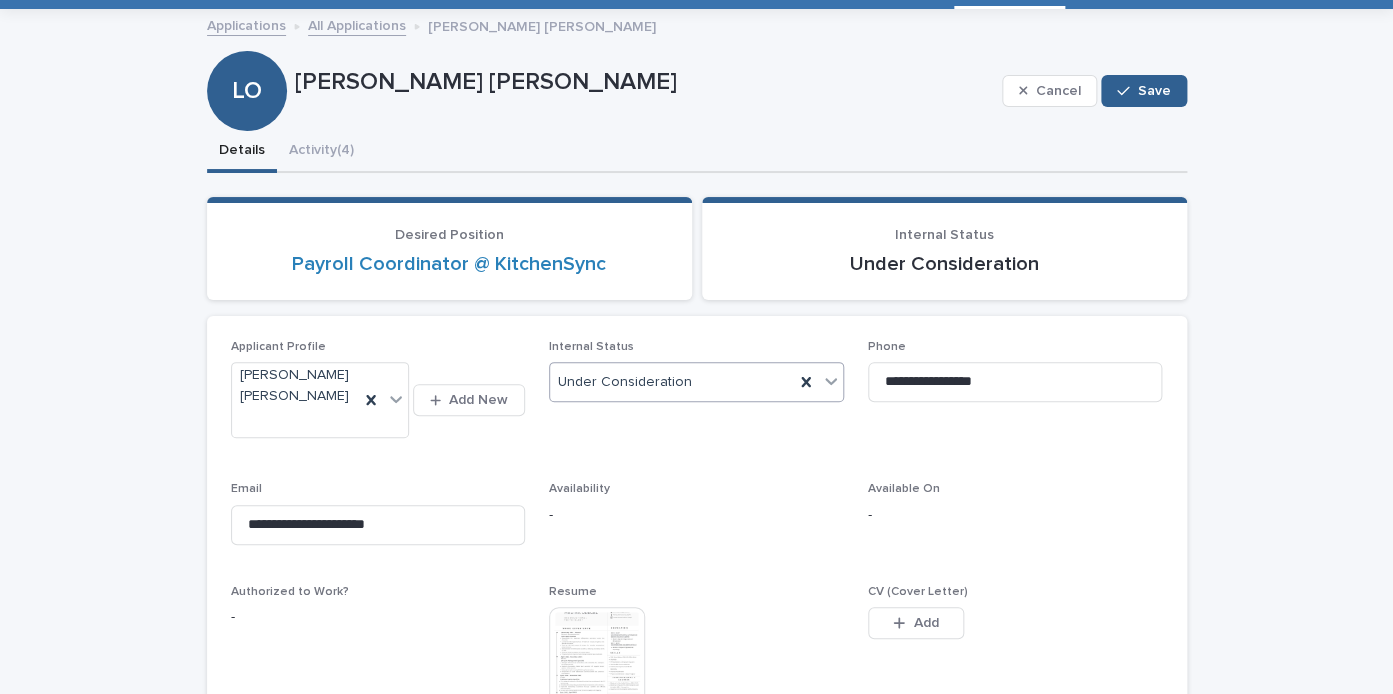 click on "Under Consideration" at bounding box center (672, 382) 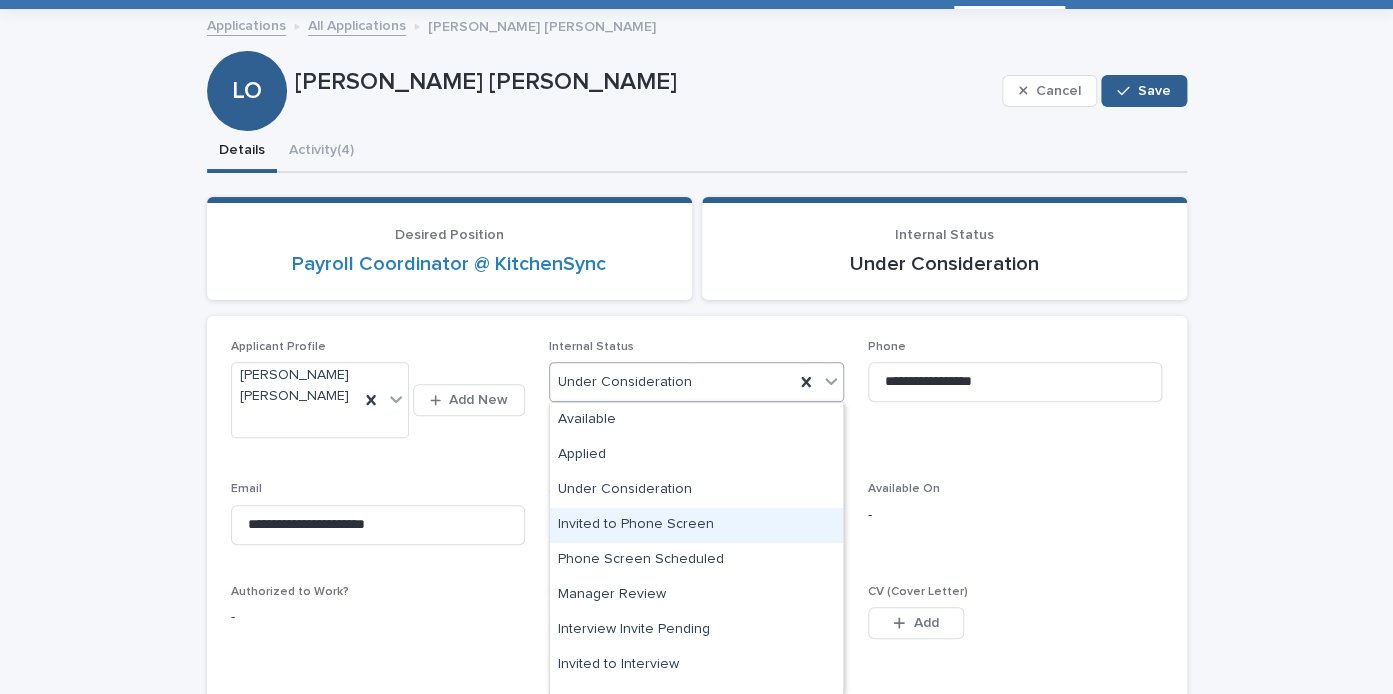 scroll, scrollTop: 90, scrollLeft: 0, axis: vertical 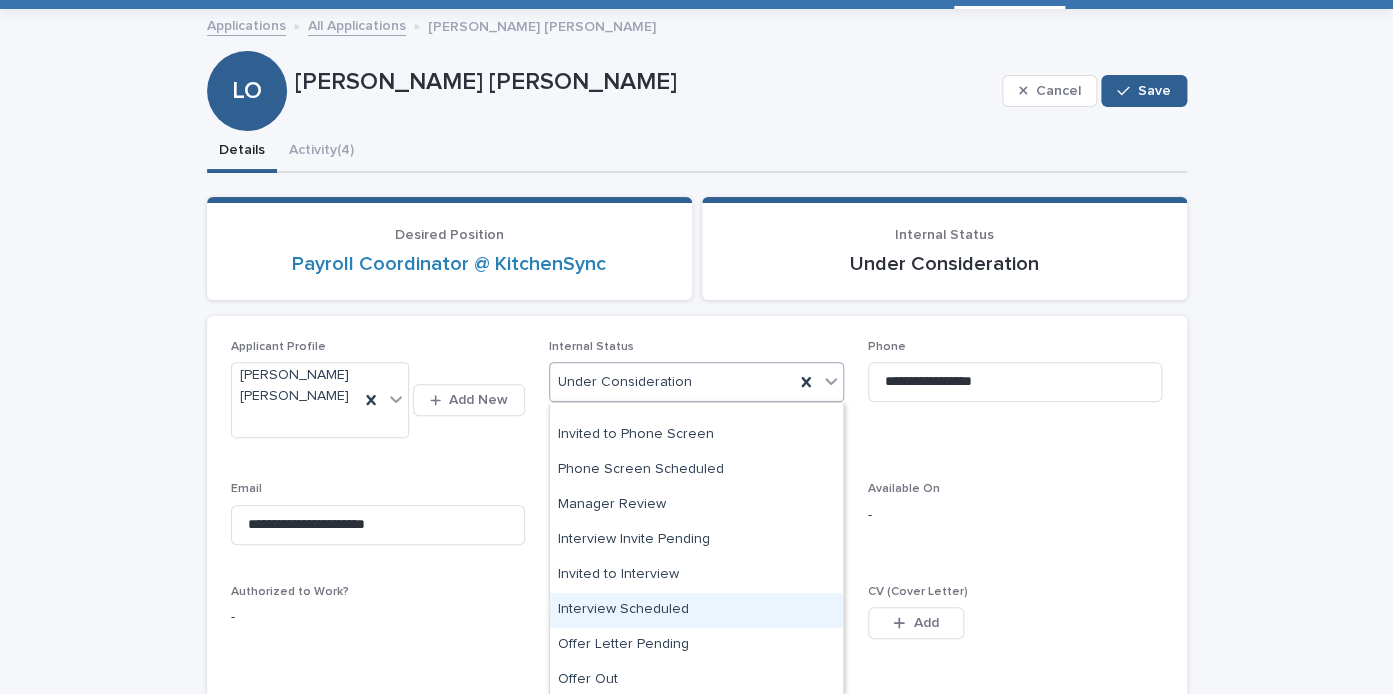click on "Interview Scheduled" at bounding box center [696, 610] 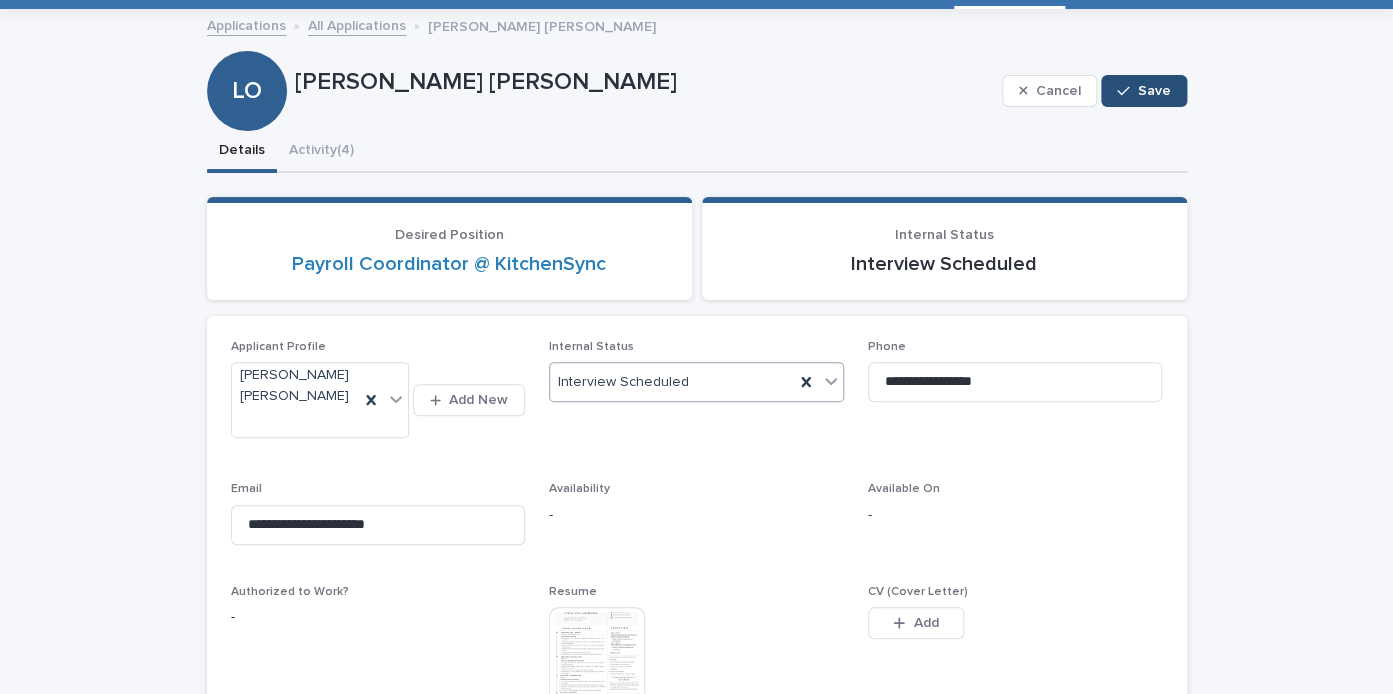 click on "Save" at bounding box center [1143, 91] 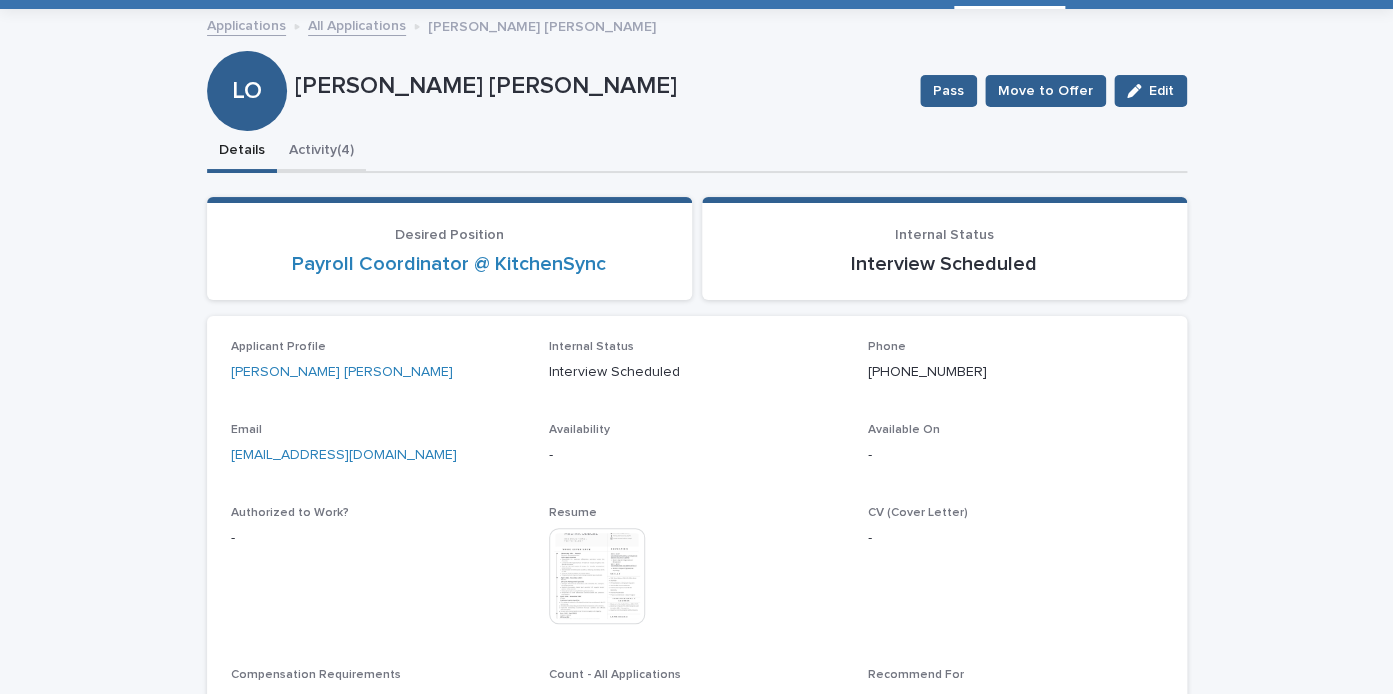 click on "Activity  (4)" at bounding box center (321, 152) 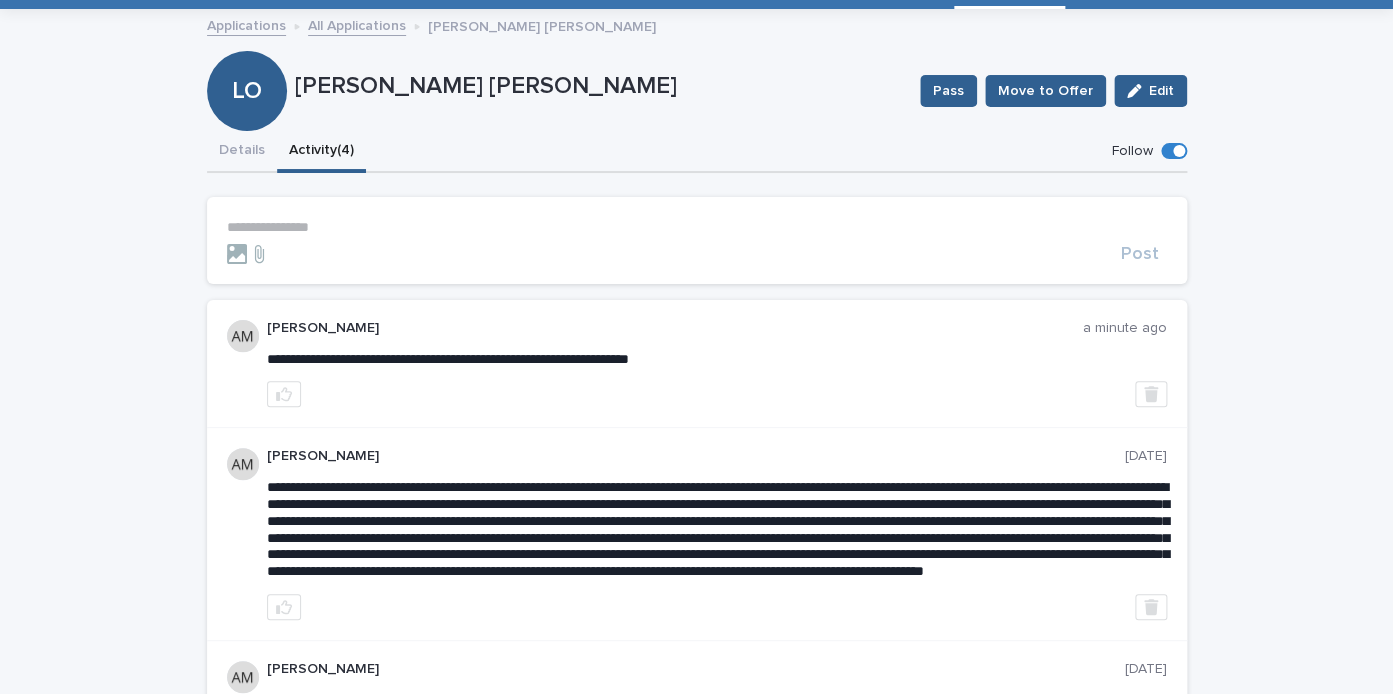 click on "**********" at bounding box center [697, 227] 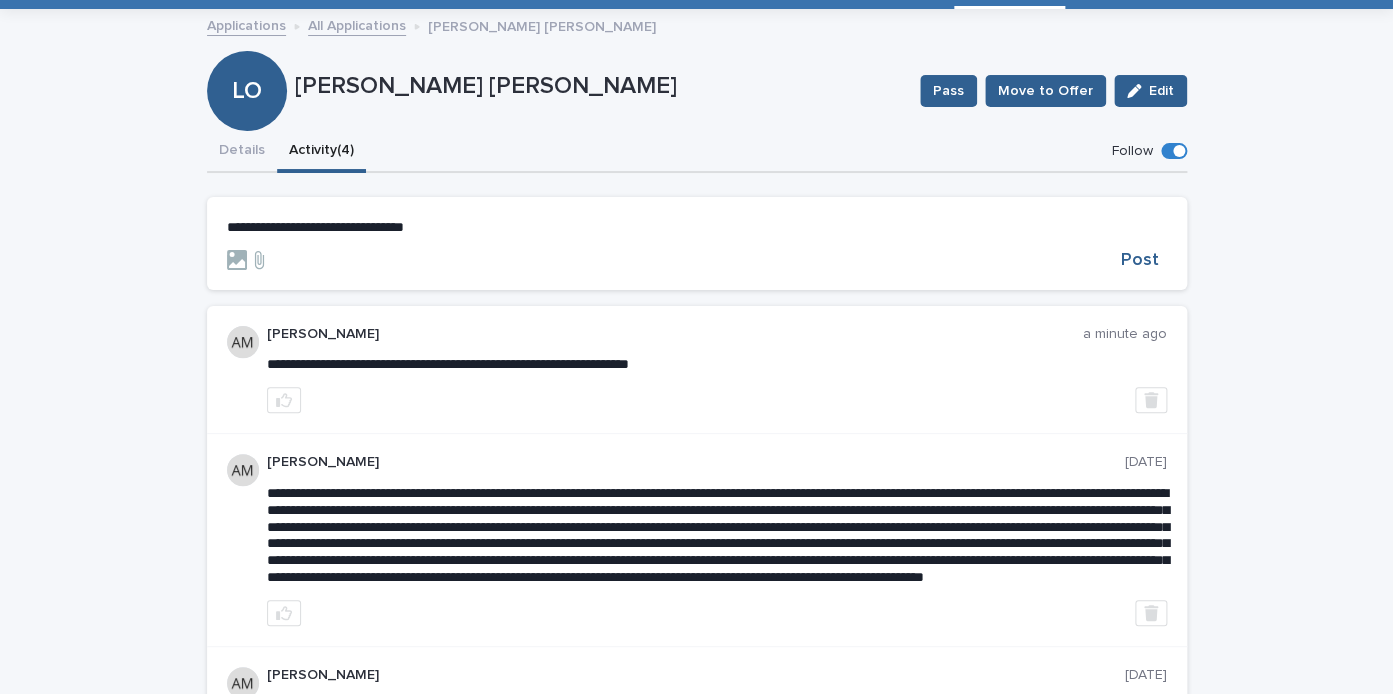 click on "**********" at bounding box center [315, 227] 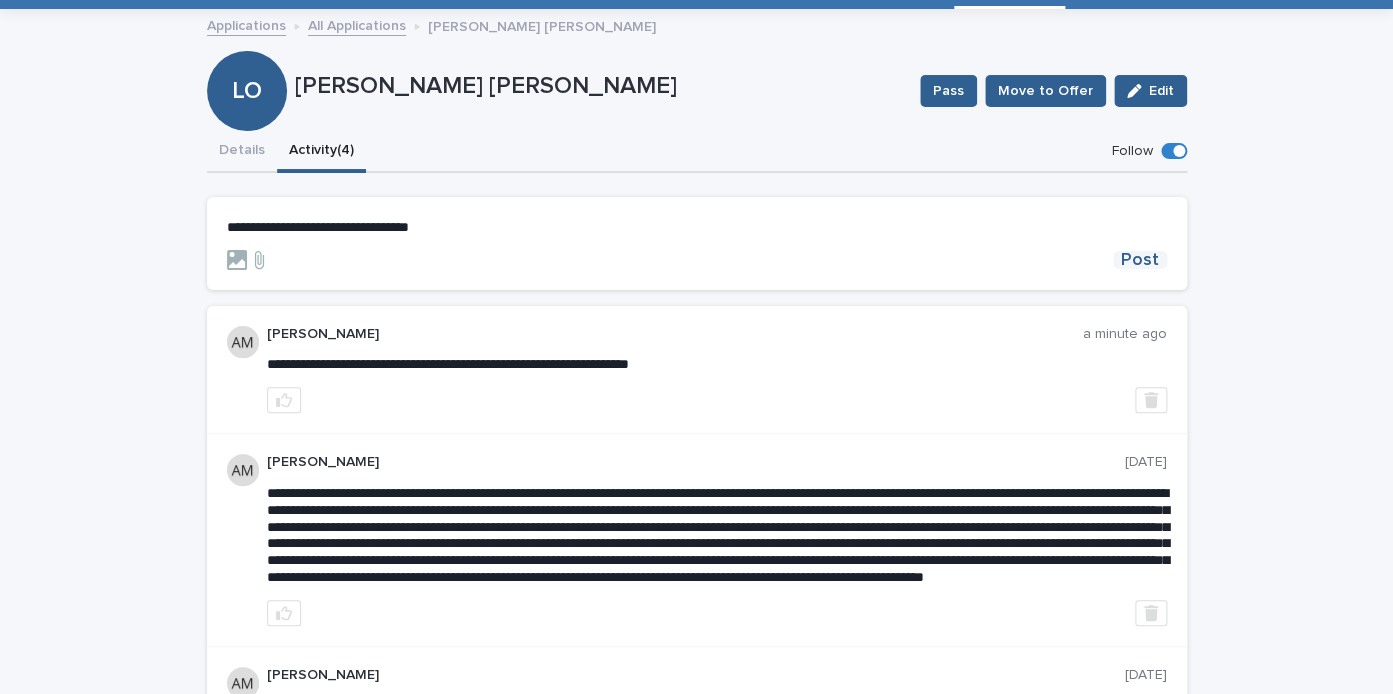 click on "Post" at bounding box center [1140, 260] 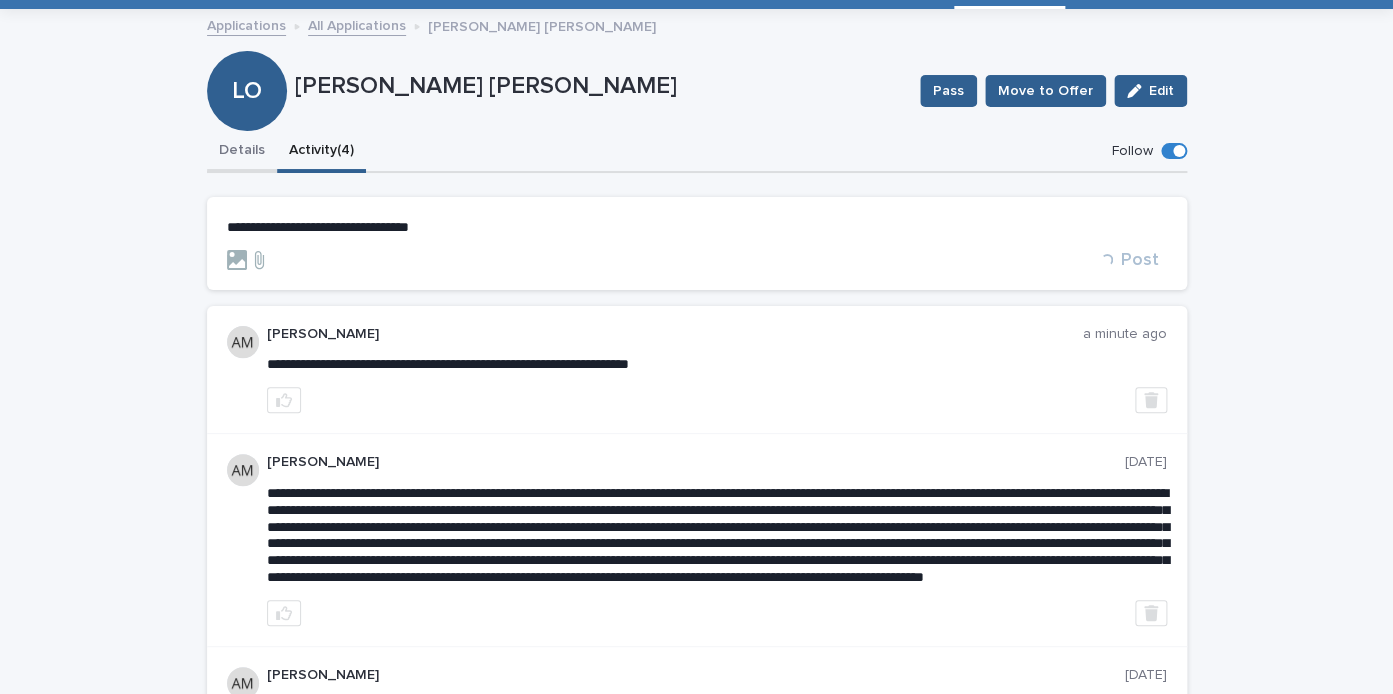 click on "Details" at bounding box center (242, 152) 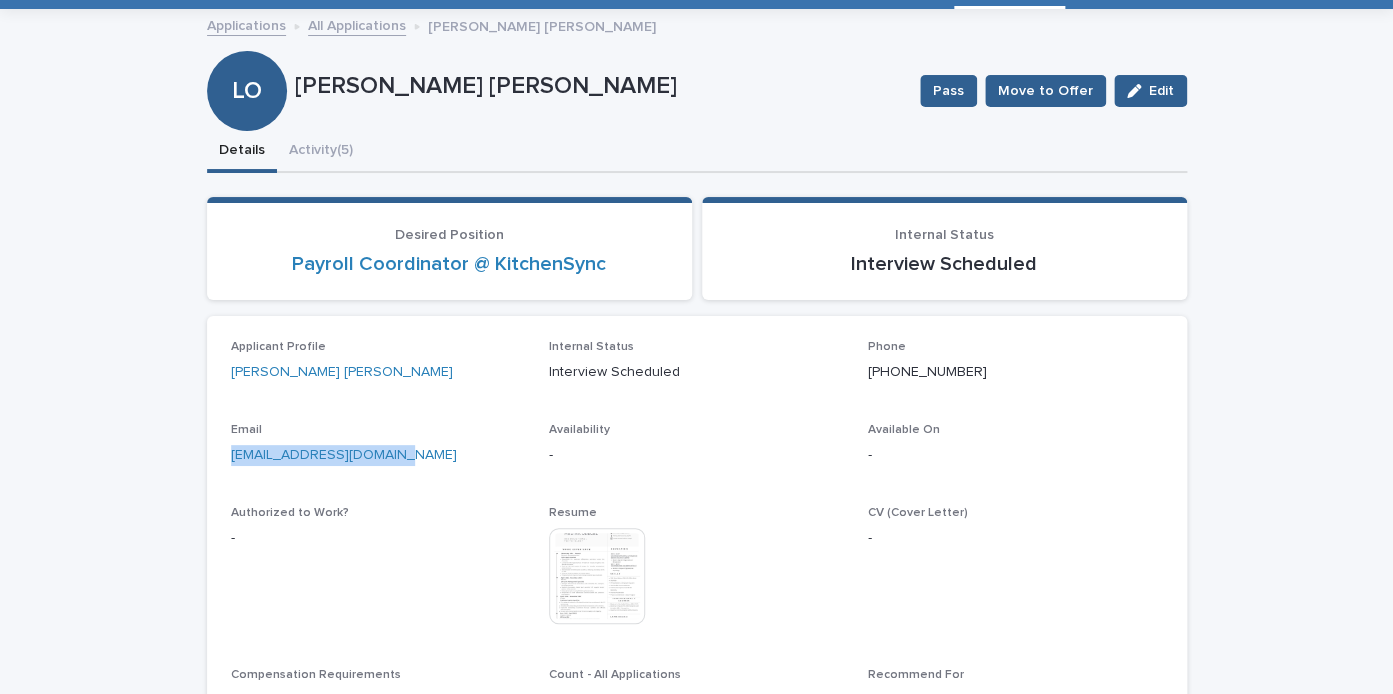 drag, startPoint x: 433, startPoint y: 469, endPoint x: 203, endPoint y: 456, distance: 230.3671 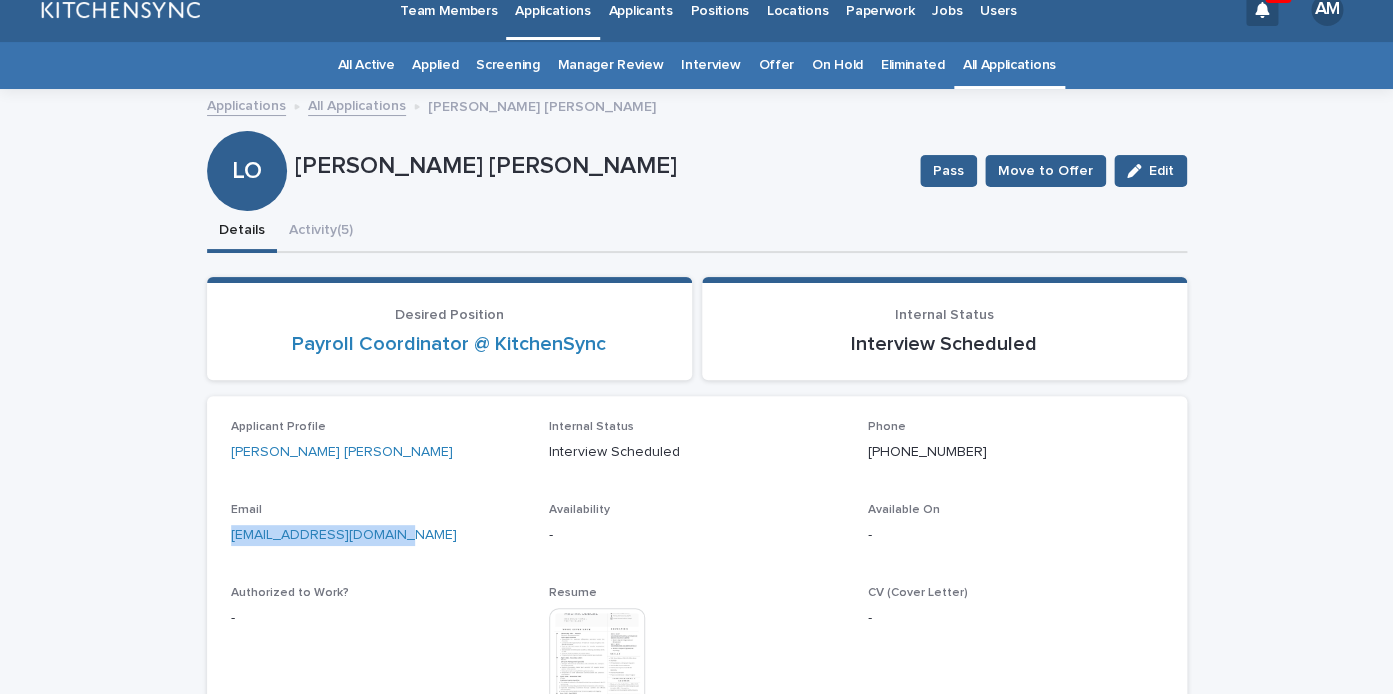 scroll, scrollTop: 13, scrollLeft: 0, axis: vertical 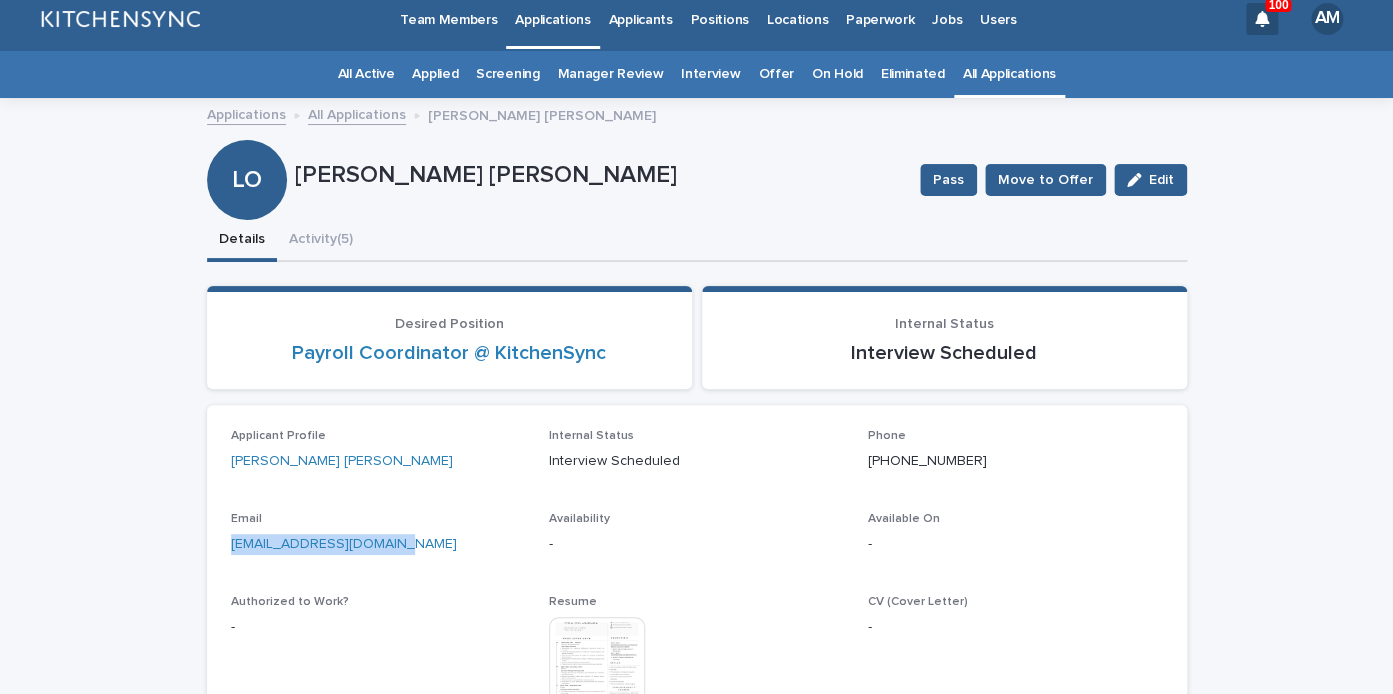 click on "All Applications" at bounding box center (1009, 74) 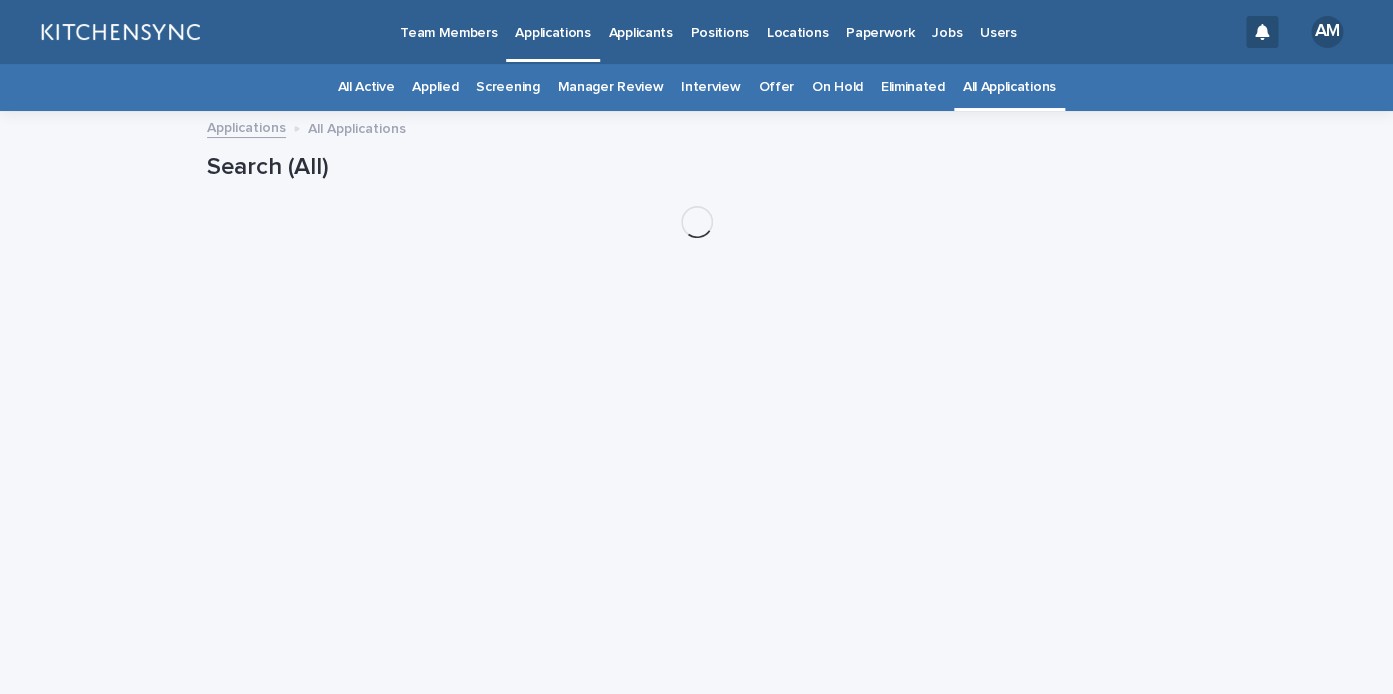 scroll, scrollTop: 0, scrollLeft: 0, axis: both 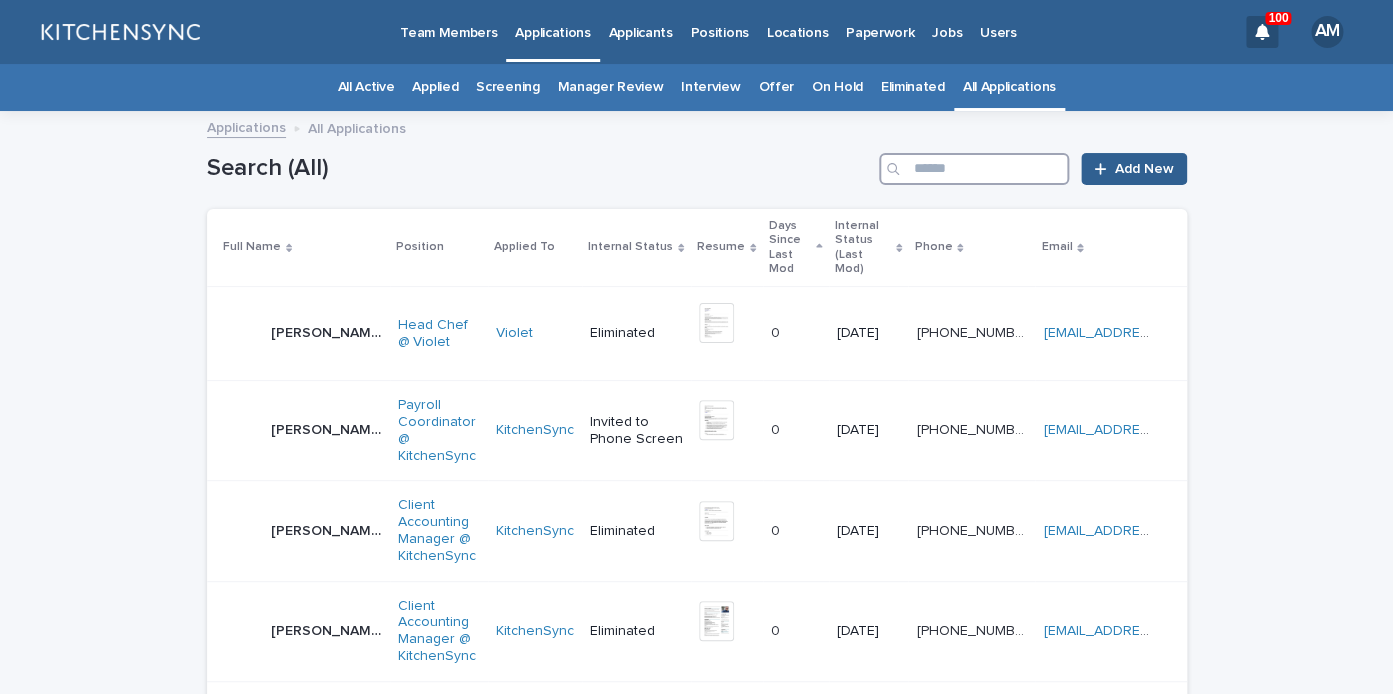 click at bounding box center (974, 169) 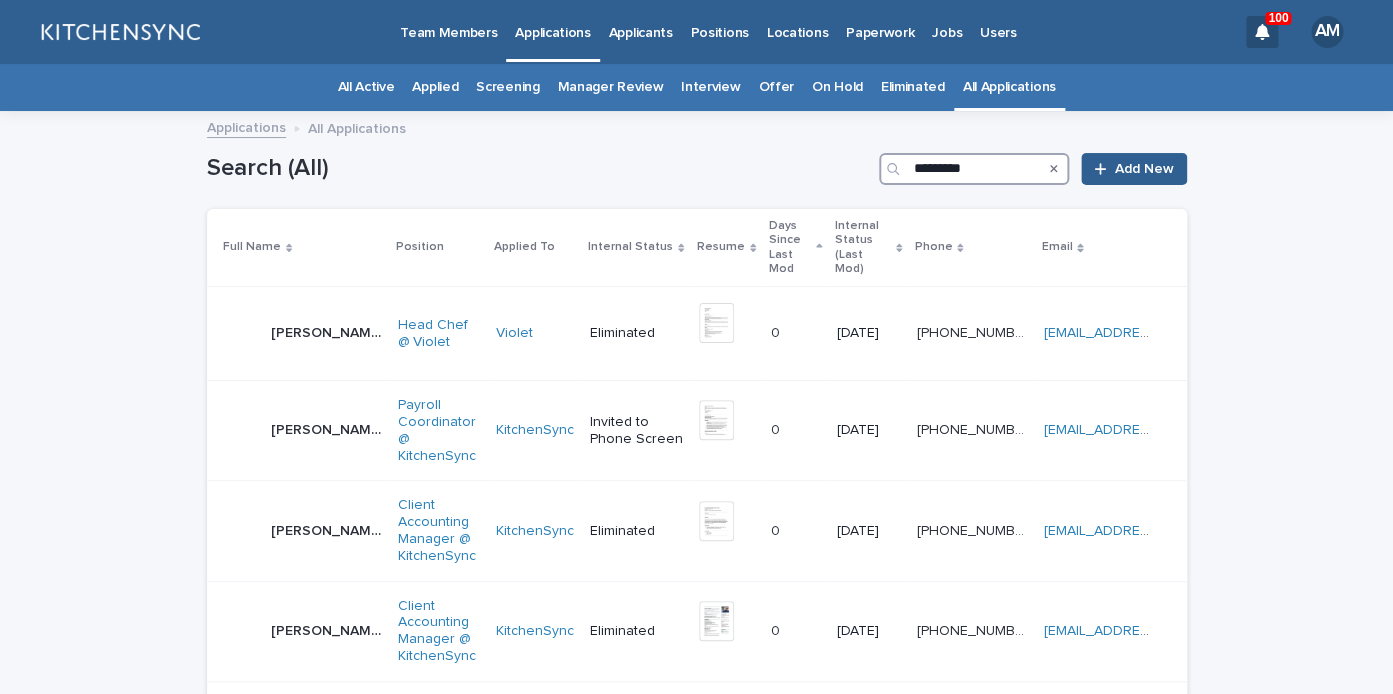 type on "*********" 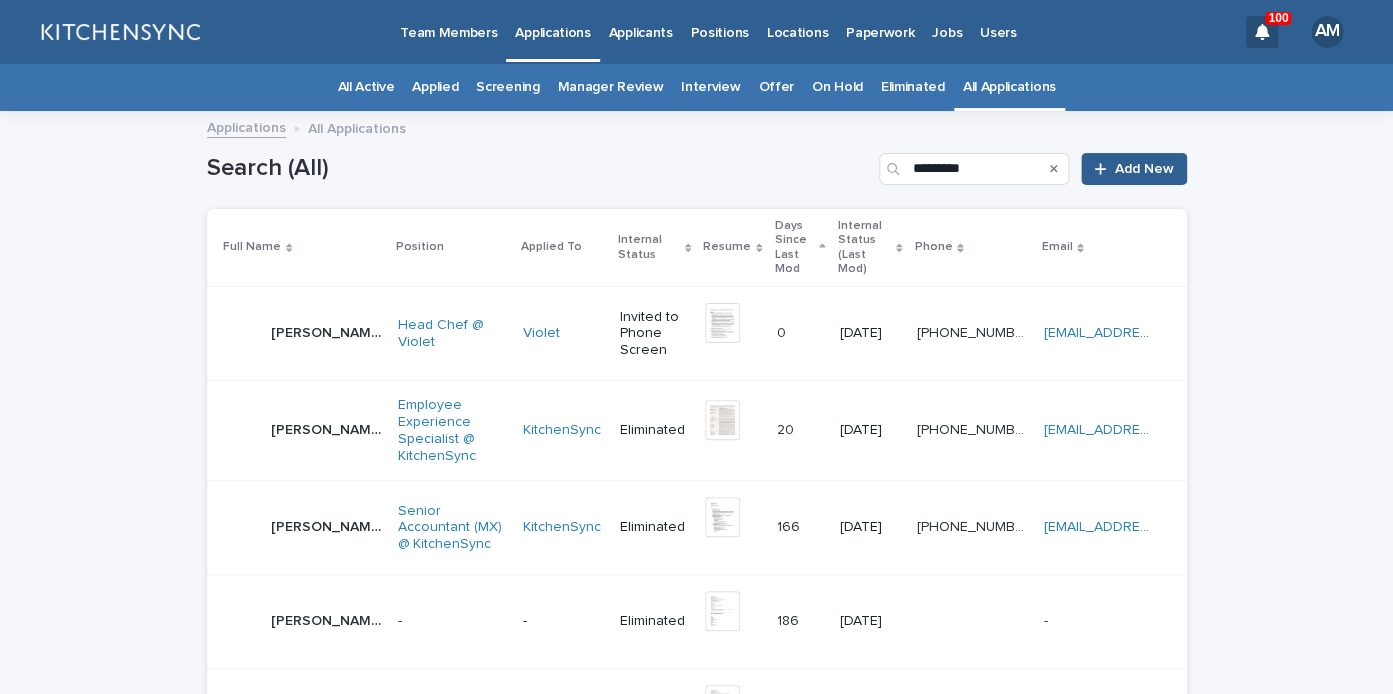click on "[PERSON_NAME]" at bounding box center [328, 331] 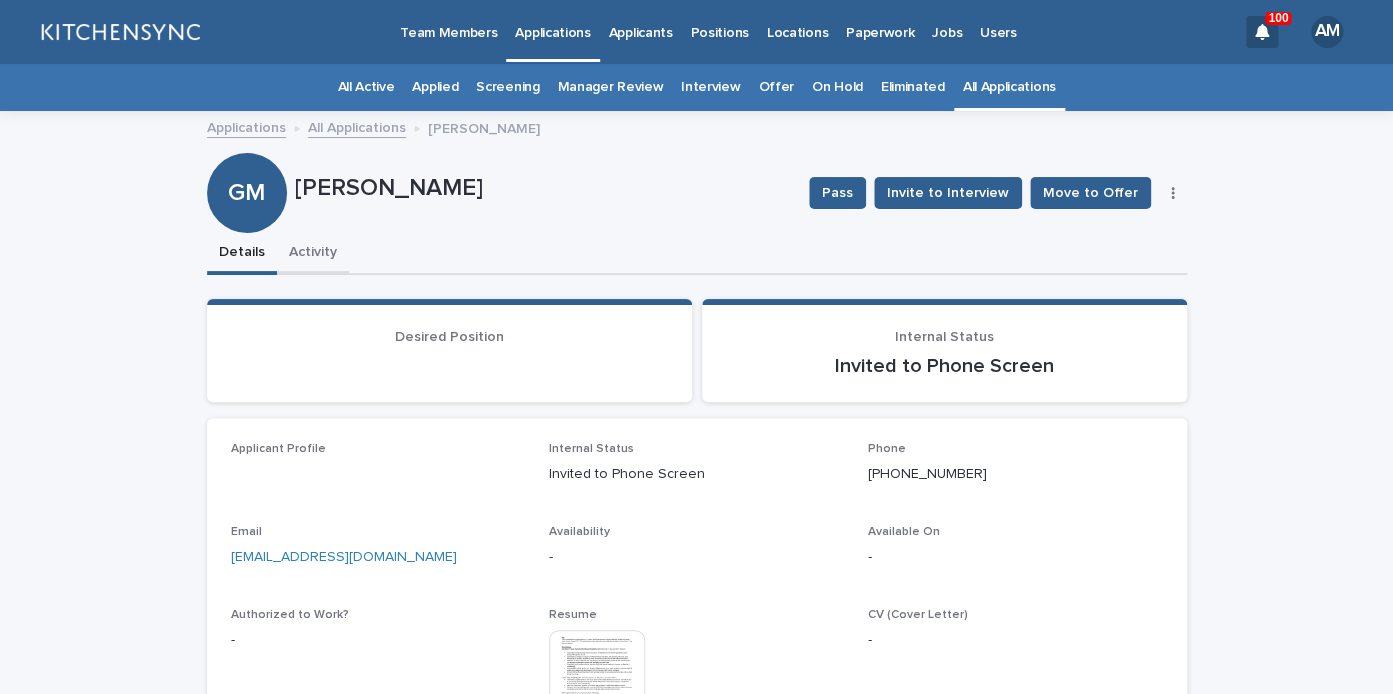click on "Activity" at bounding box center [313, 254] 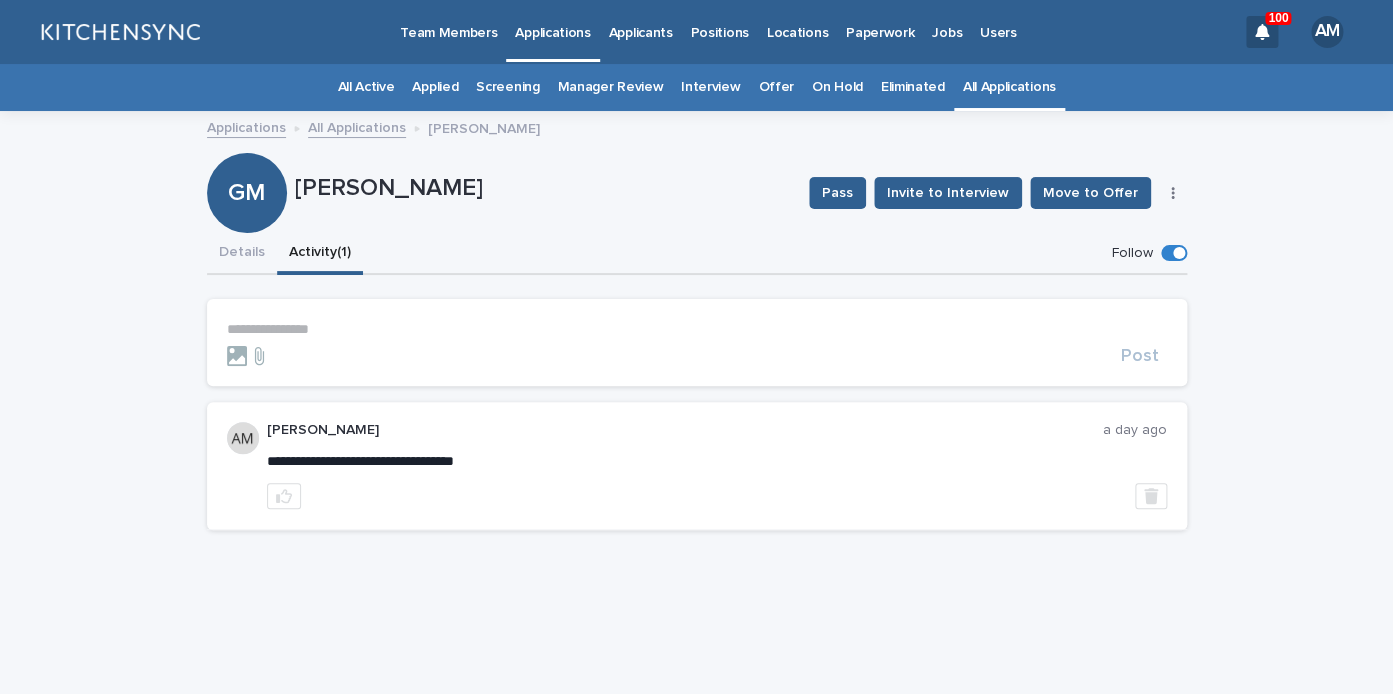 click on "**********" at bounding box center [697, 329] 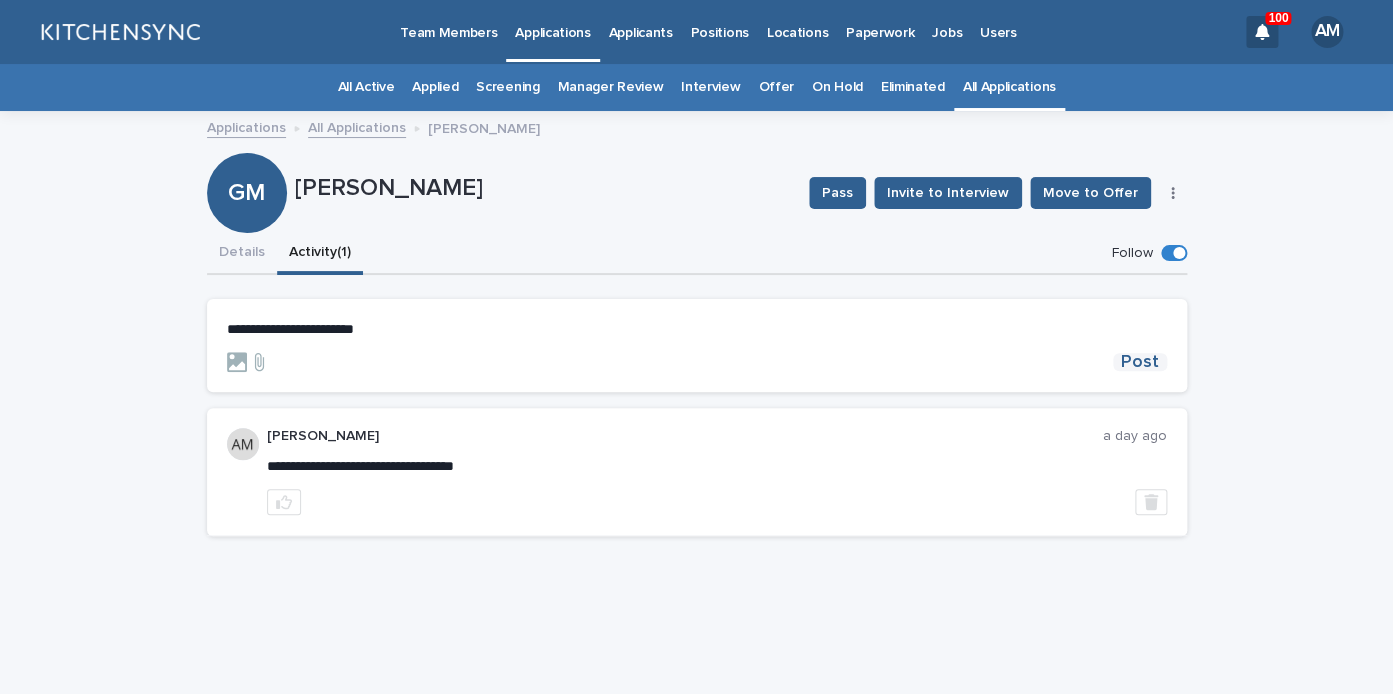 click on "Post" at bounding box center [1140, 362] 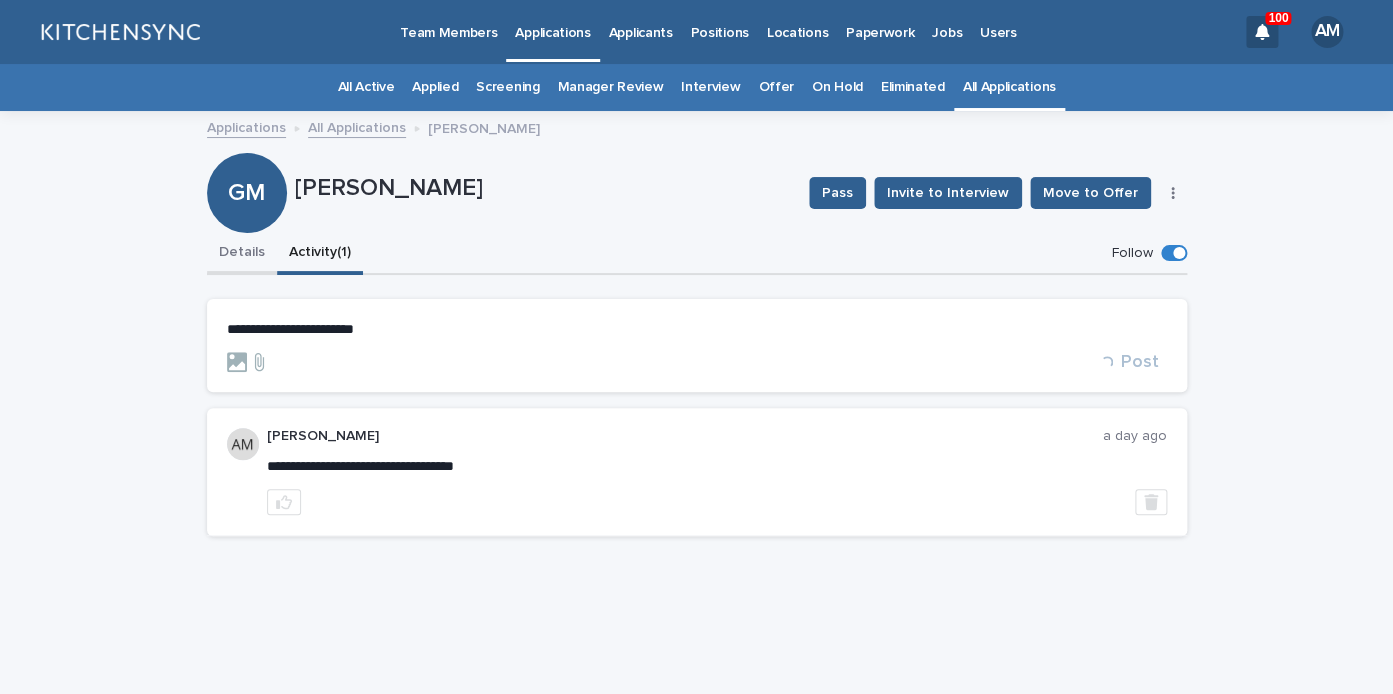 click on "Details" at bounding box center [242, 254] 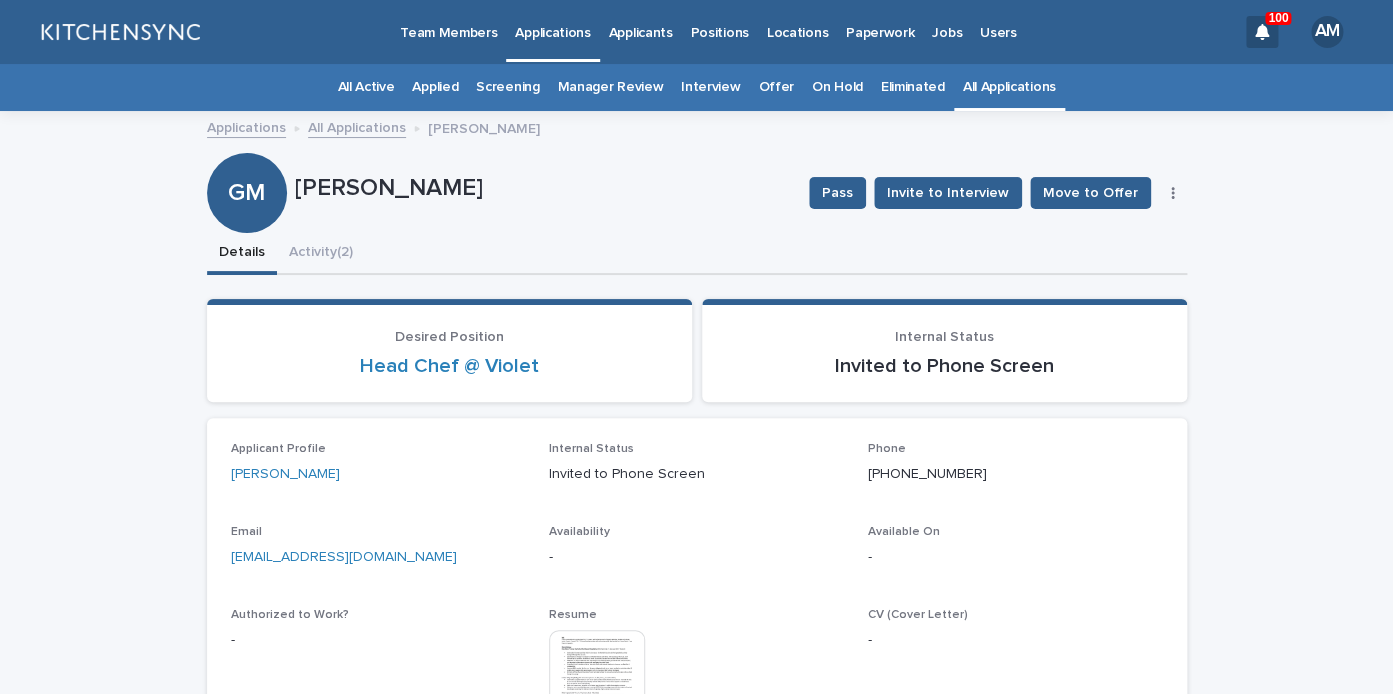 click on "Pass Invite to Interview Move to Offer Edit" at bounding box center [994, 193] 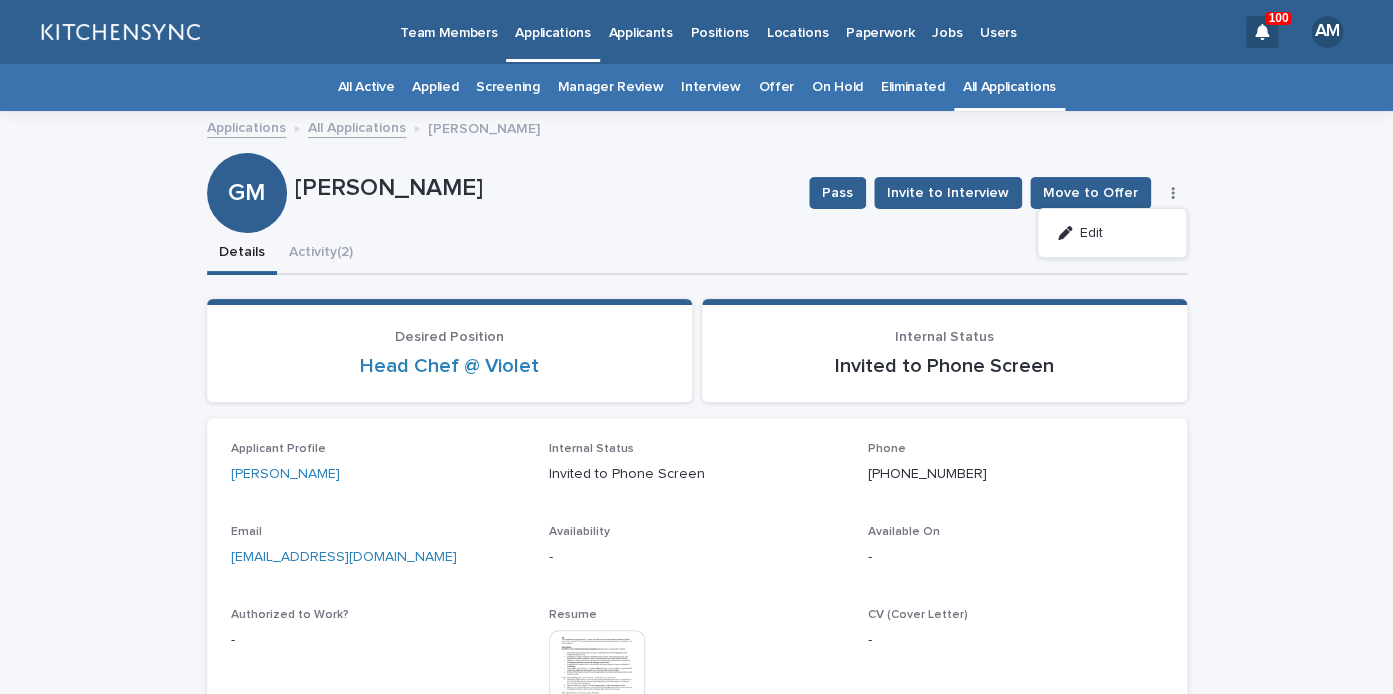 click on "Edit" at bounding box center [1112, 233] 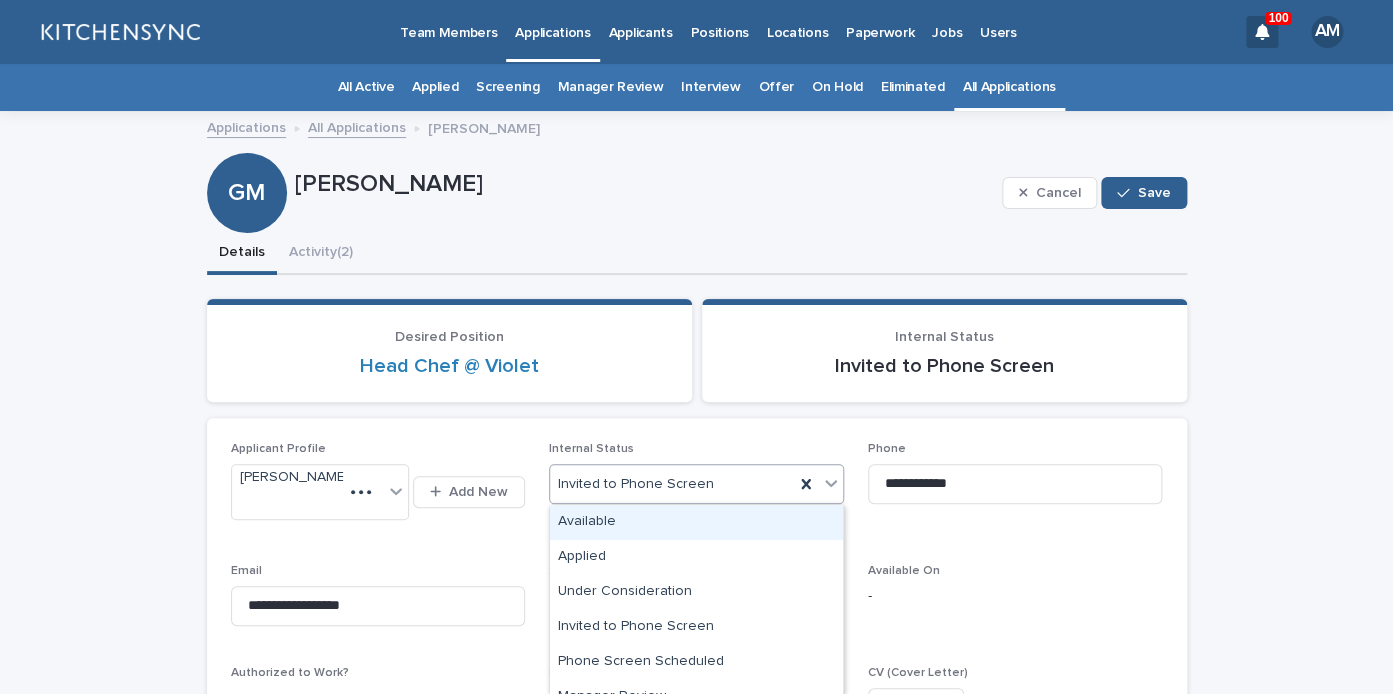 click on "Invited to Phone Screen" at bounding box center [672, 484] 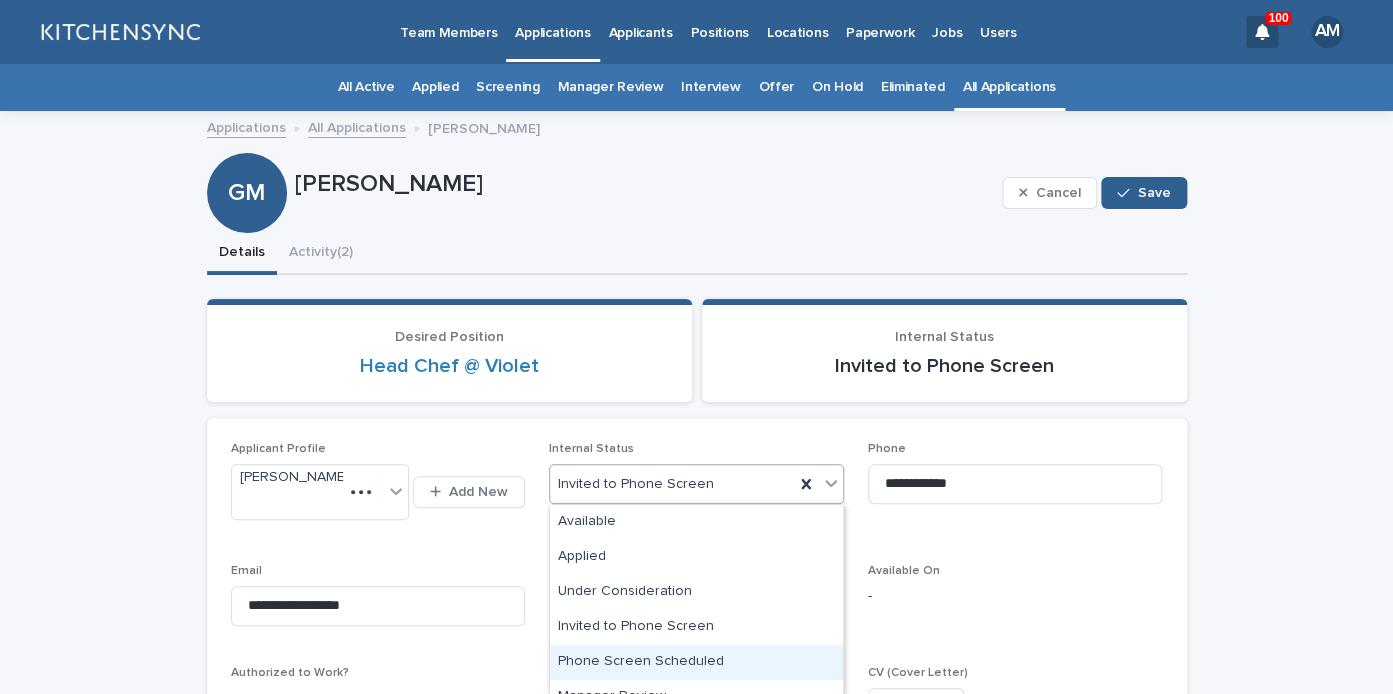 click on "Phone Screen Scheduled" at bounding box center (696, 662) 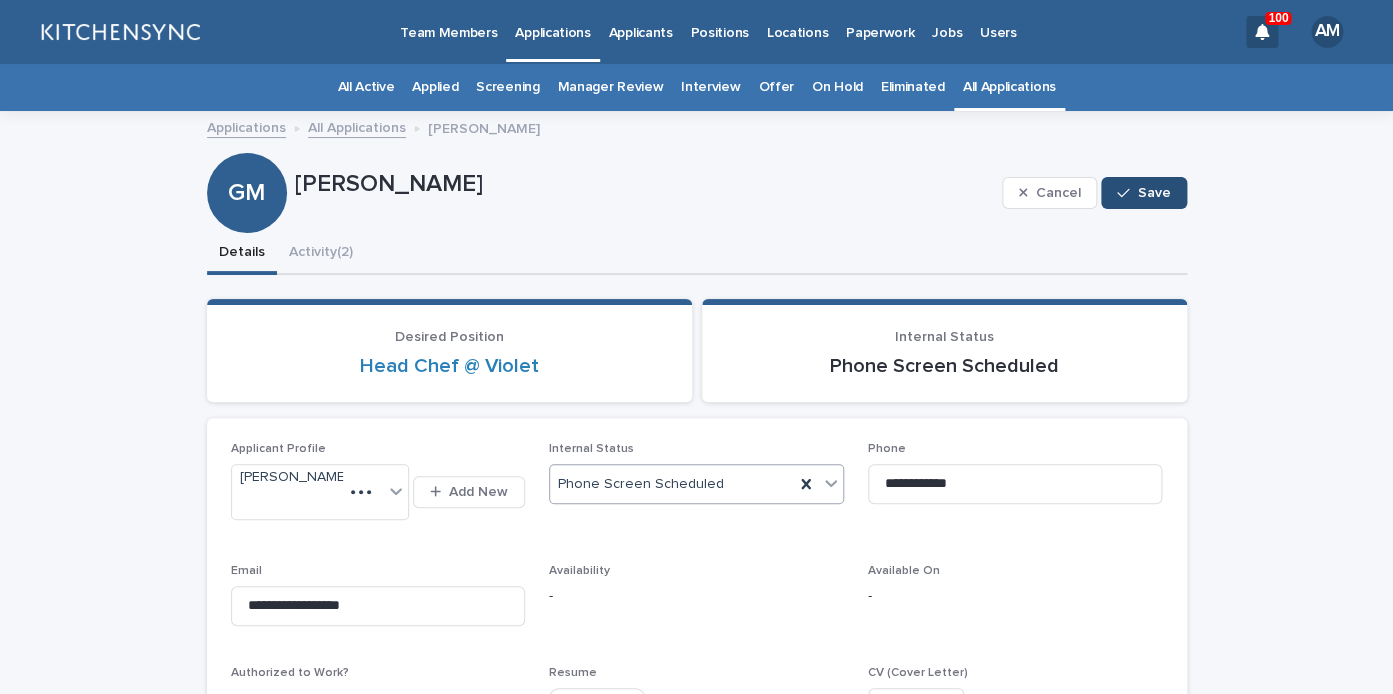 click at bounding box center [1127, 193] 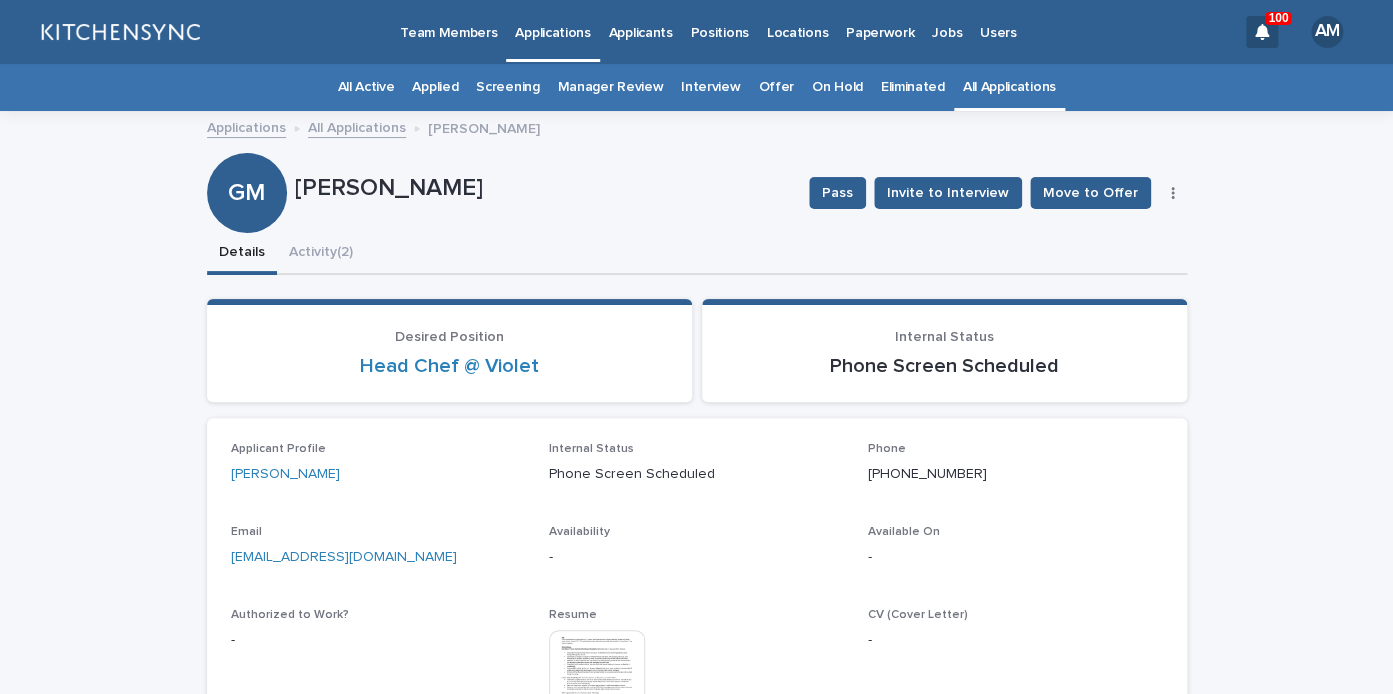 click on "All Applications" at bounding box center [1009, 87] 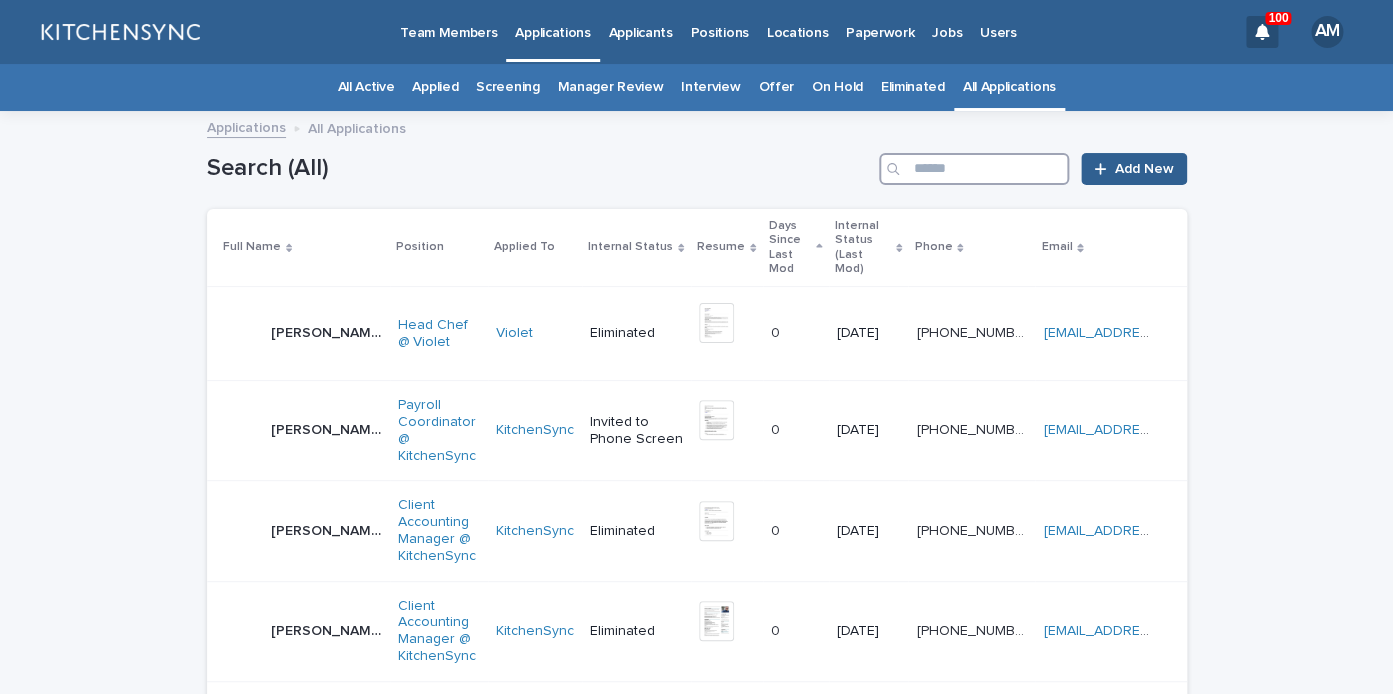 click at bounding box center (974, 169) 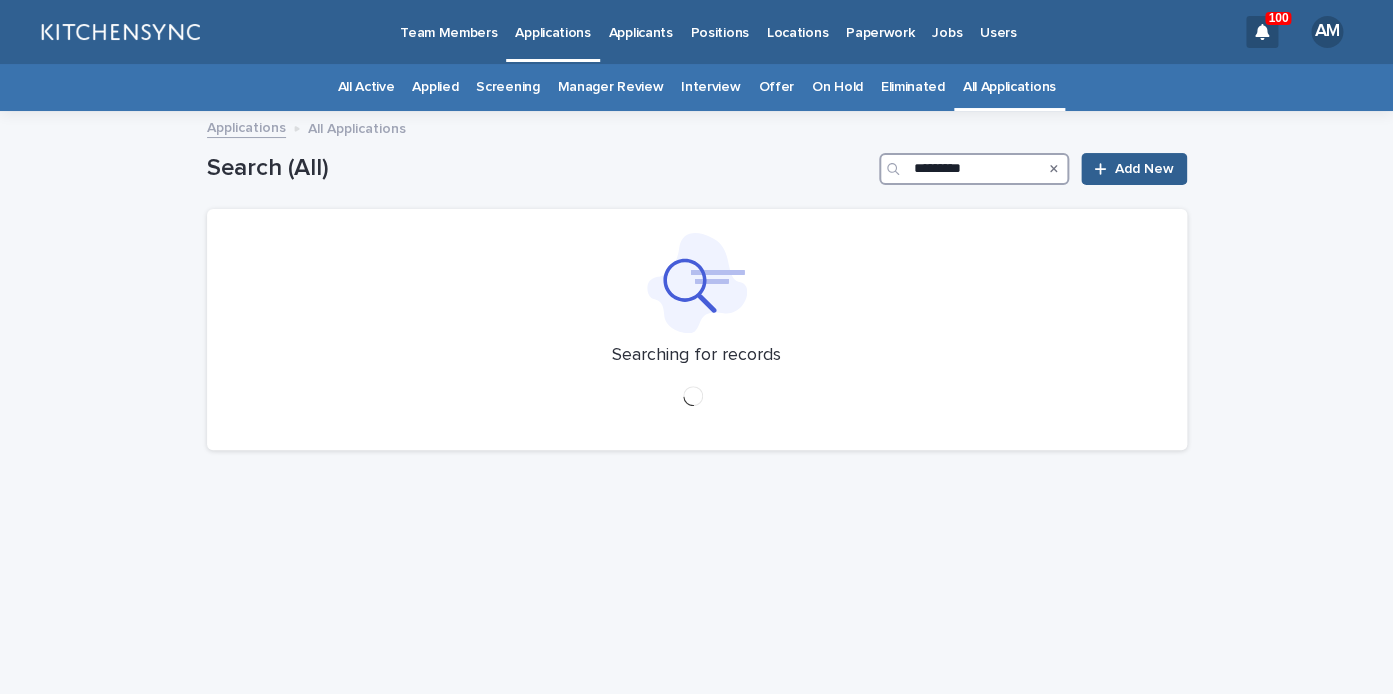 type on "*********" 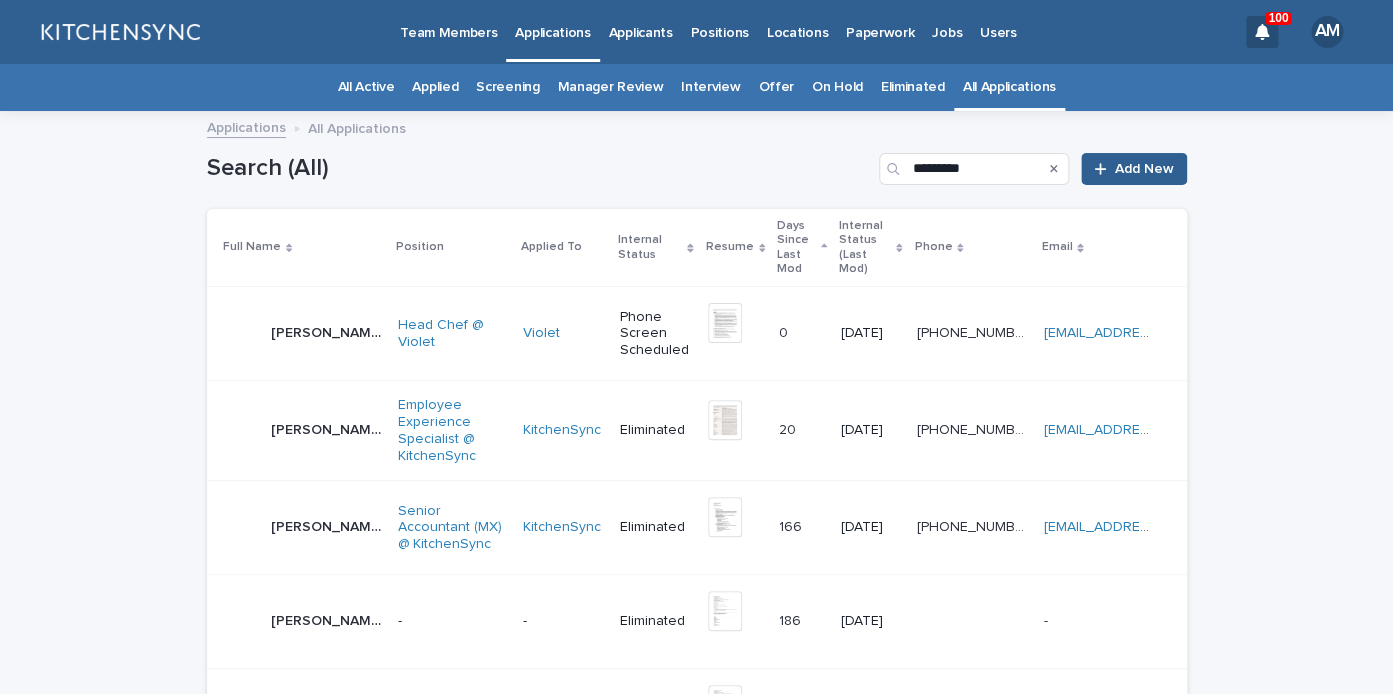 click on "[PERSON_NAME] [PERSON_NAME] [PERSON_NAME]" at bounding box center (302, 334) 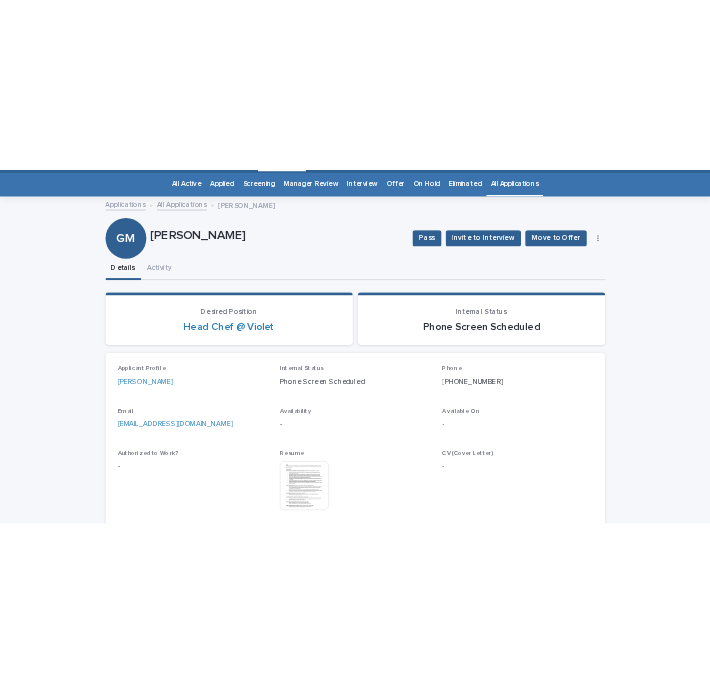 scroll, scrollTop: 64, scrollLeft: 0, axis: vertical 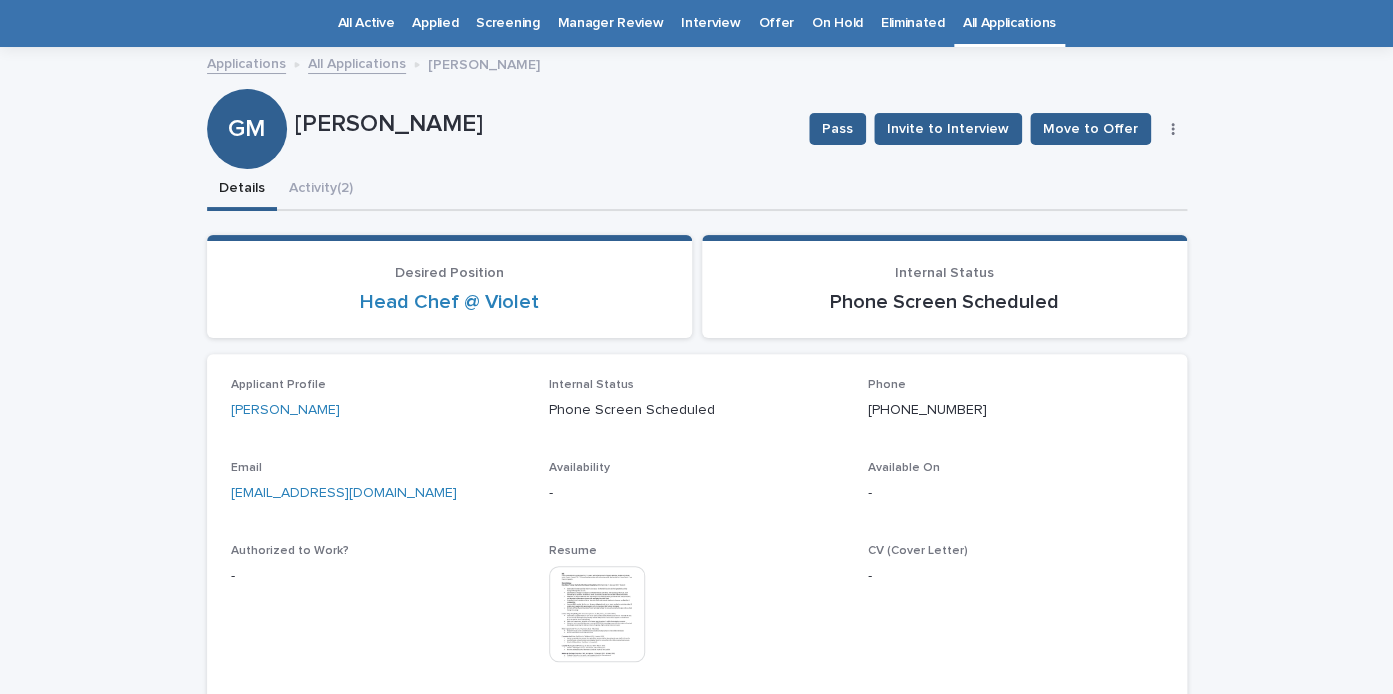 click at bounding box center [597, 614] 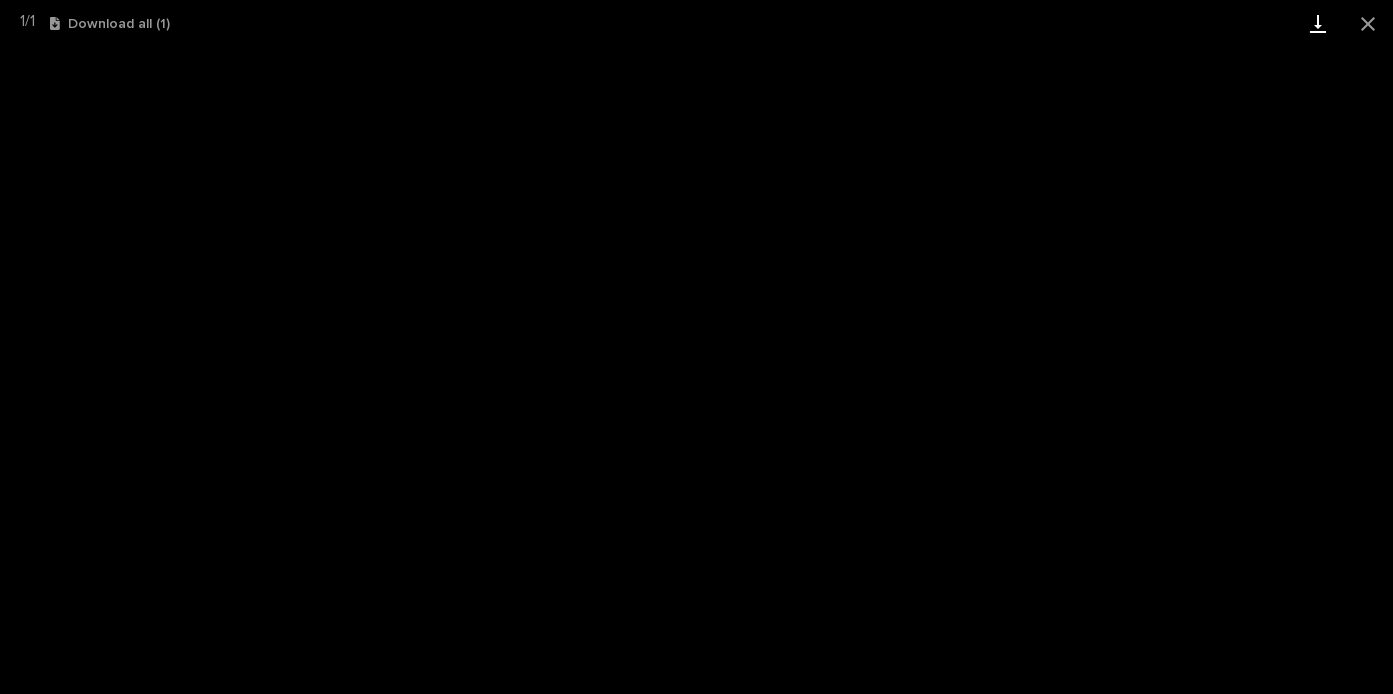 click at bounding box center [1318, 23] 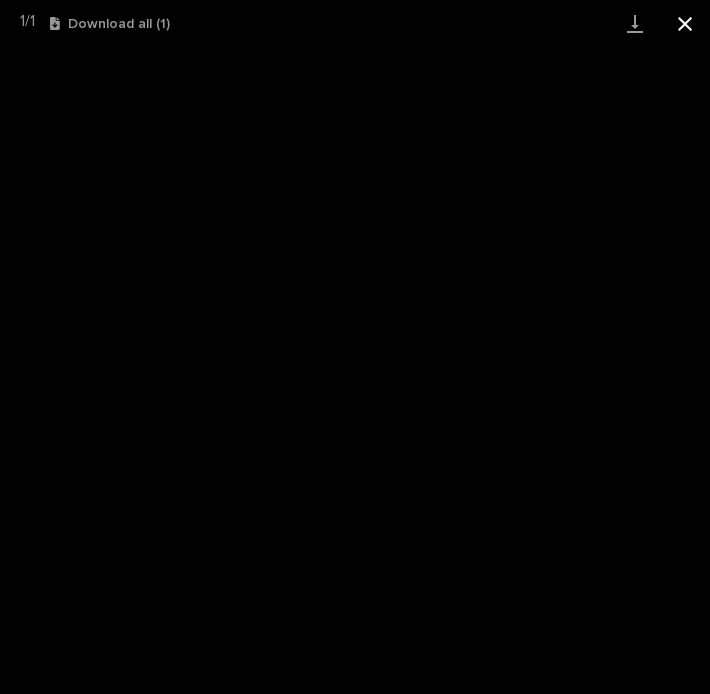 scroll, scrollTop: 71, scrollLeft: 0, axis: vertical 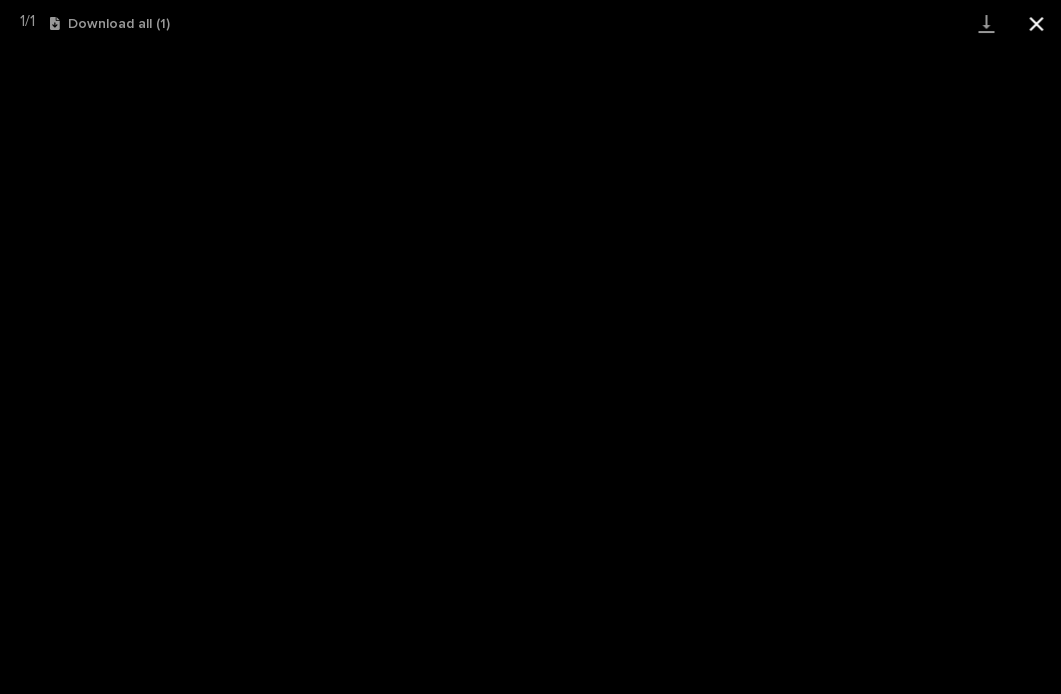 click at bounding box center [1036, 23] 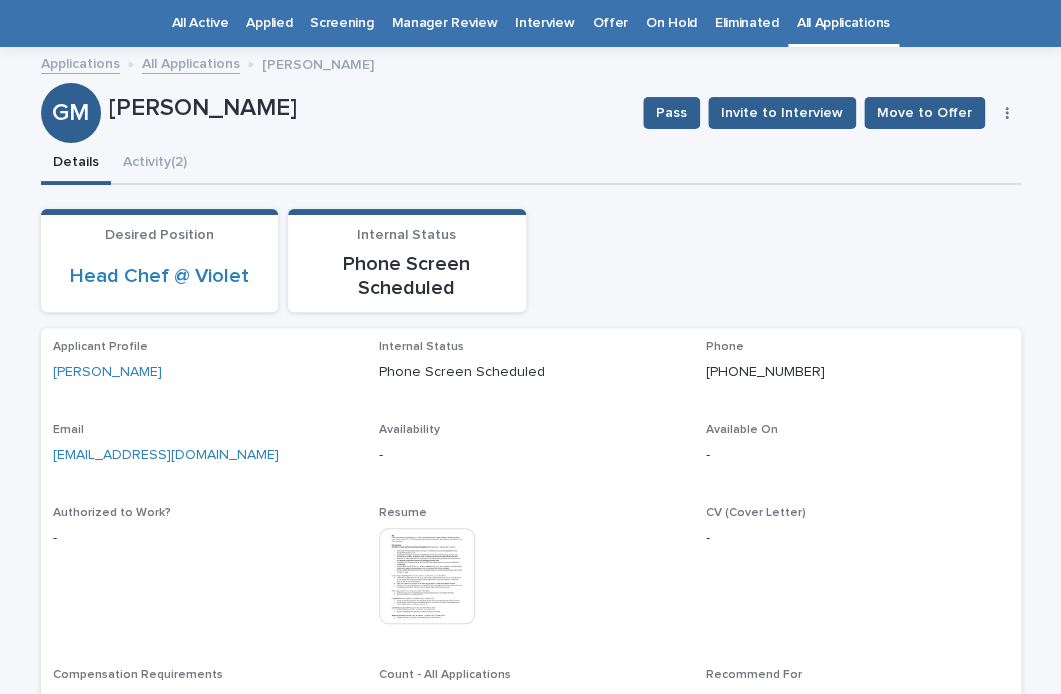 drag, startPoint x: 116, startPoint y: 108, endPoint x: 448, endPoint y: 115, distance: 332.0738 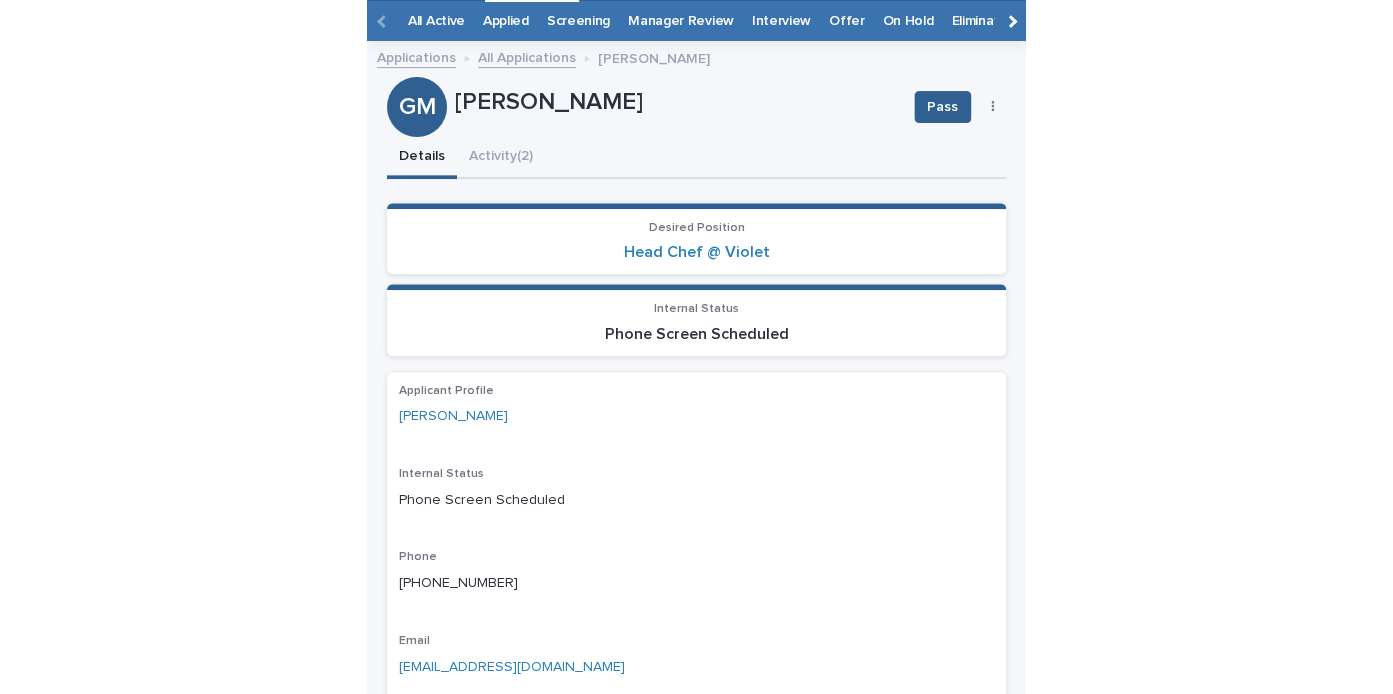 scroll, scrollTop: 77, scrollLeft: 0, axis: vertical 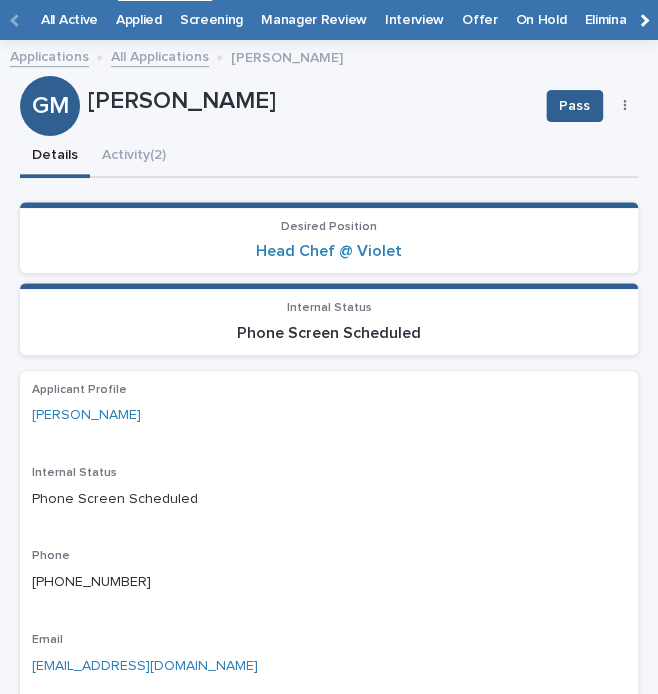 drag, startPoint x: 1057, startPoint y: 238, endPoint x: 538, endPoint y: 249, distance: 519.1166 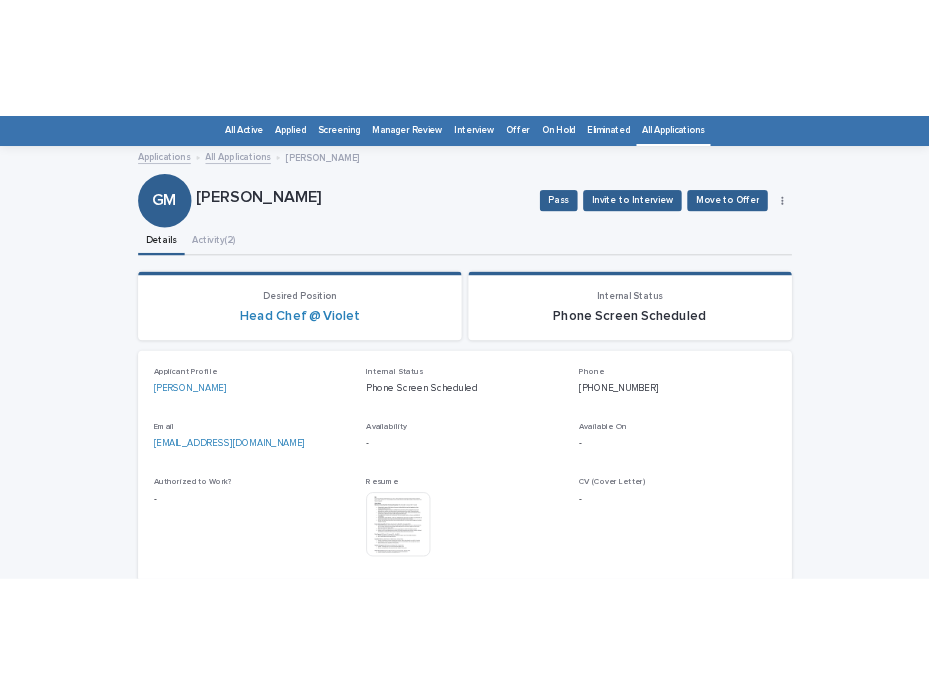 scroll, scrollTop: 64, scrollLeft: 0, axis: vertical 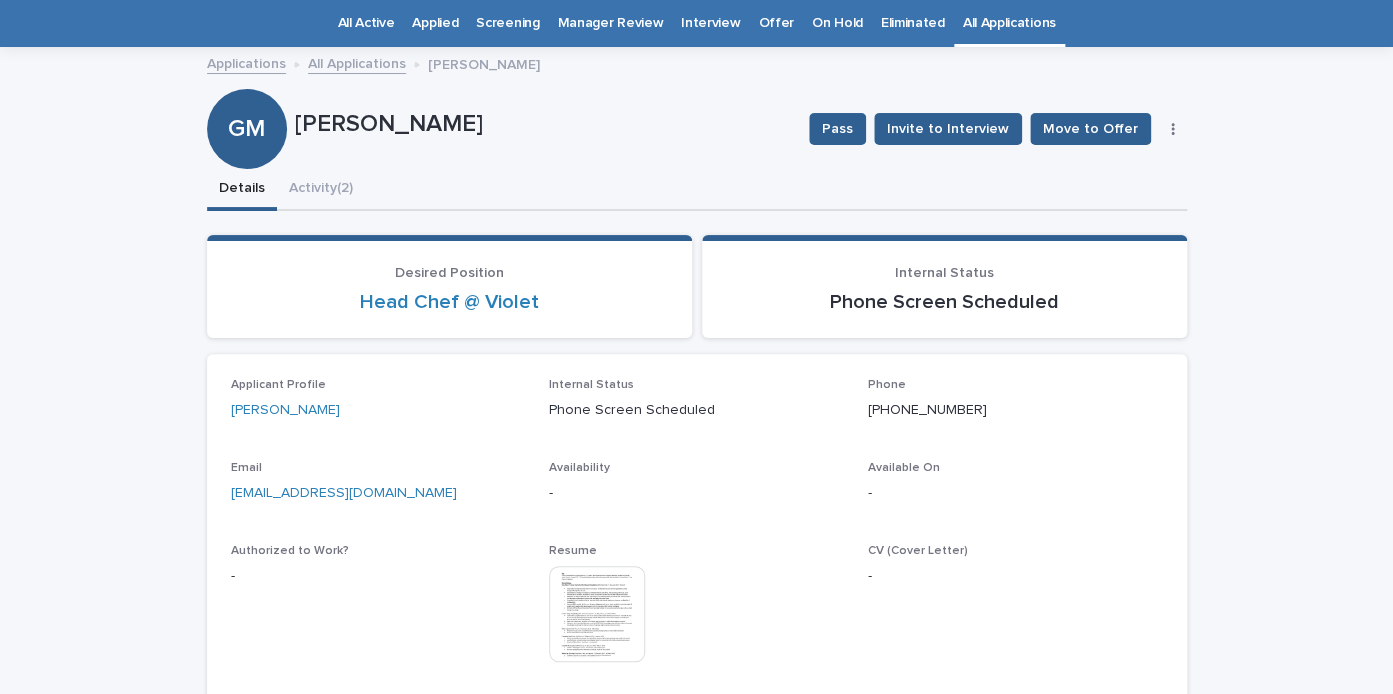 click on "[PERSON_NAME]" at bounding box center (544, 124) 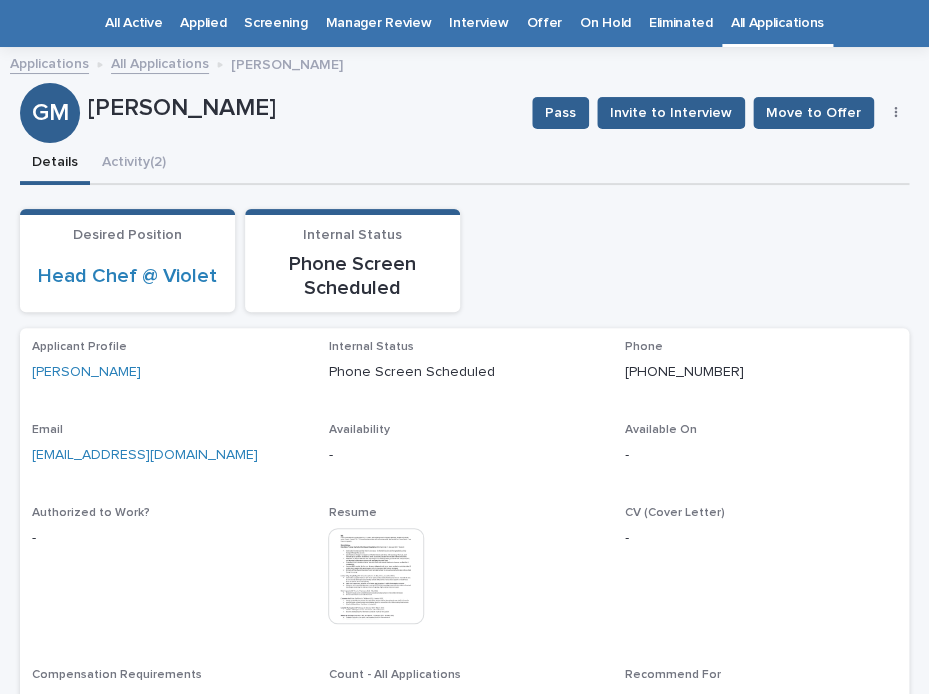 scroll, scrollTop: 0, scrollLeft: 0, axis: both 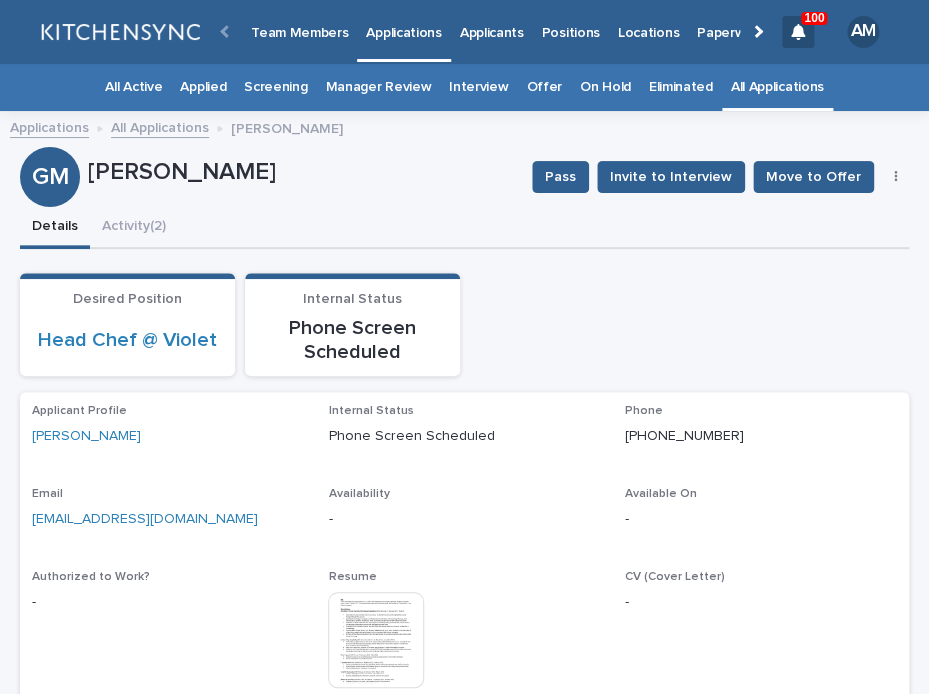 click on "Applications" at bounding box center [403, 21] 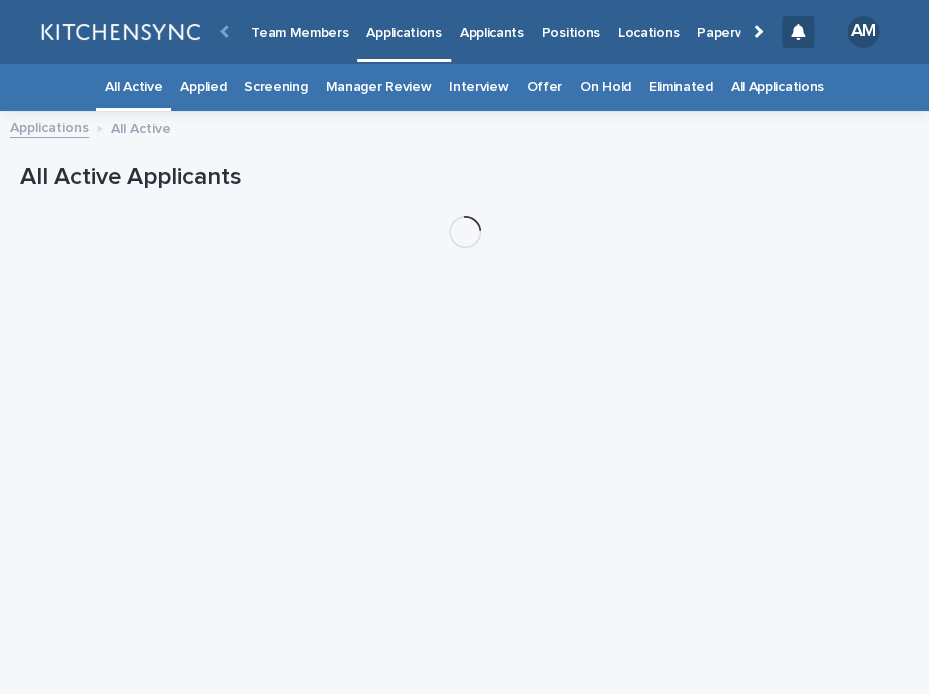 click on "Applicants" at bounding box center [492, 21] 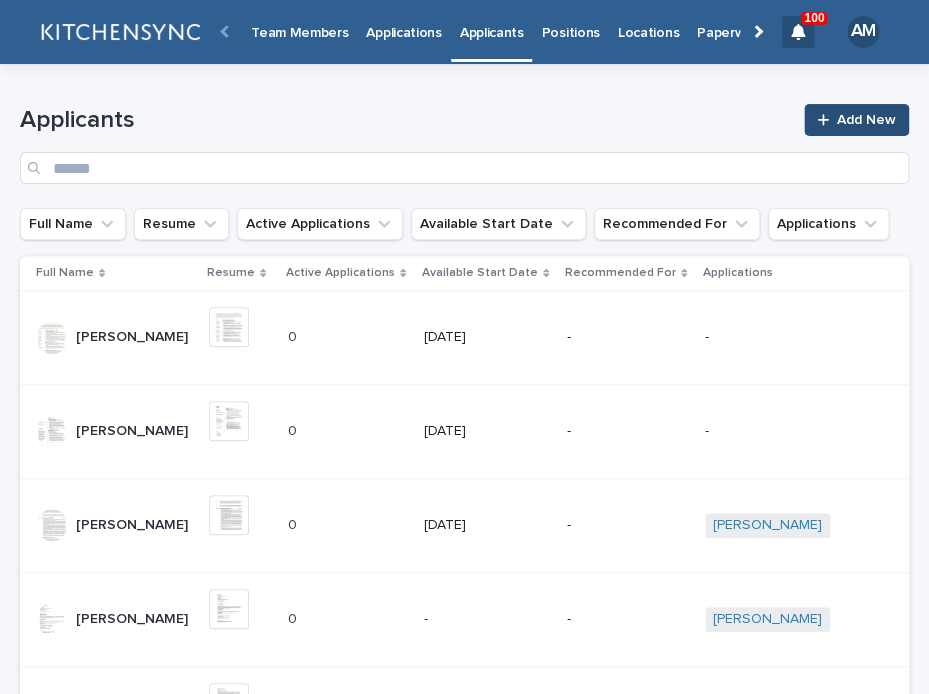click on "Add New" at bounding box center (866, 120) 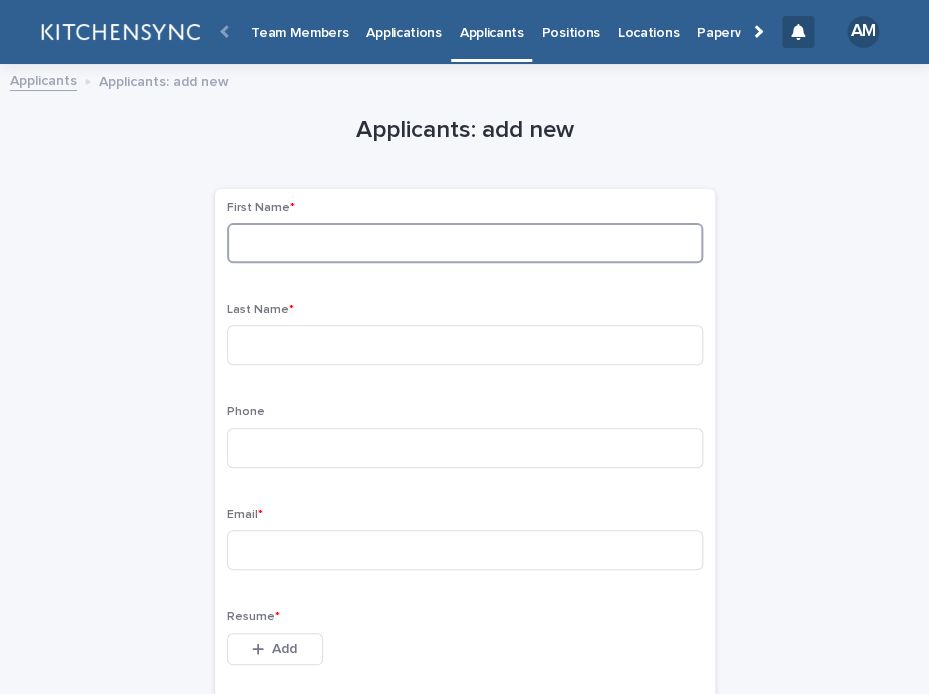 click at bounding box center [465, 243] 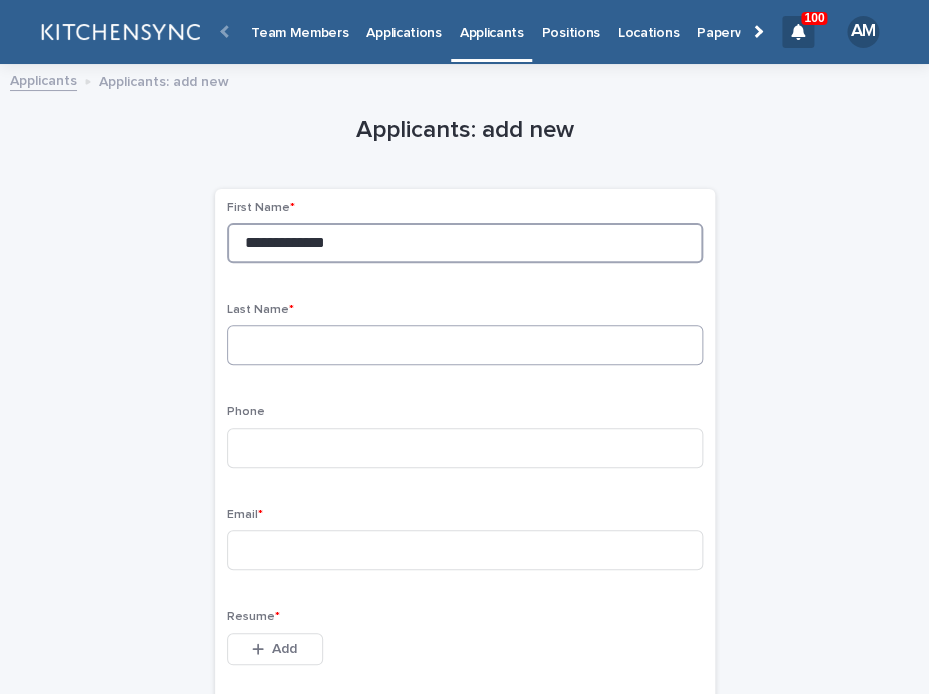 type on "**********" 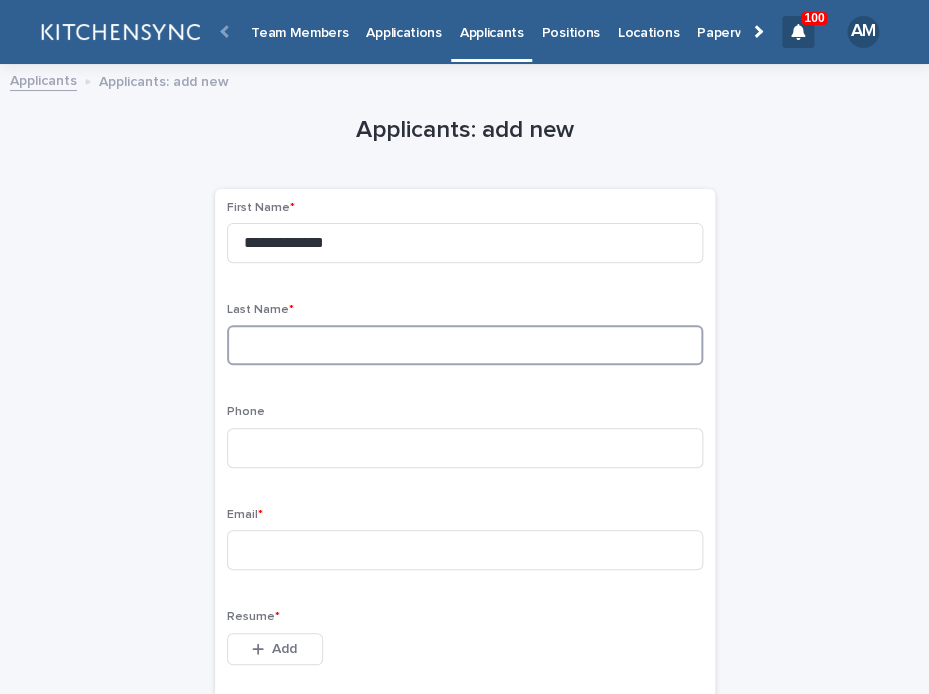 click at bounding box center (465, 345) 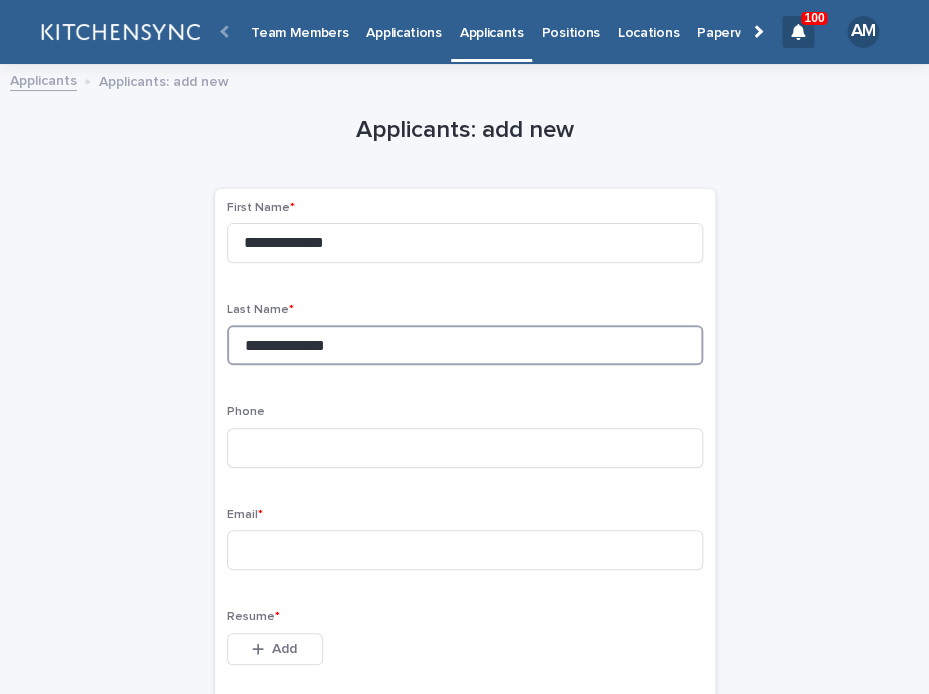 drag, startPoint x: 285, startPoint y: 357, endPoint x: 105, endPoint y: 352, distance: 180.06943 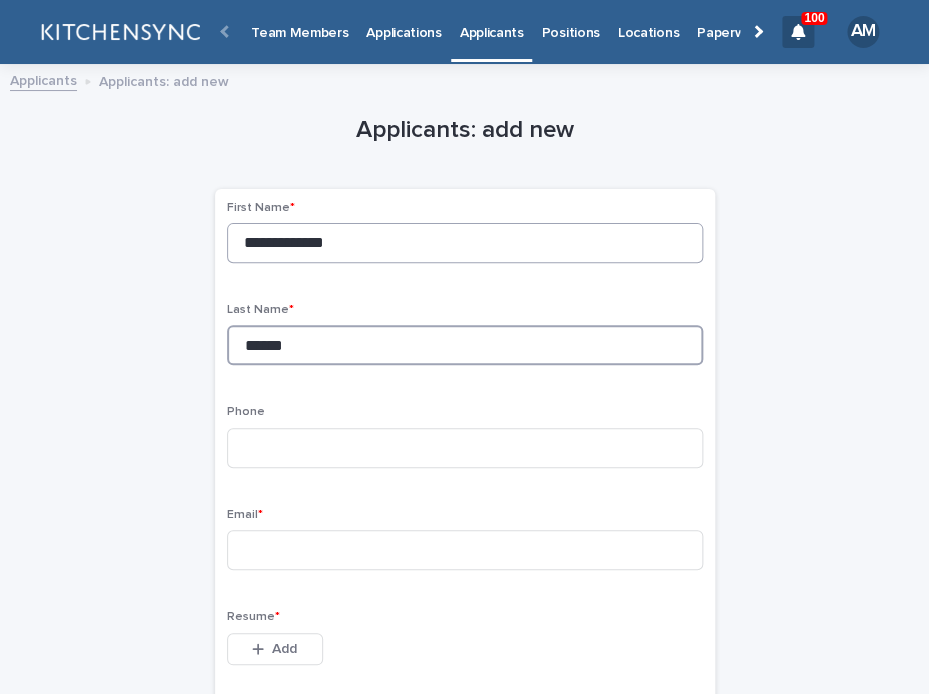 type on "******" 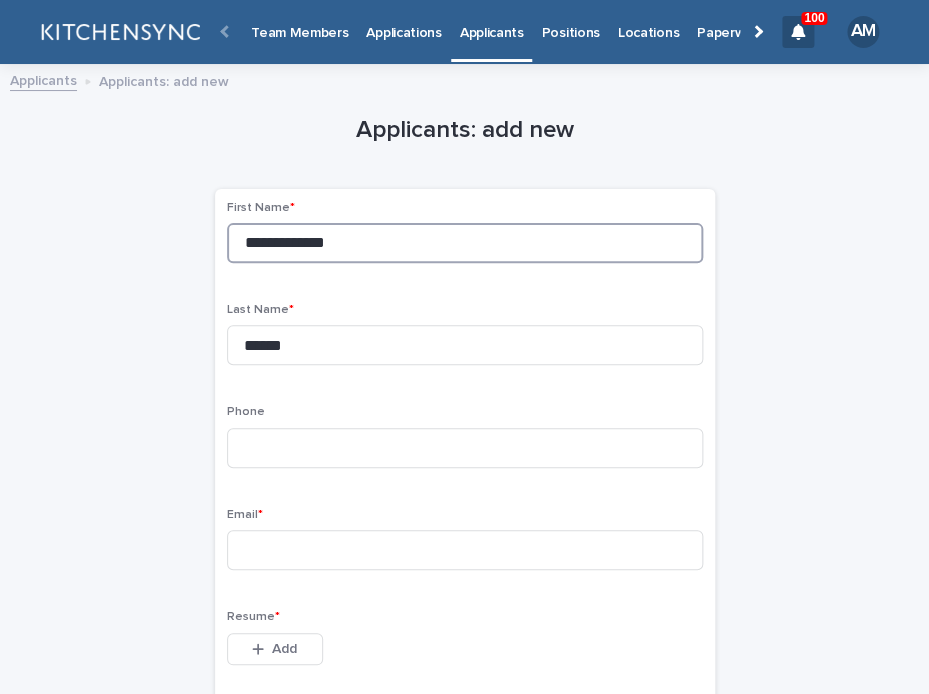 drag, startPoint x: 283, startPoint y: 247, endPoint x: 453, endPoint y: 247, distance: 170 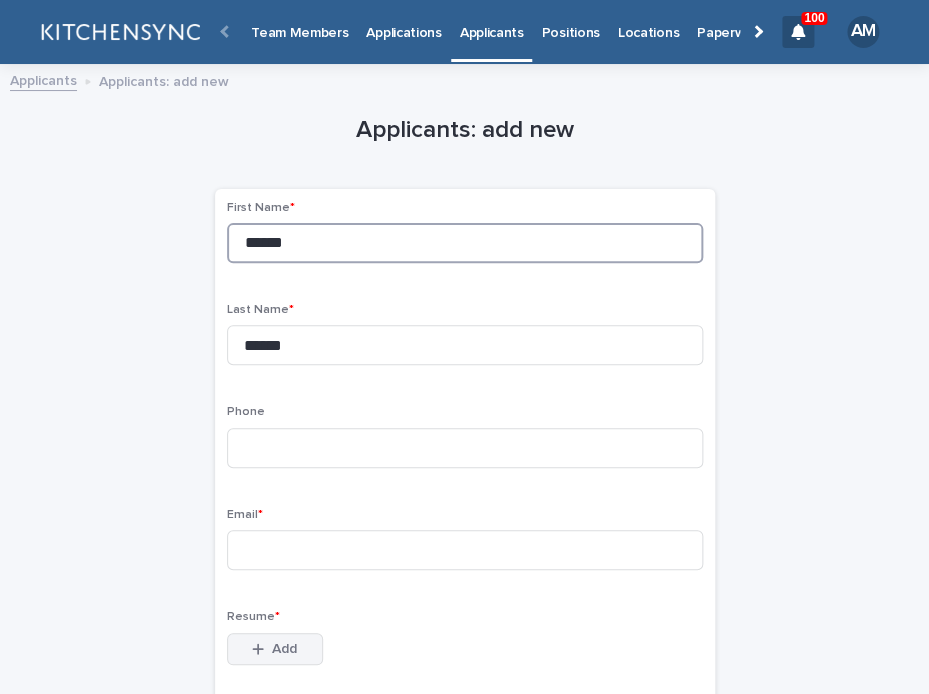 type on "******" 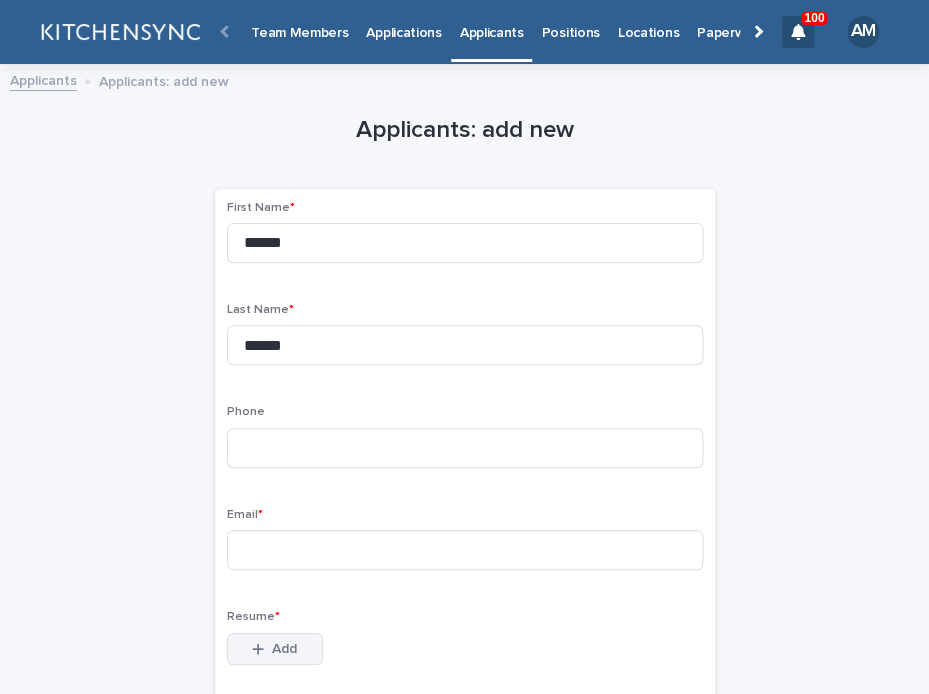 click on "Add" at bounding box center [284, 649] 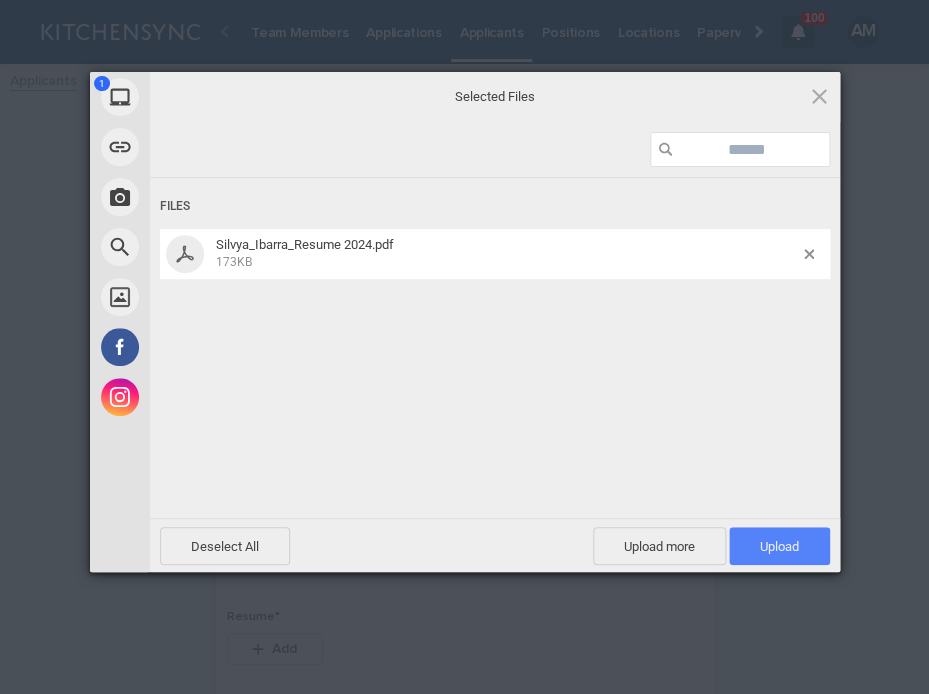 click on "Upload
1" at bounding box center (779, 546) 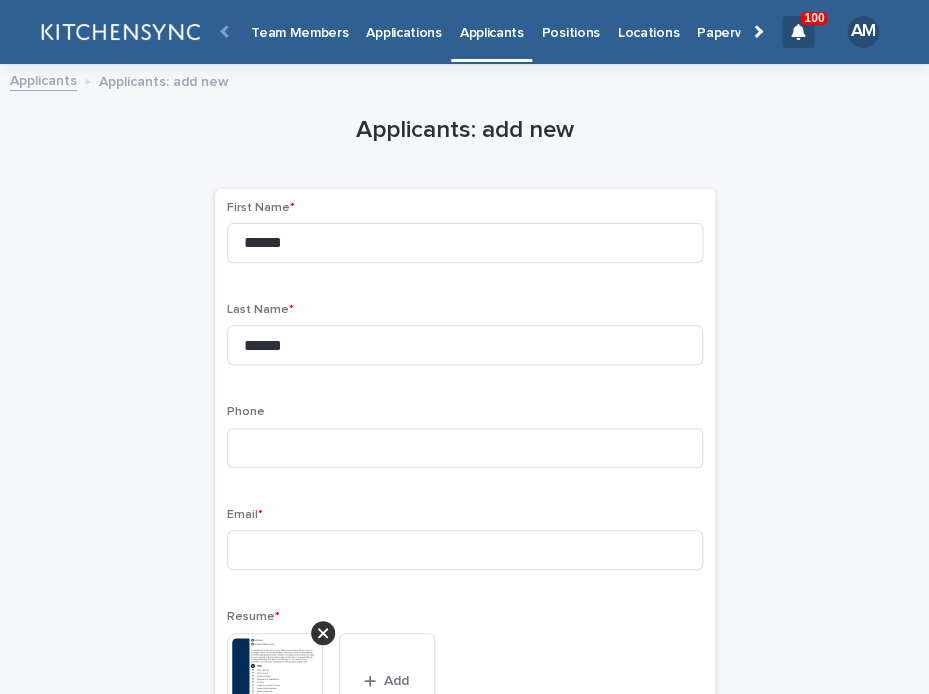 click on "Phone" at bounding box center (465, 444) 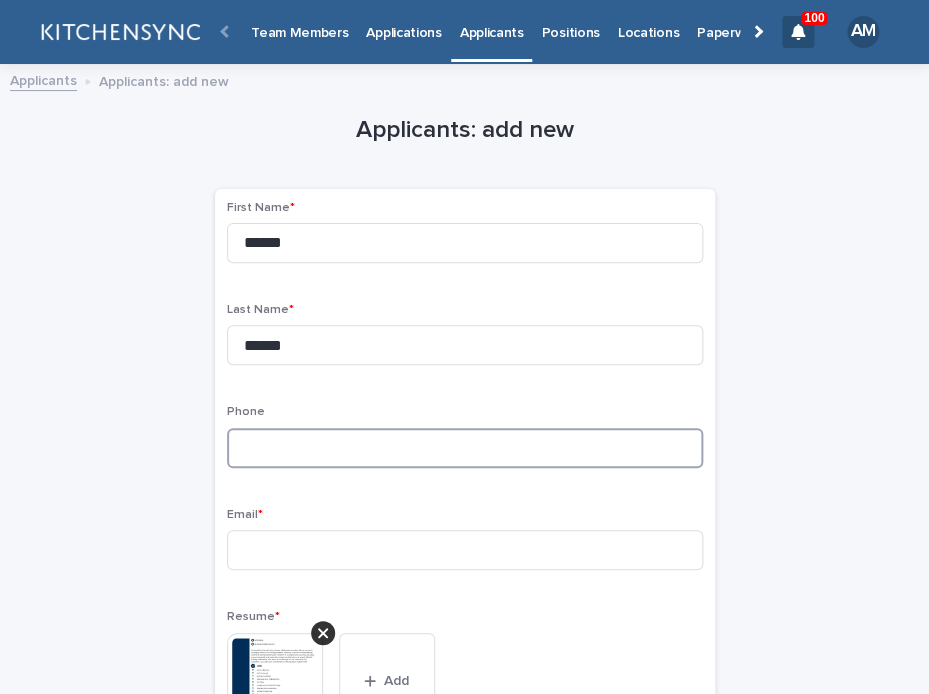click at bounding box center (465, 448) 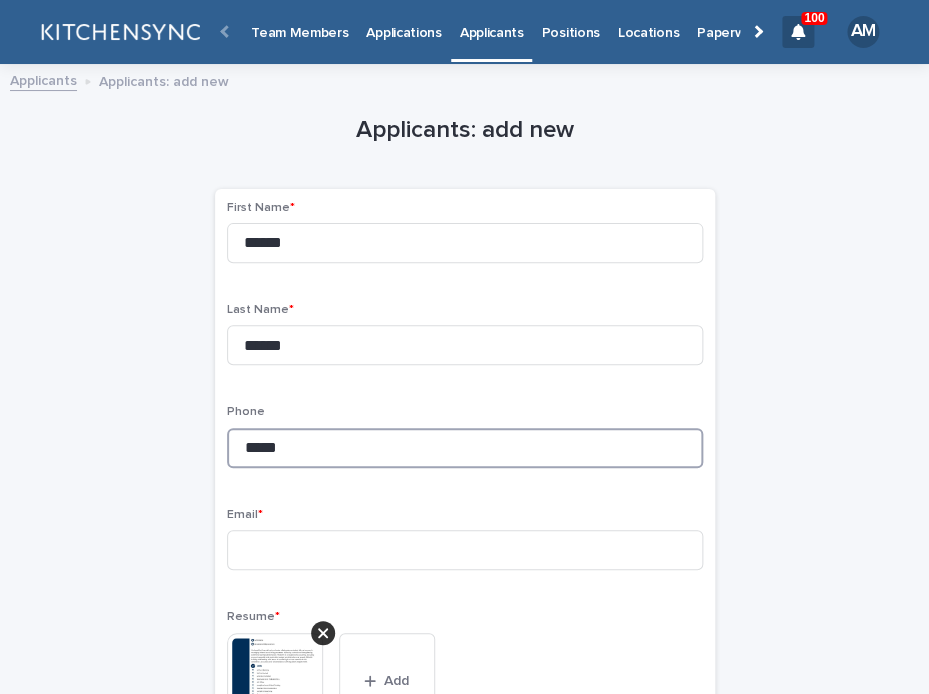 paste on "**********" 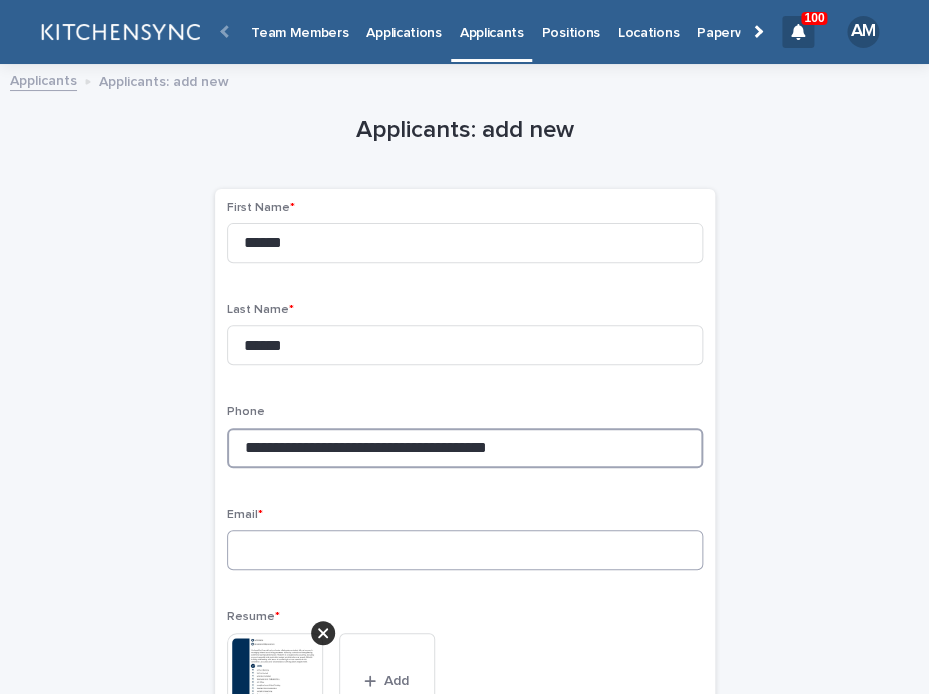 type on "**********" 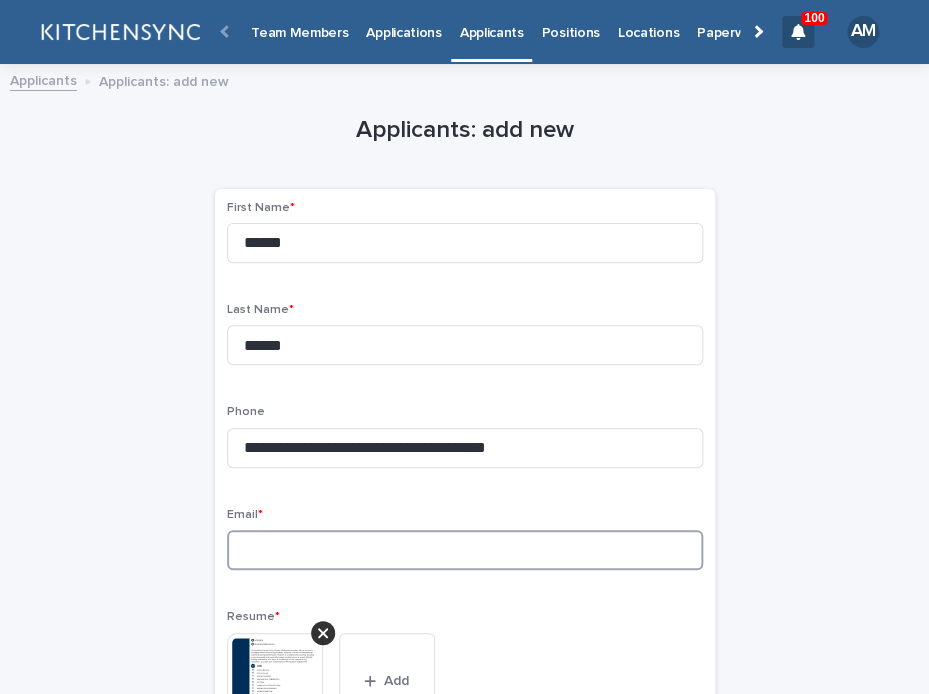 click at bounding box center (465, 550) 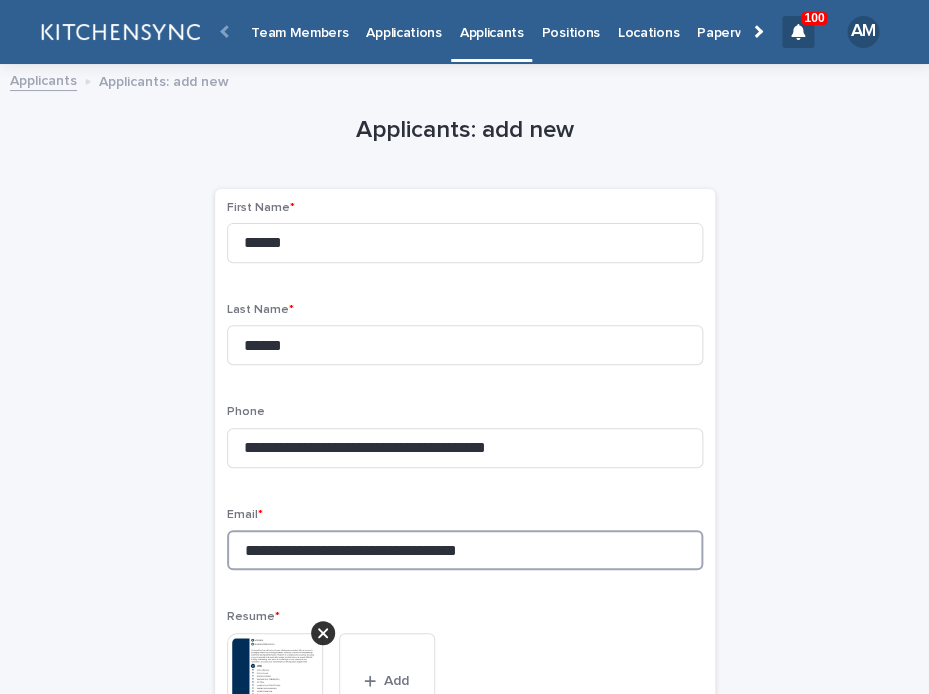 type on "**********" 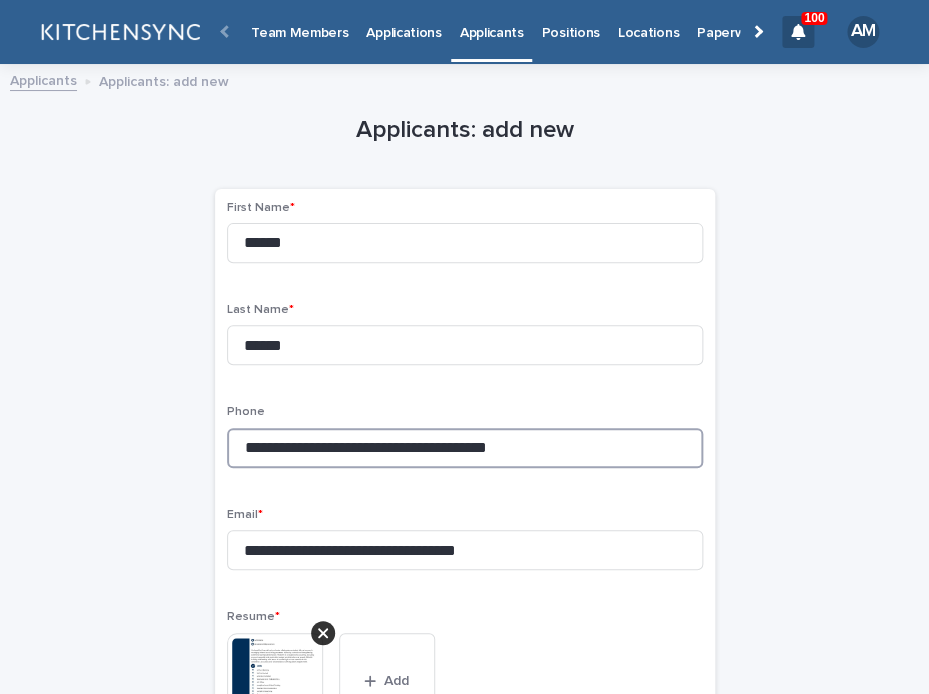 drag, startPoint x: 349, startPoint y: 554, endPoint x: 612, endPoint y: 455, distance: 281.01602 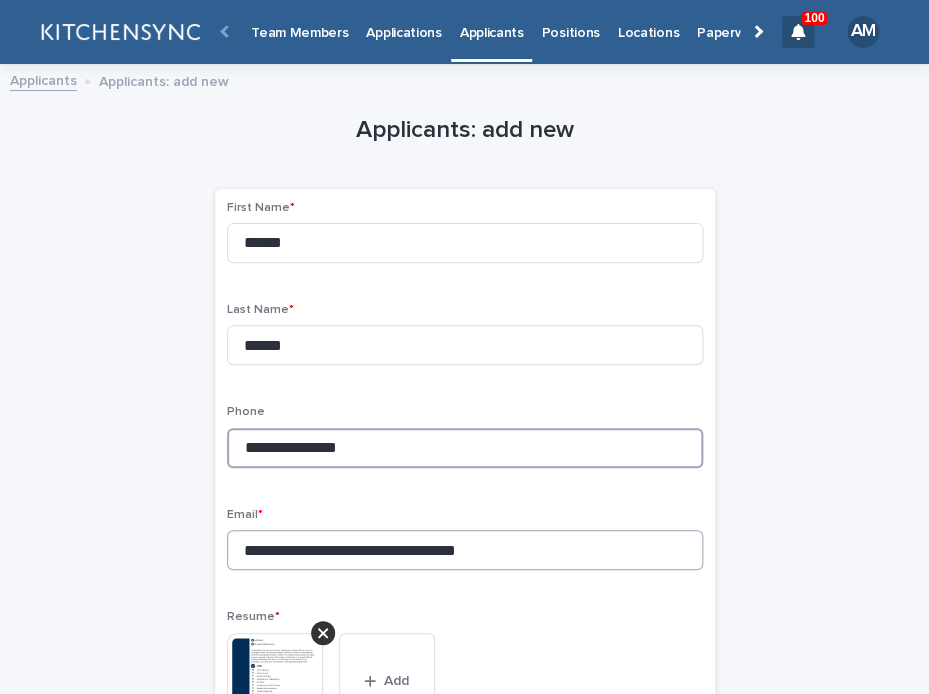 type on "**********" 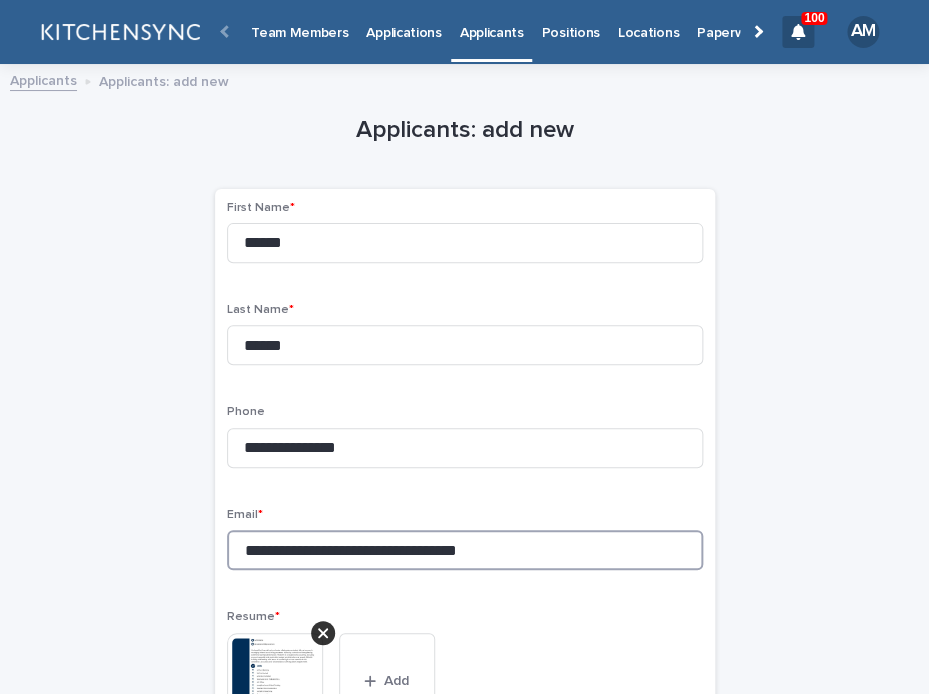 drag, startPoint x: 330, startPoint y: 563, endPoint x: 81, endPoint y: 563, distance: 249 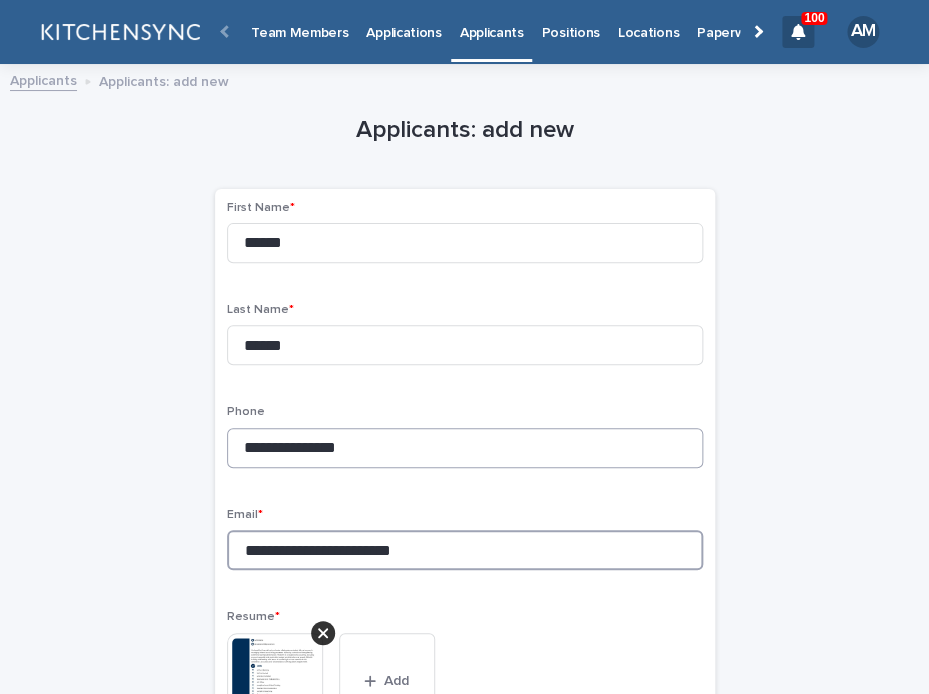 type on "**********" 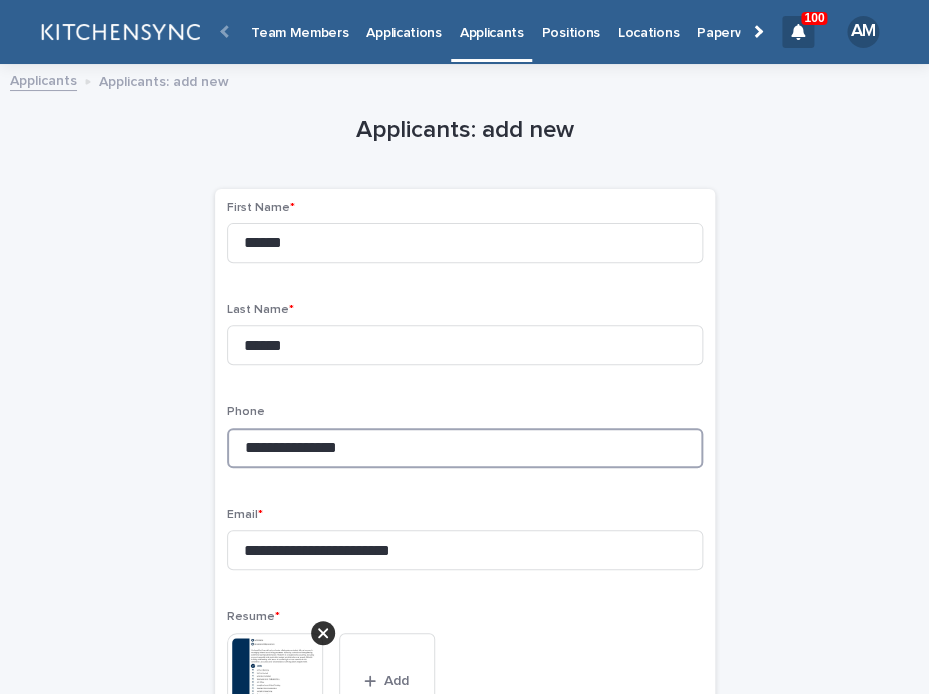 click on "**********" at bounding box center (465, 448) 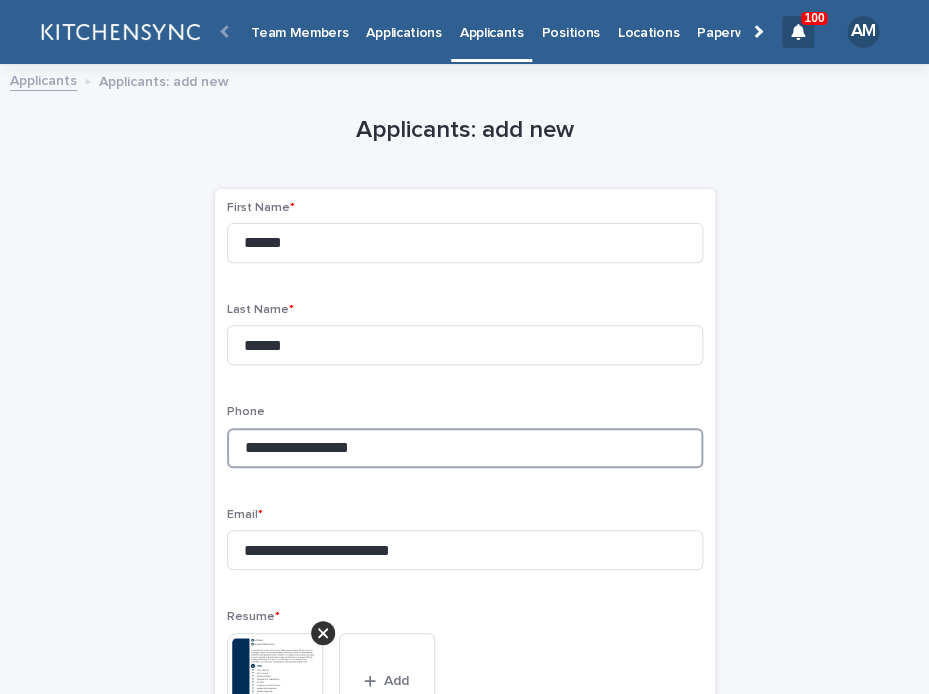 scroll, scrollTop: 1091, scrollLeft: 0, axis: vertical 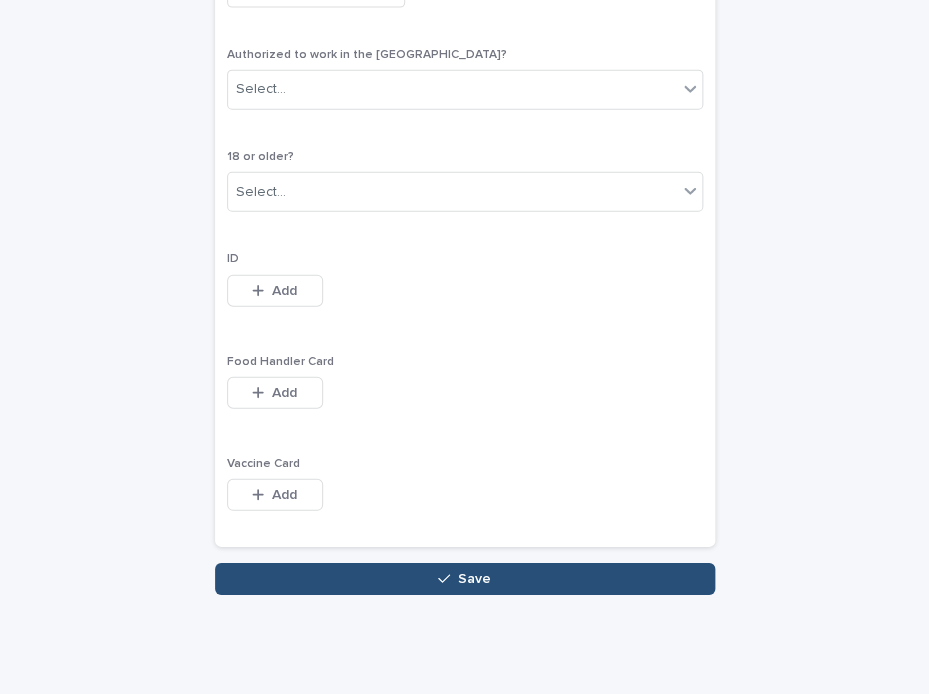 type on "**********" 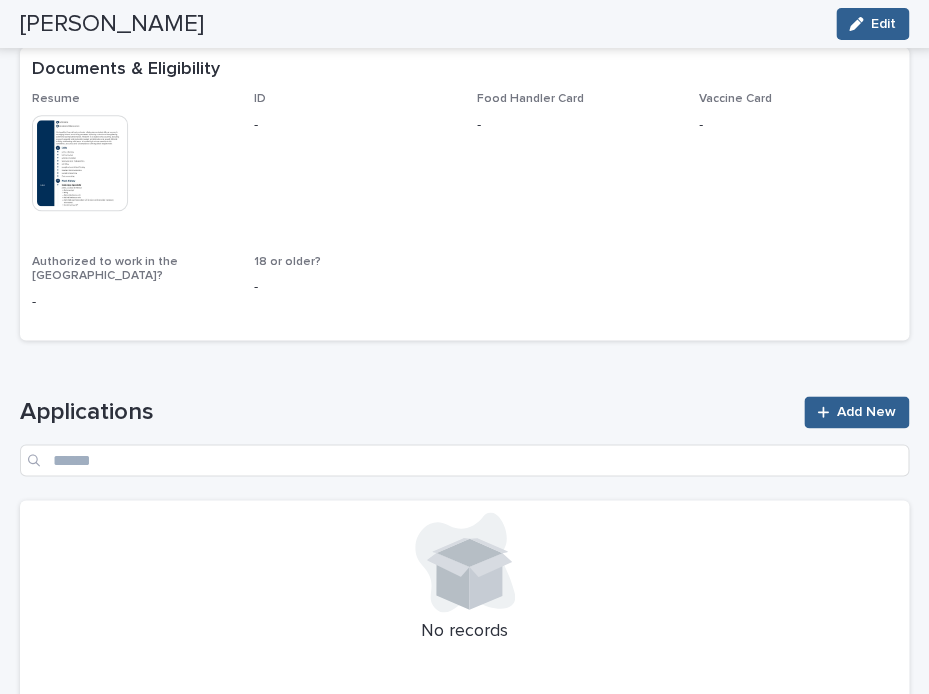 scroll, scrollTop: 0, scrollLeft: 0, axis: both 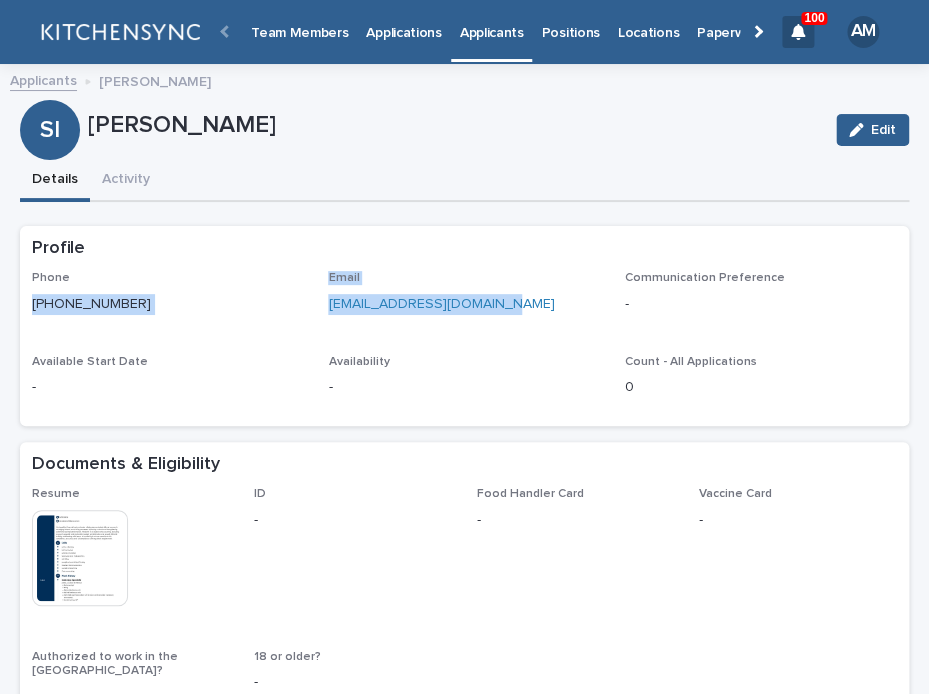 drag, startPoint x: 508, startPoint y: 313, endPoint x: -14, endPoint y: 289, distance: 522.55145 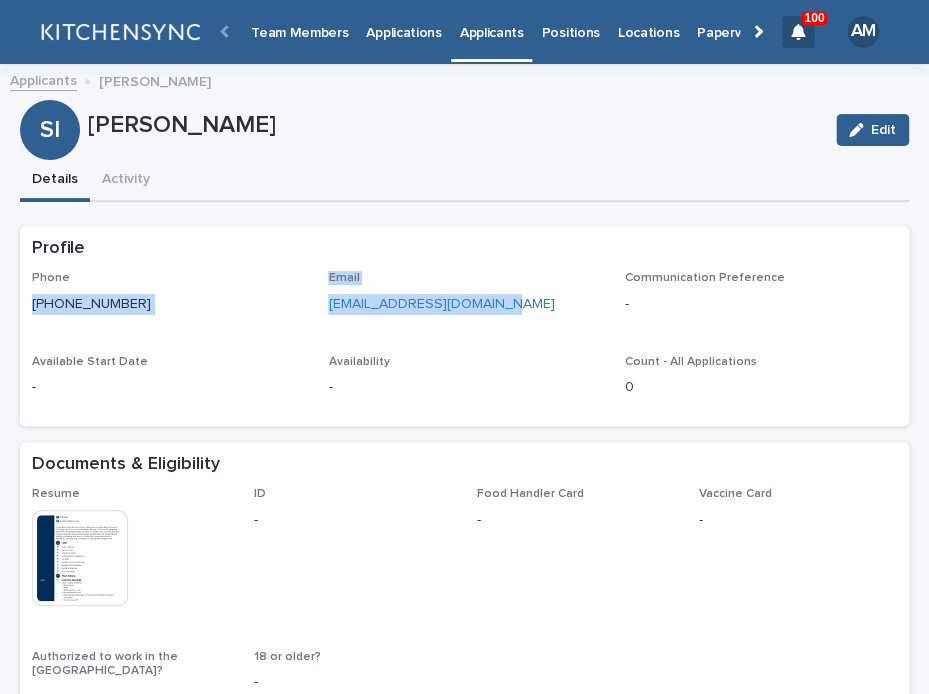 scroll, scrollTop: 505, scrollLeft: 0, axis: vertical 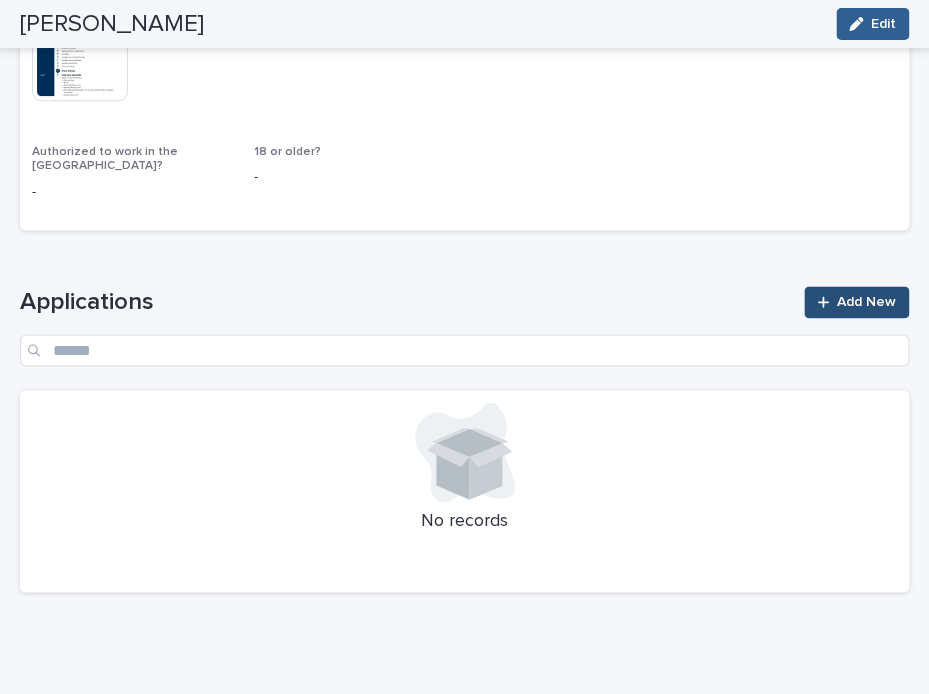 click on "Add New" at bounding box center (866, 302) 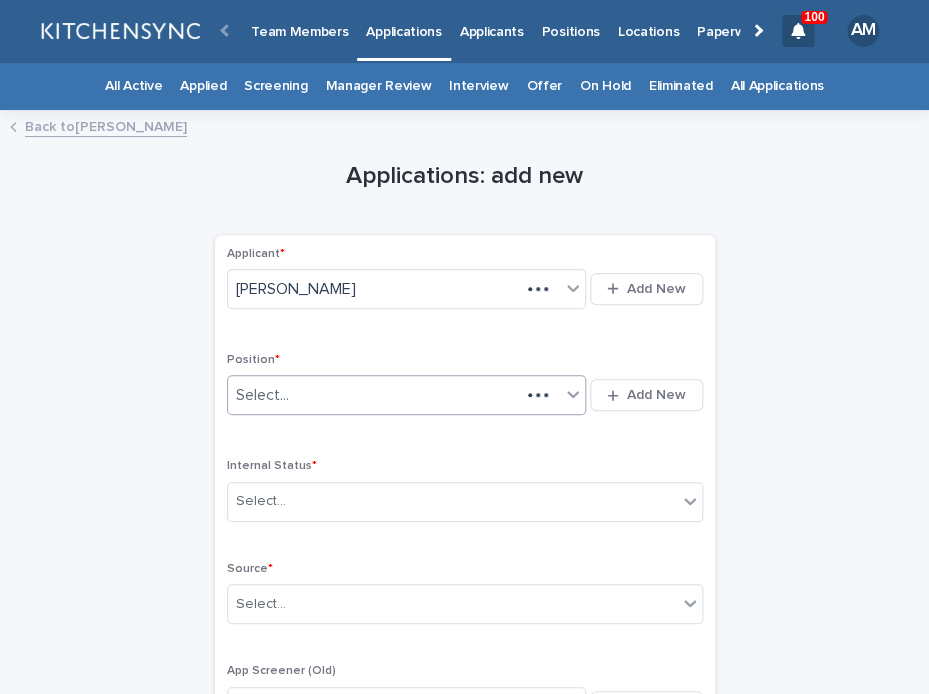scroll, scrollTop: 0, scrollLeft: 0, axis: both 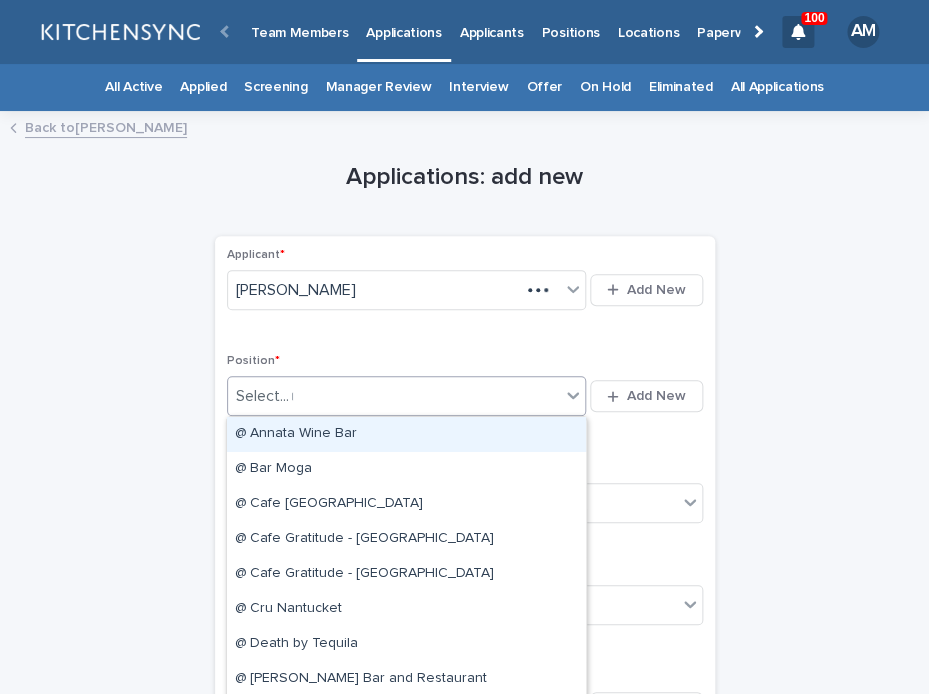 click on "Select... *" at bounding box center [394, 396] 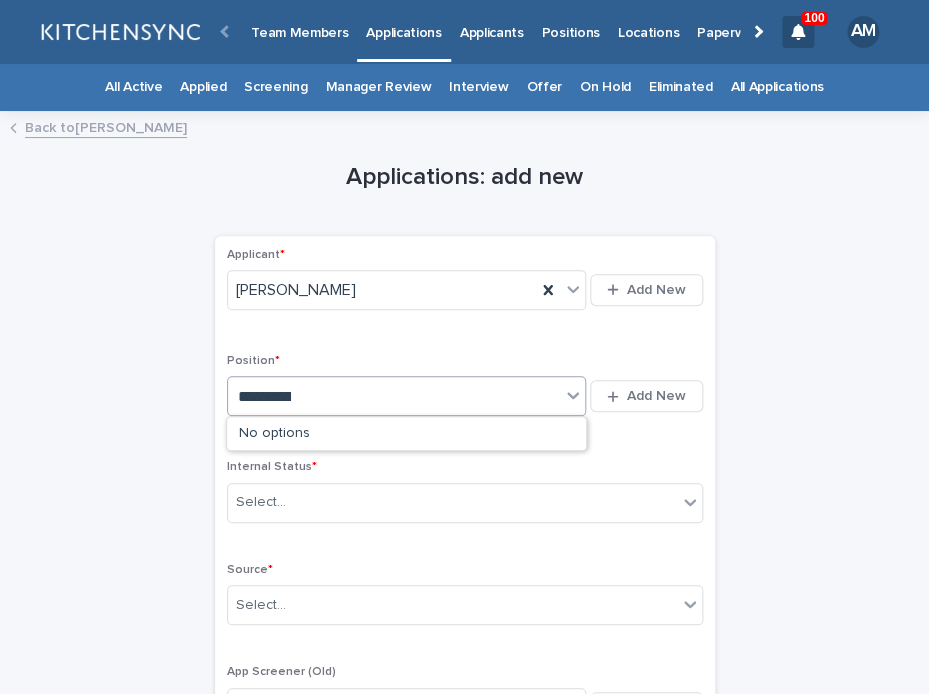 type on "**********" 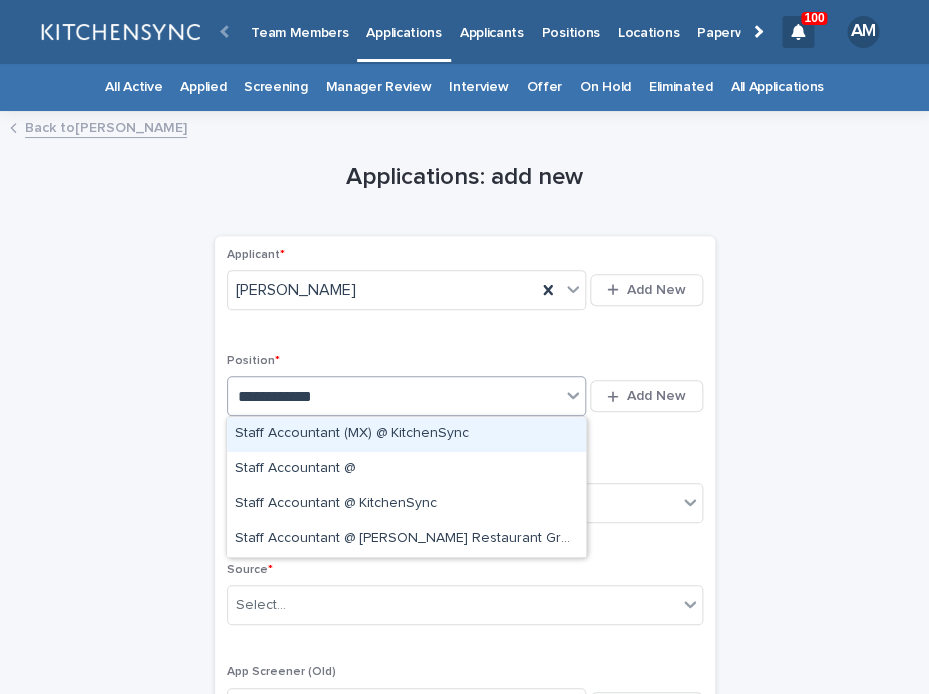 click on "Staff Accountant (MX) @ KitchenSync" at bounding box center [406, 434] 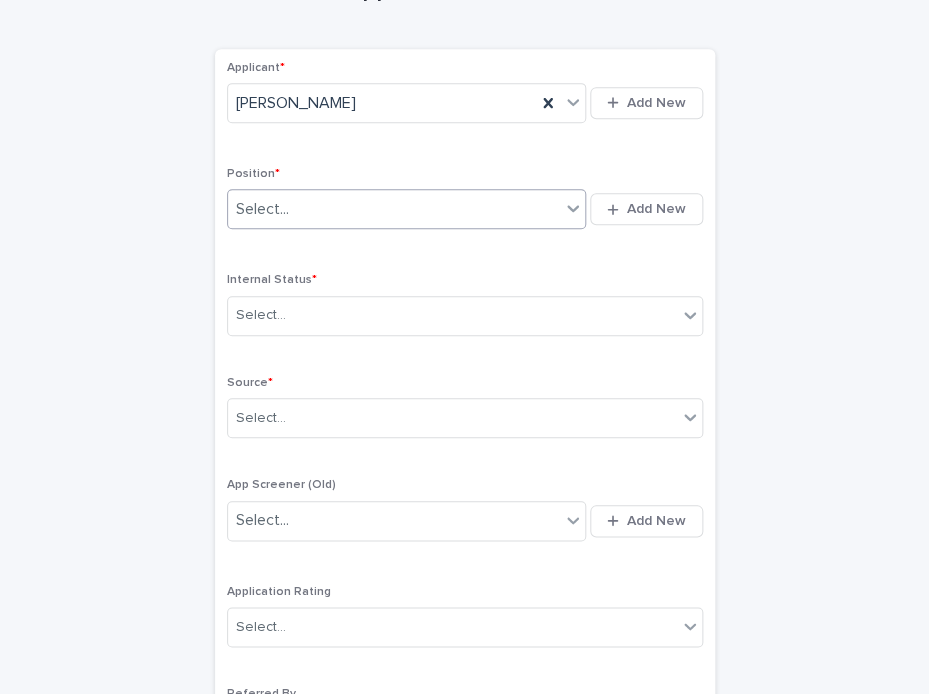 scroll, scrollTop: 204, scrollLeft: 0, axis: vertical 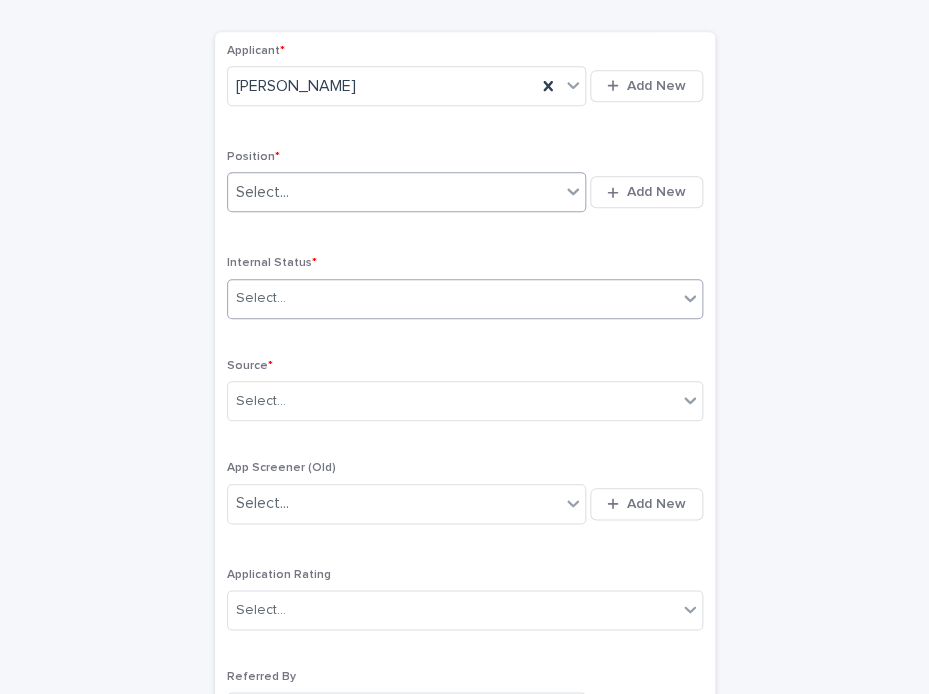 click on "Select..." at bounding box center [452, 298] 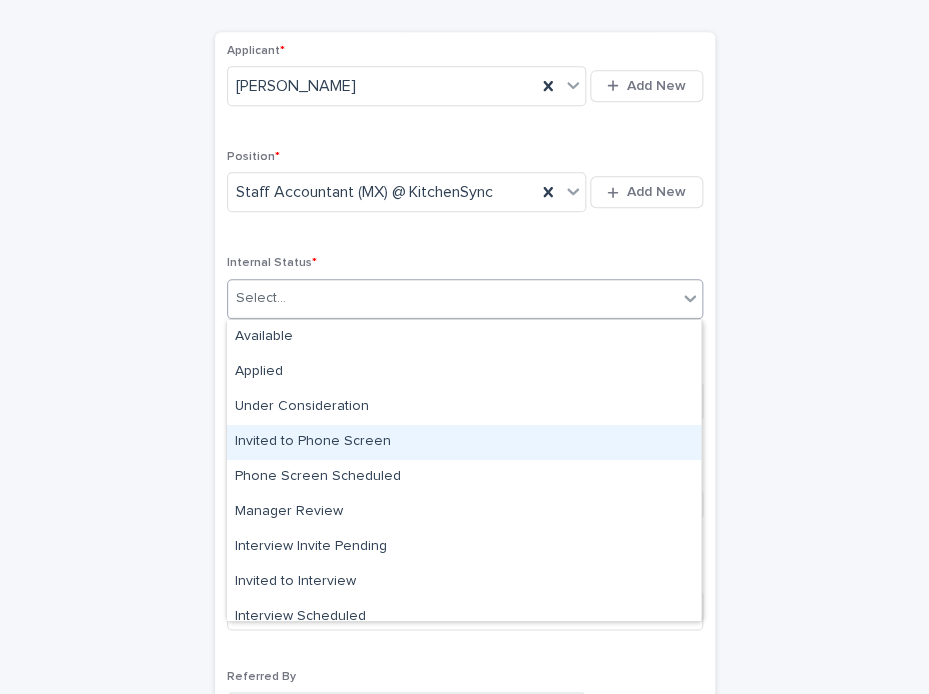 click on "Invited to Phone Screen" at bounding box center (464, 442) 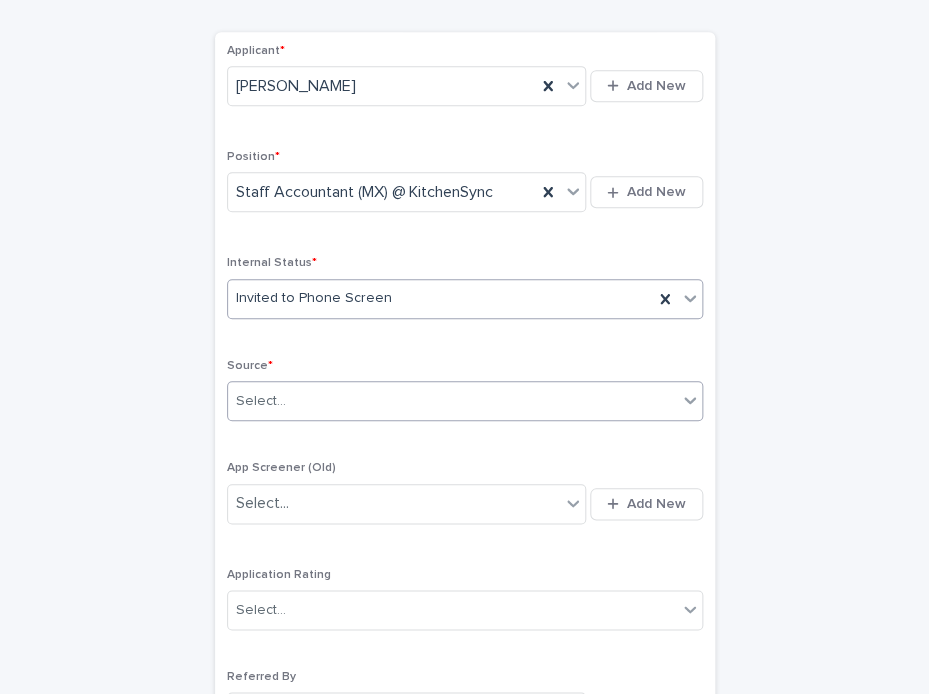 click on "Select..." at bounding box center [452, 401] 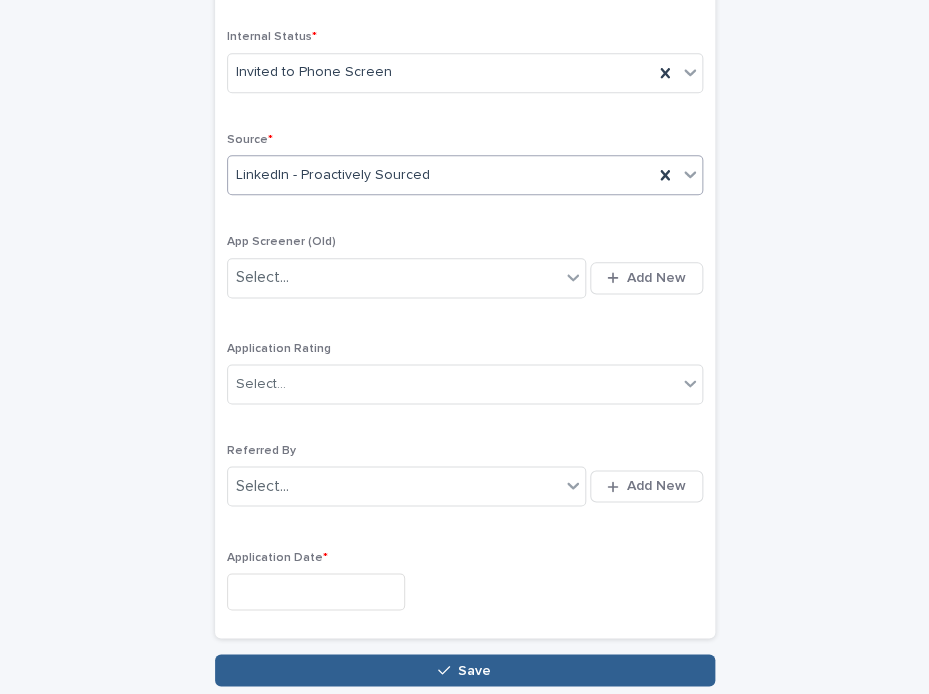 scroll, scrollTop: 459, scrollLeft: 0, axis: vertical 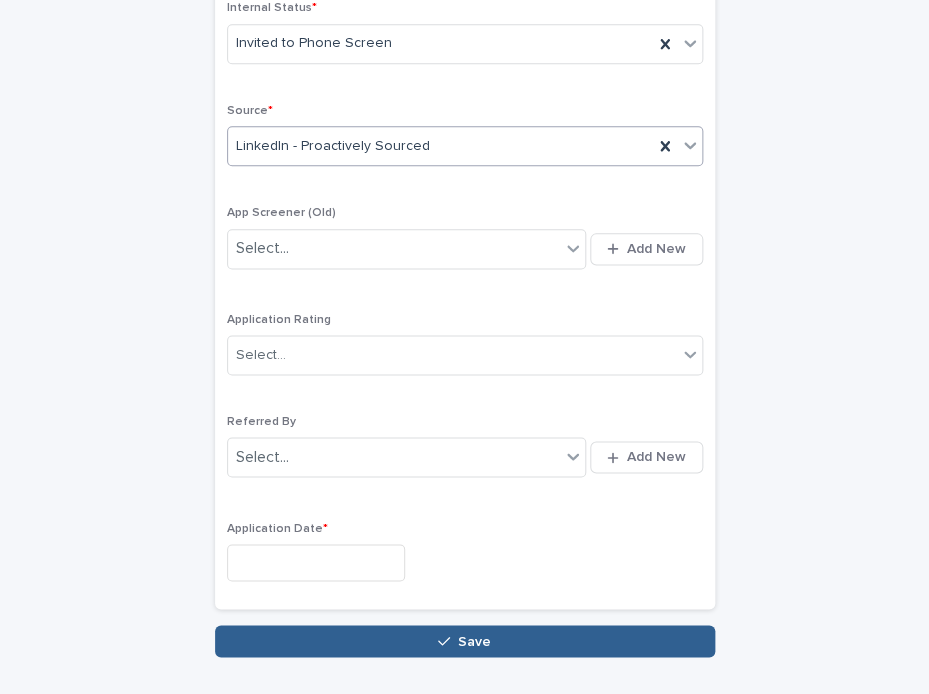 click at bounding box center (316, 562) 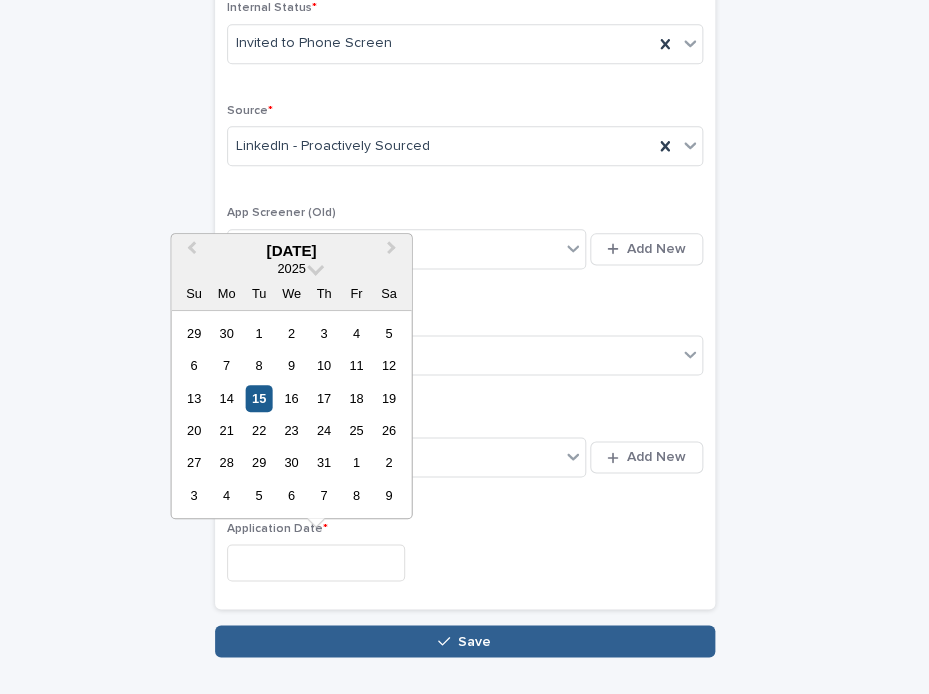 click on "15" at bounding box center [258, 398] 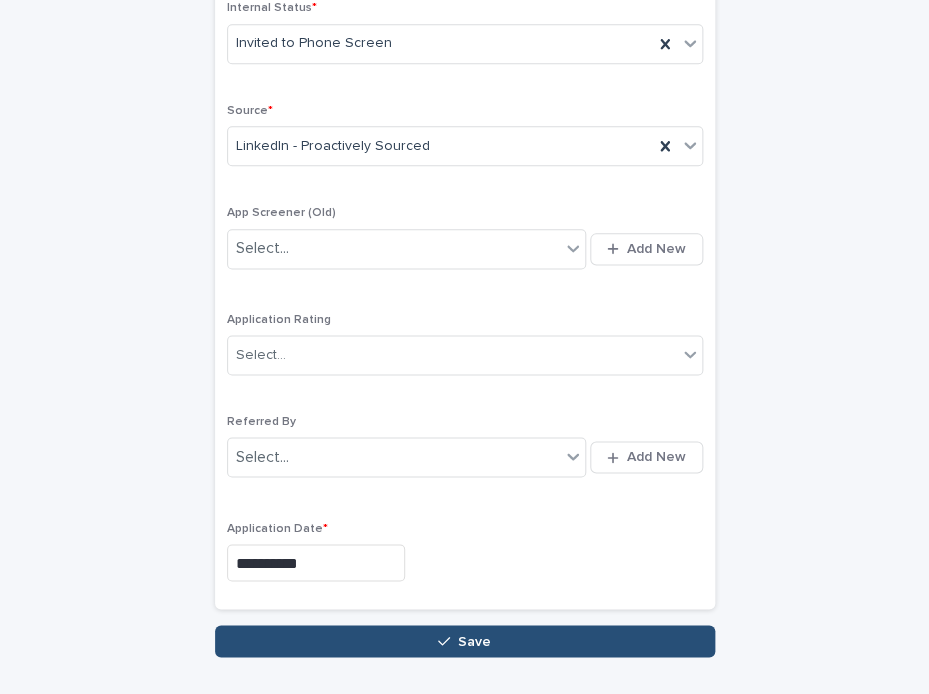 click on "Save" at bounding box center (465, 641) 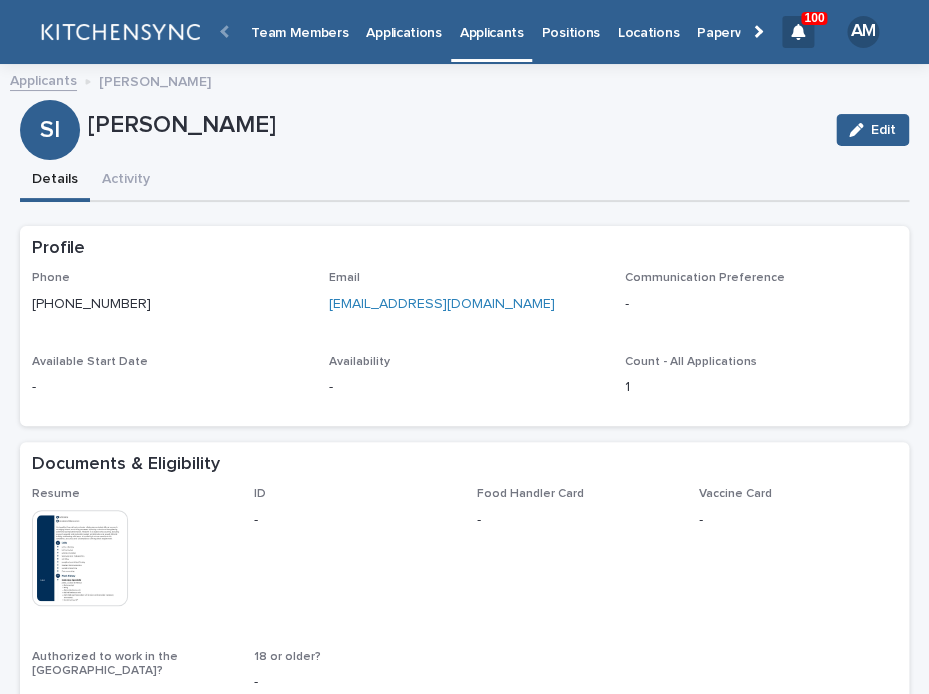 scroll, scrollTop: 508, scrollLeft: 0, axis: vertical 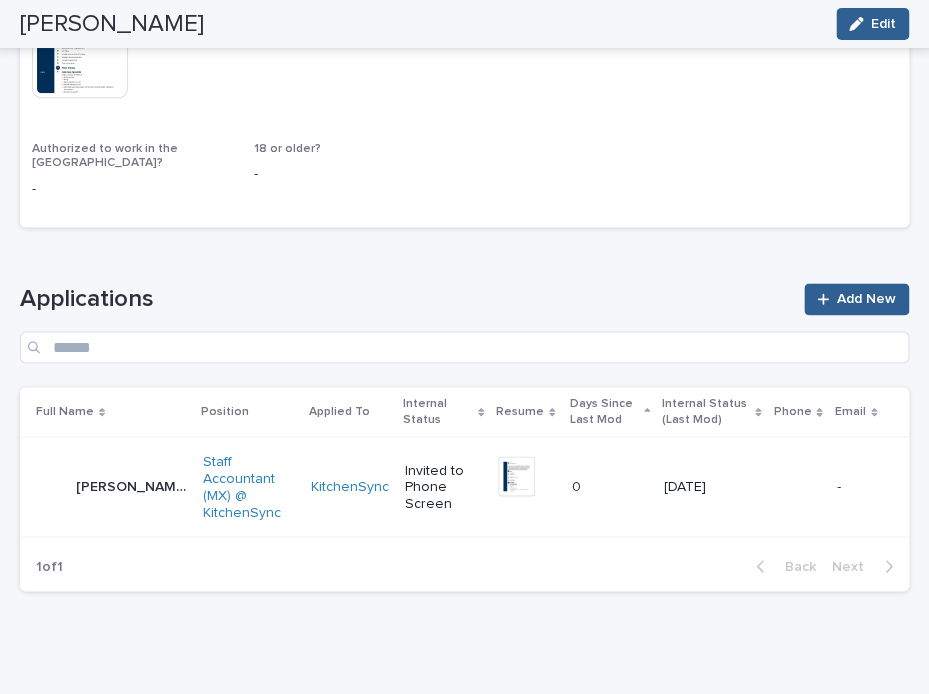 click on "[PERSON_NAME] [PERSON_NAME]" at bounding box center [107, 487] 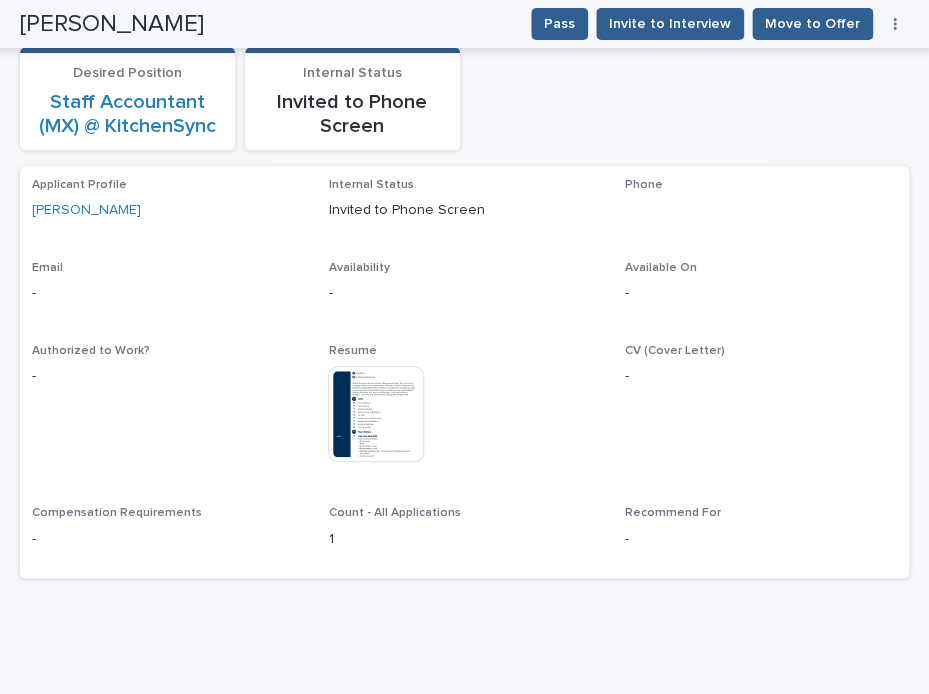 scroll, scrollTop: 226, scrollLeft: 0, axis: vertical 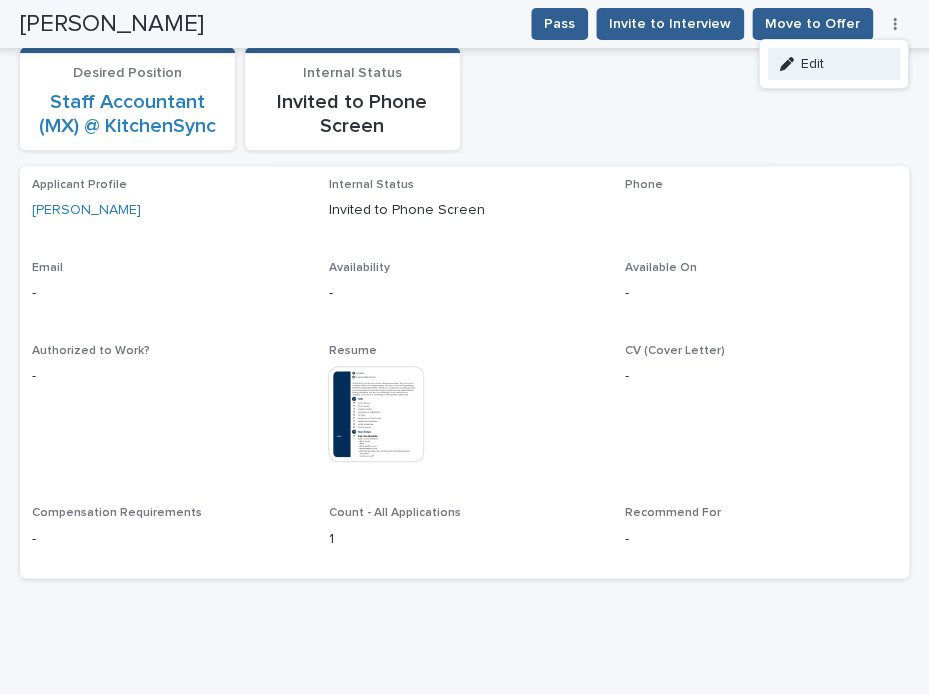 click on "Edit" at bounding box center (833, 64) 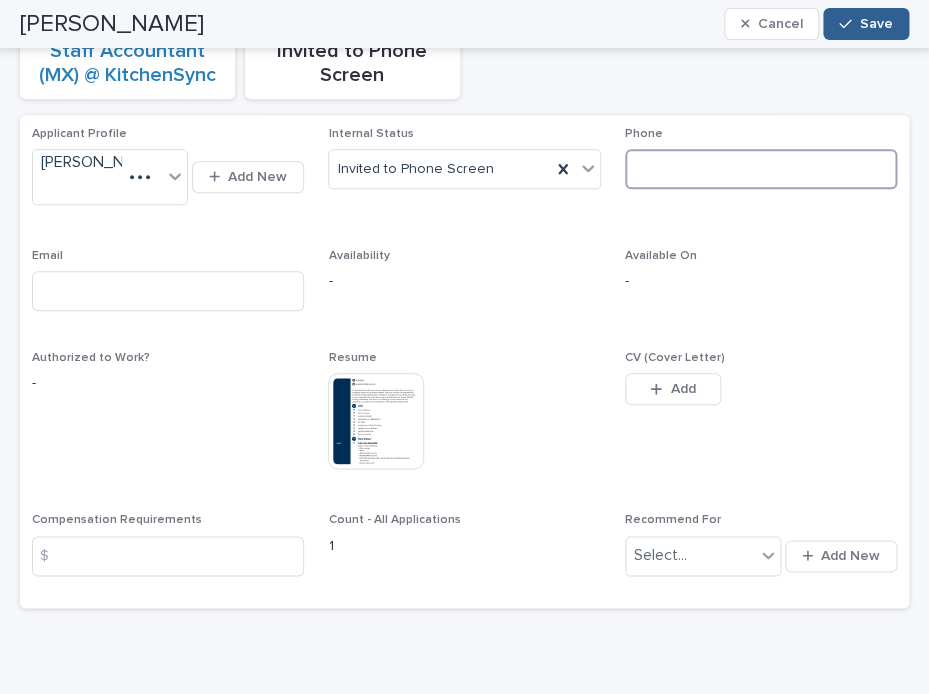 click at bounding box center [761, 169] 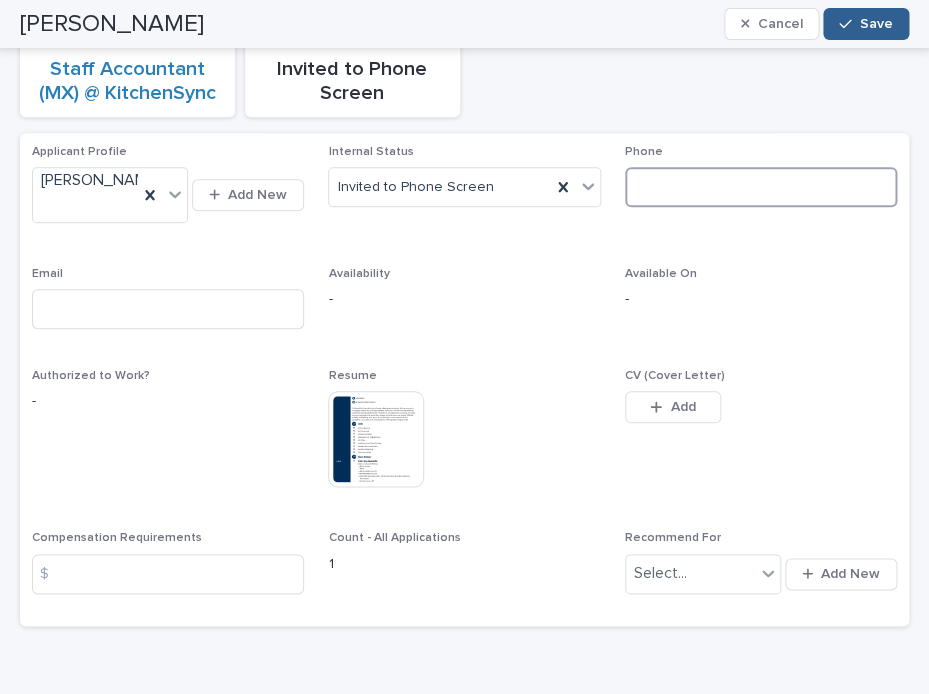 paste on "**********" 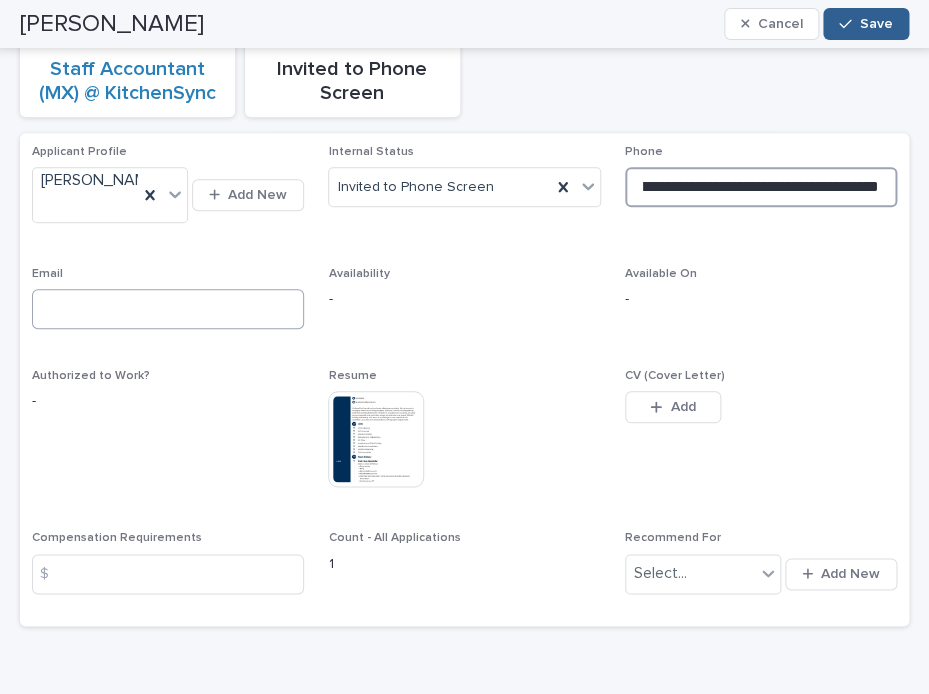 type on "**********" 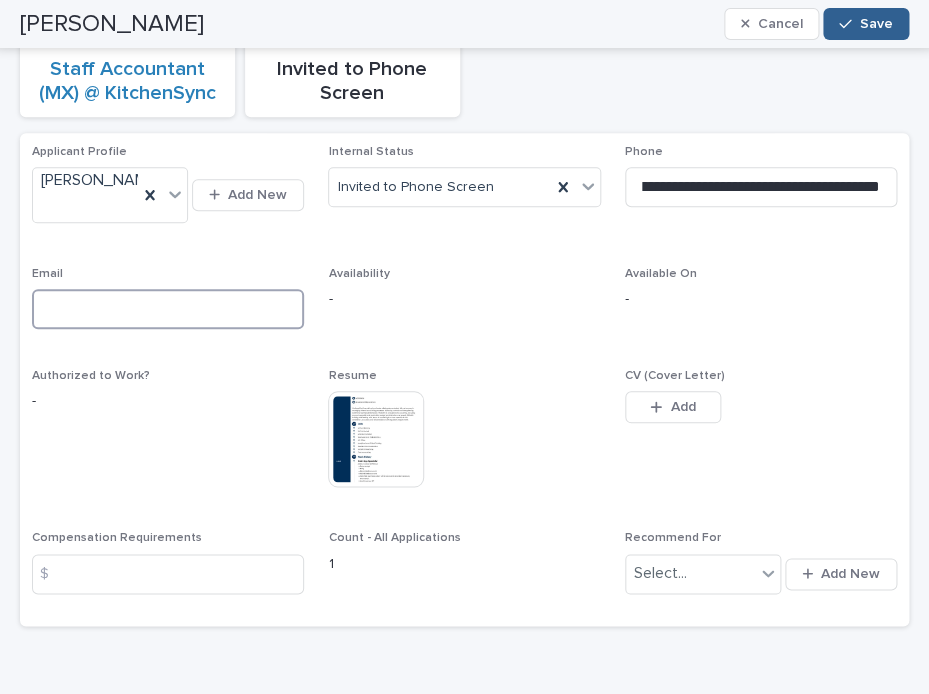 scroll, scrollTop: 0, scrollLeft: 85, axis: horizontal 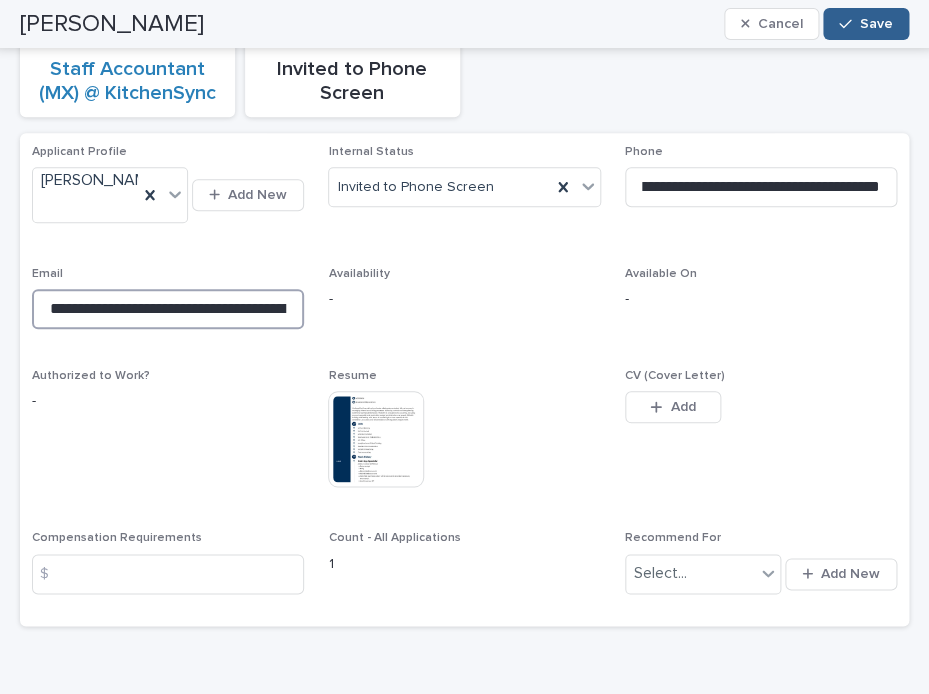 drag, startPoint x: 126, startPoint y: 303, endPoint x: -47, endPoint y: 303, distance: 173 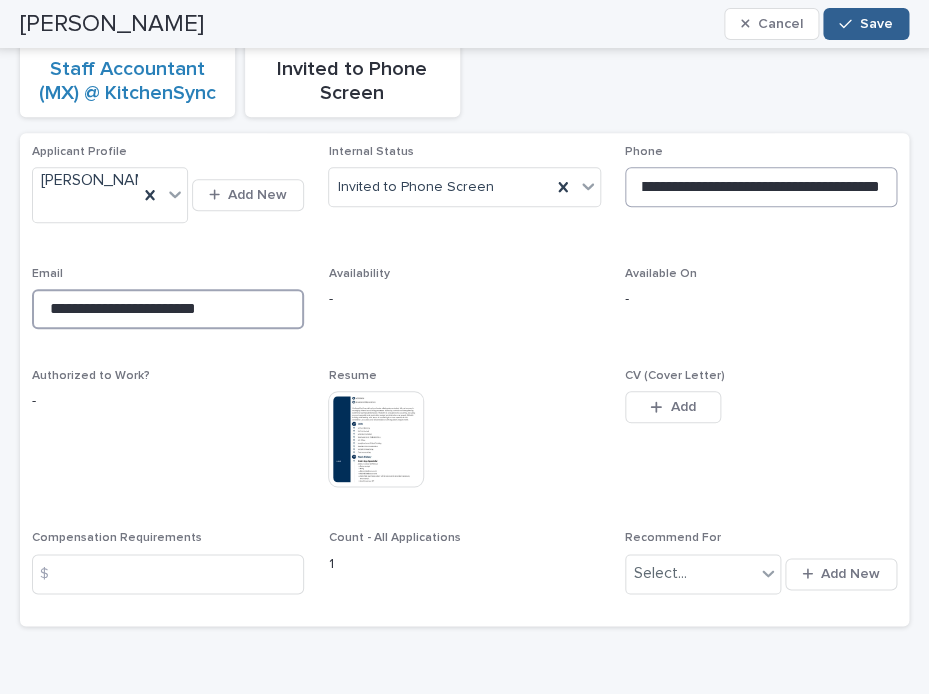 type on "**********" 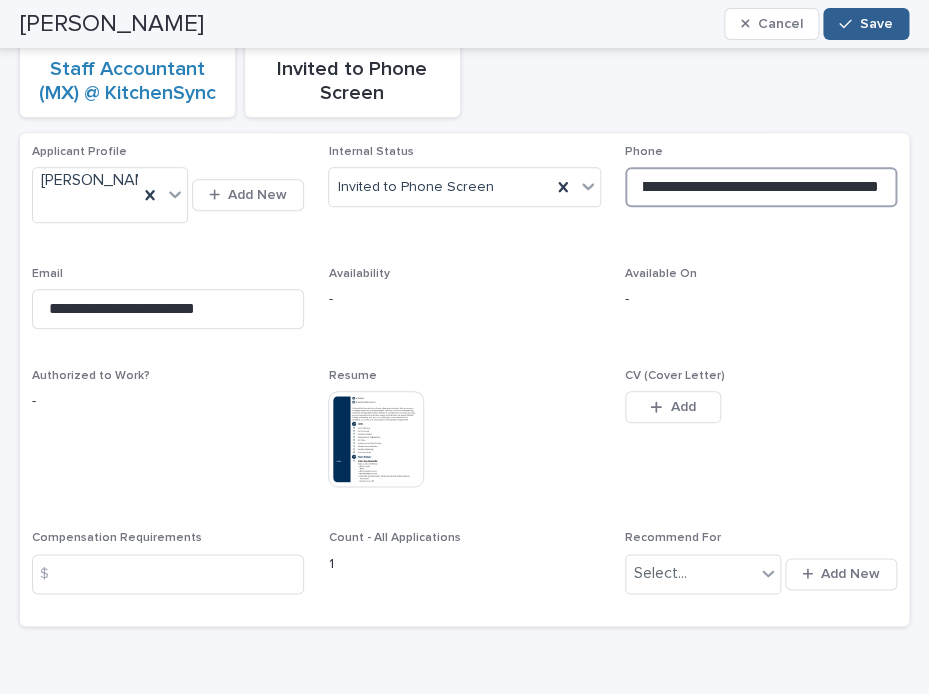 scroll, scrollTop: 0, scrollLeft: 87, axis: horizontal 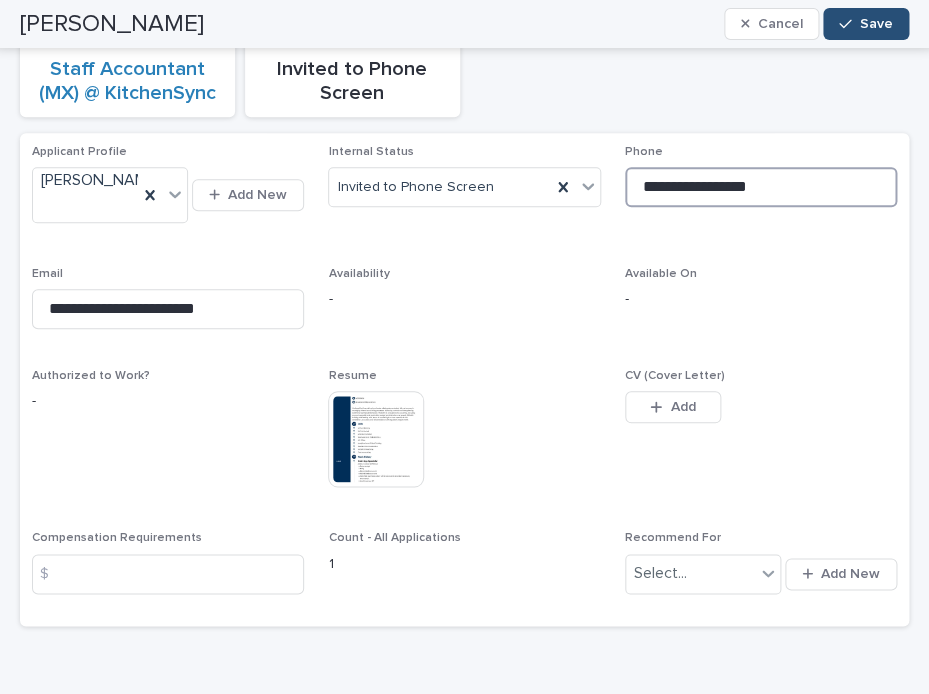 type on "**********" 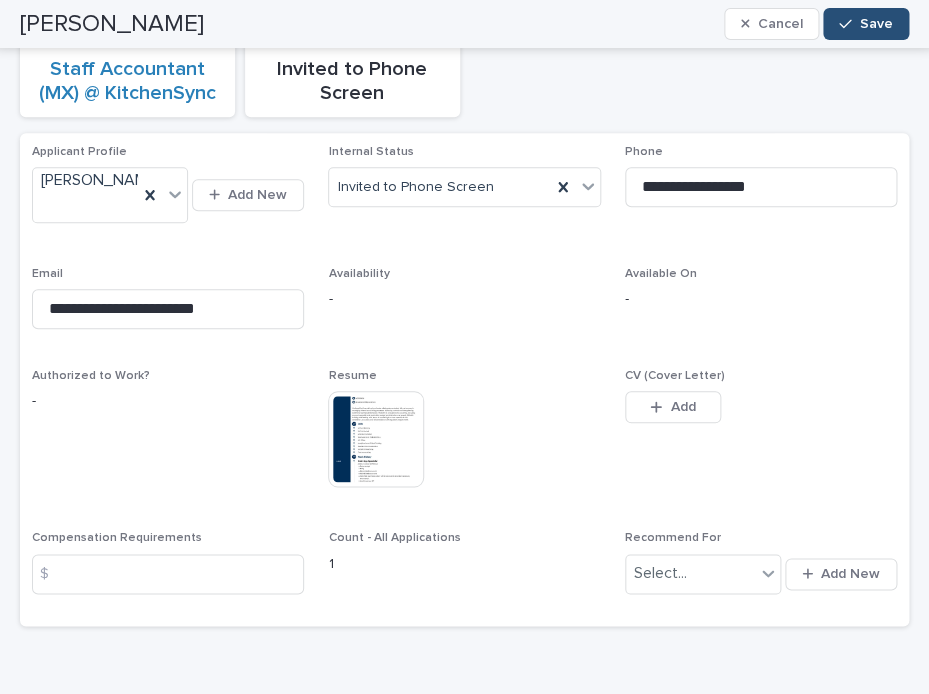 click on "Save" at bounding box center [876, 24] 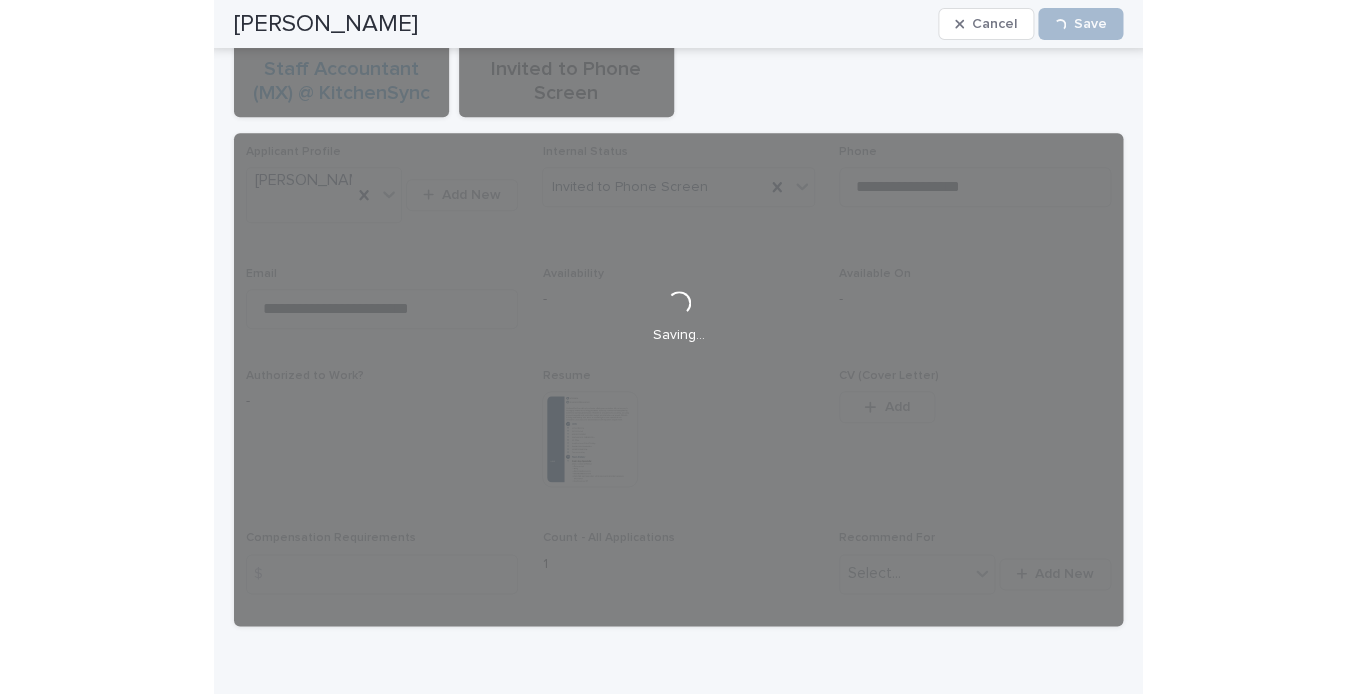 scroll, scrollTop: 0, scrollLeft: 0, axis: both 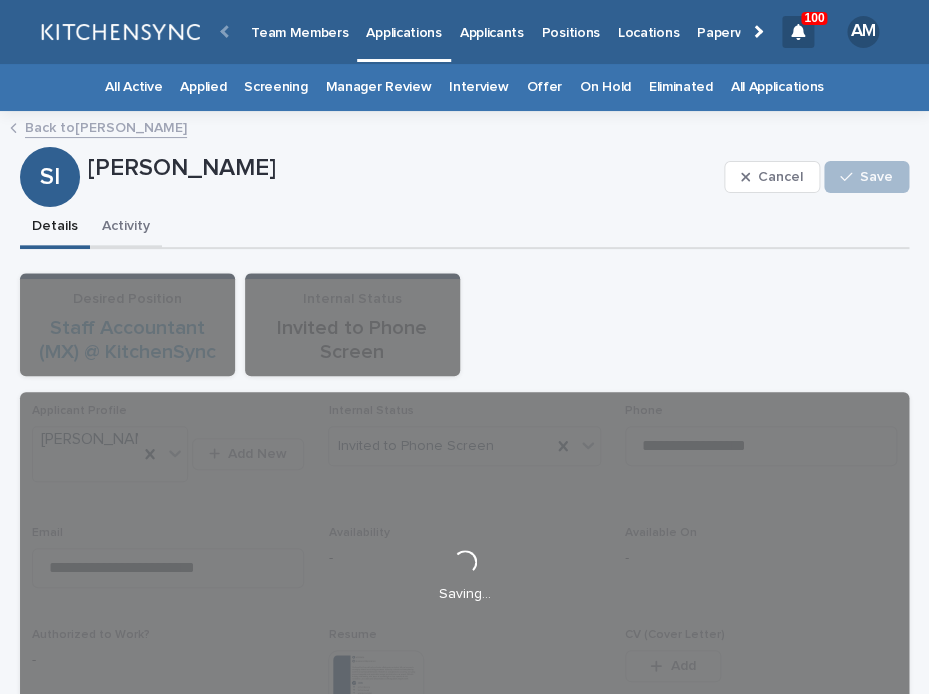 click on "Activity" at bounding box center (126, 228) 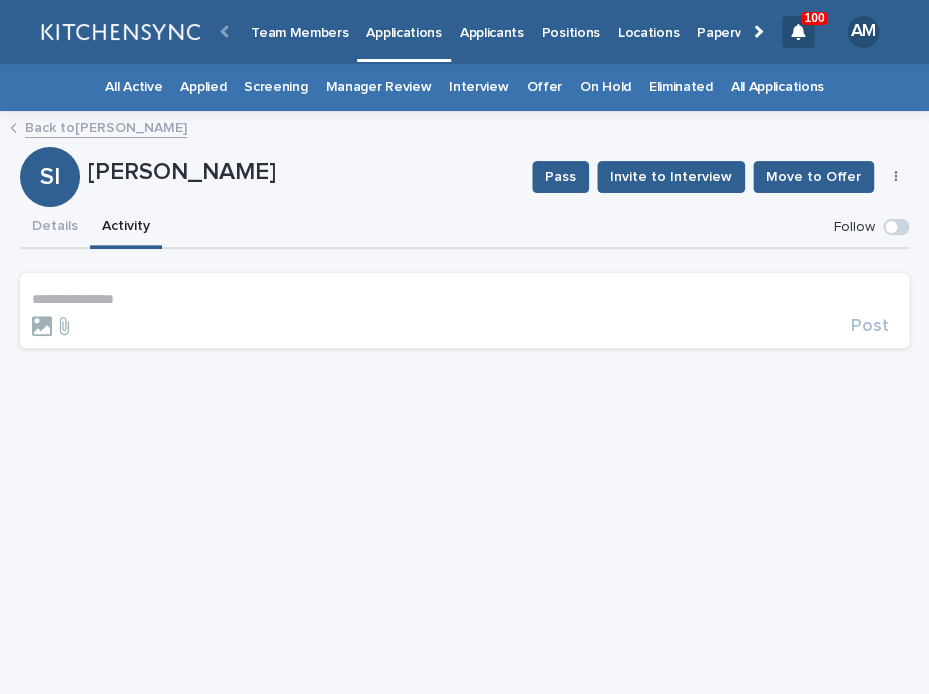 click on "**********" at bounding box center [464, 299] 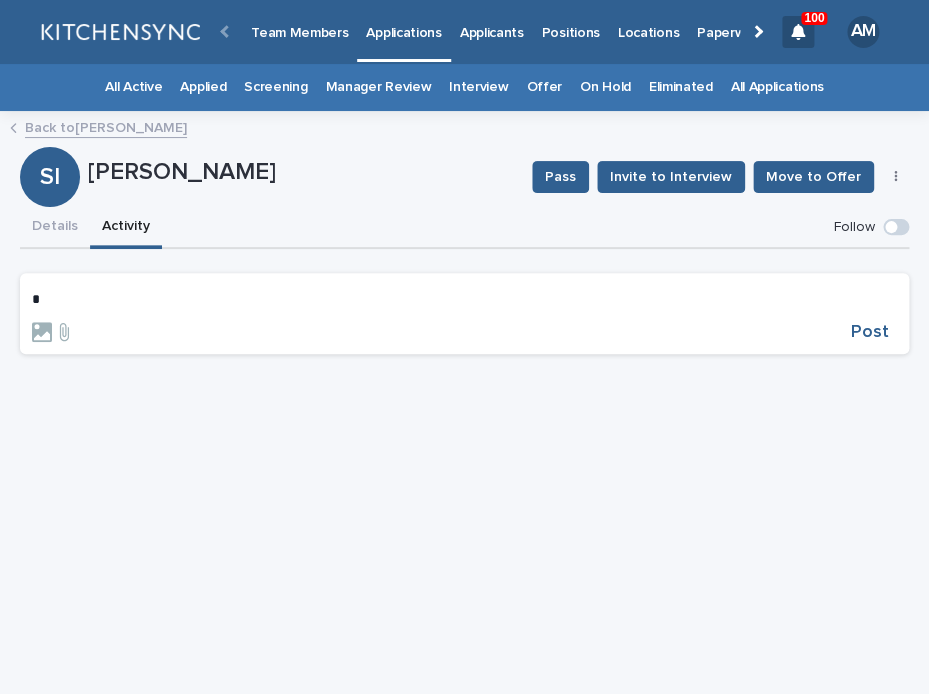 type 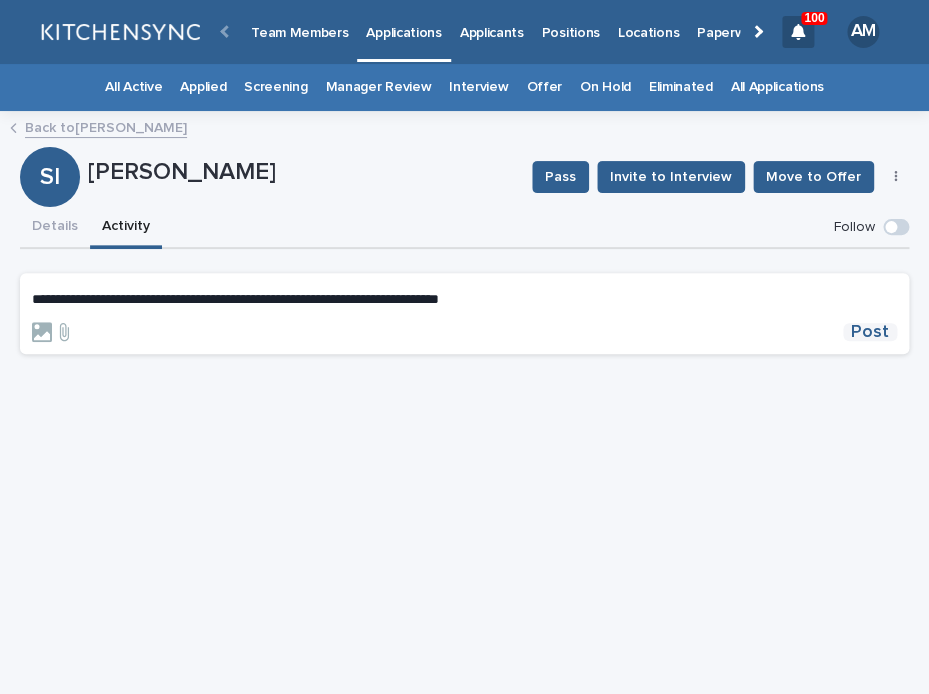 click on "Post" at bounding box center (870, 332) 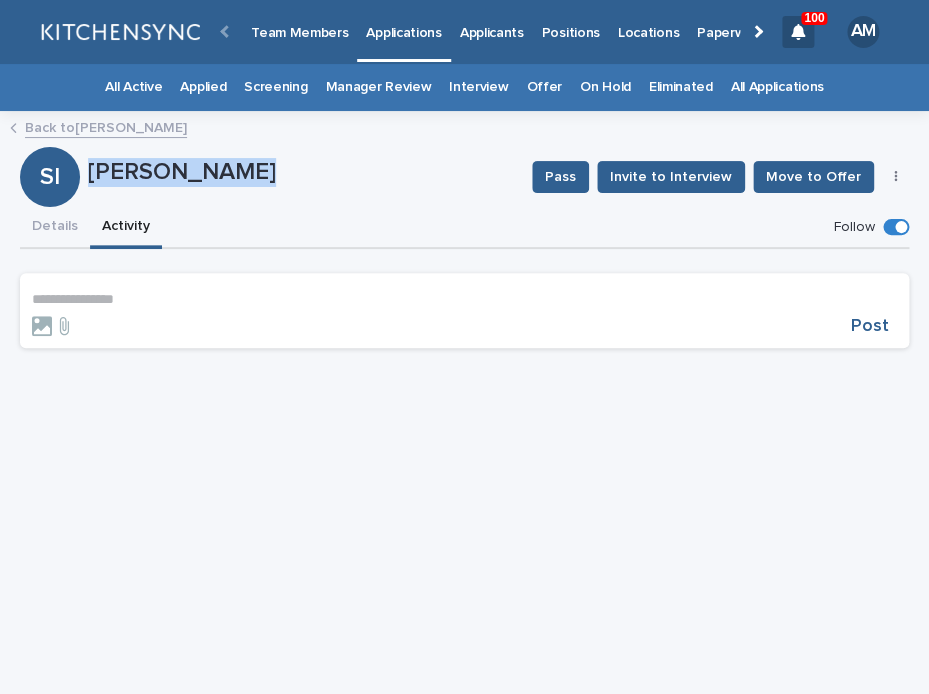drag, startPoint x: 92, startPoint y: 171, endPoint x: 257, endPoint y: 173, distance: 165.01212 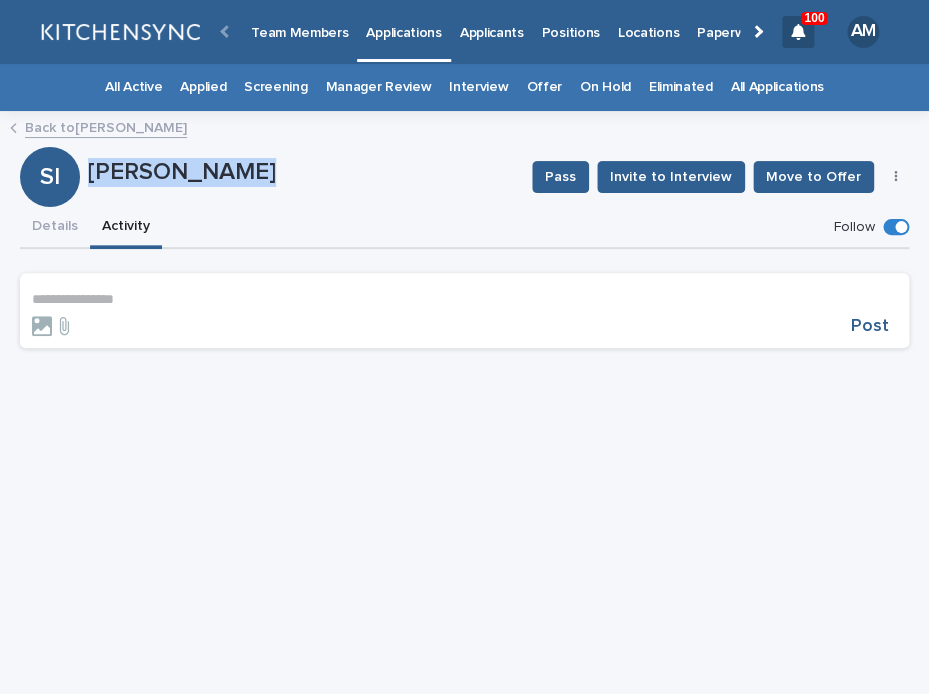 click on "[PERSON_NAME]" at bounding box center [302, 172] 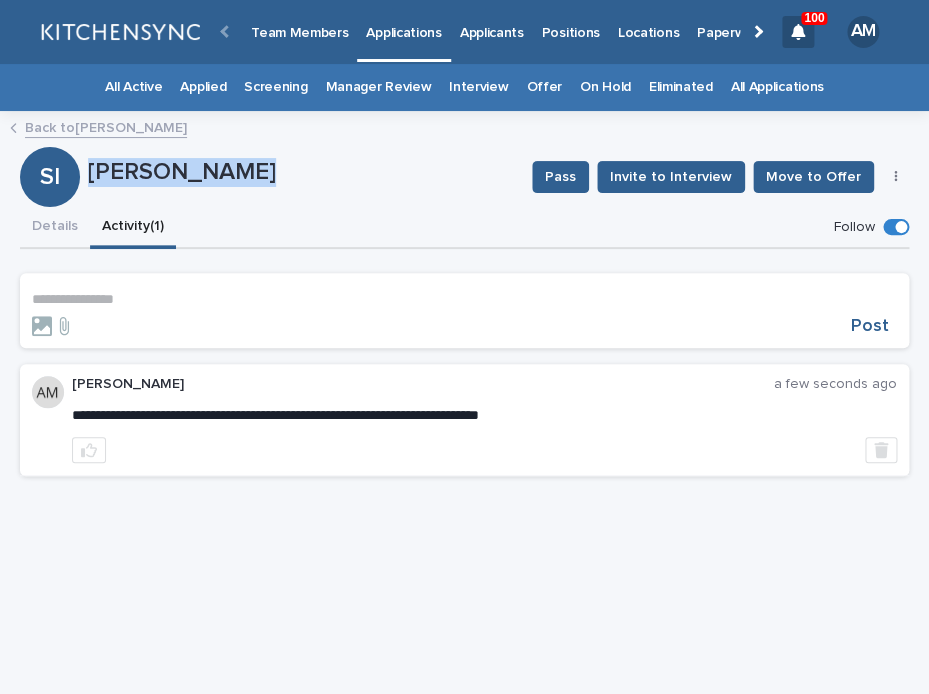 copy on "[PERSON_NAME]" 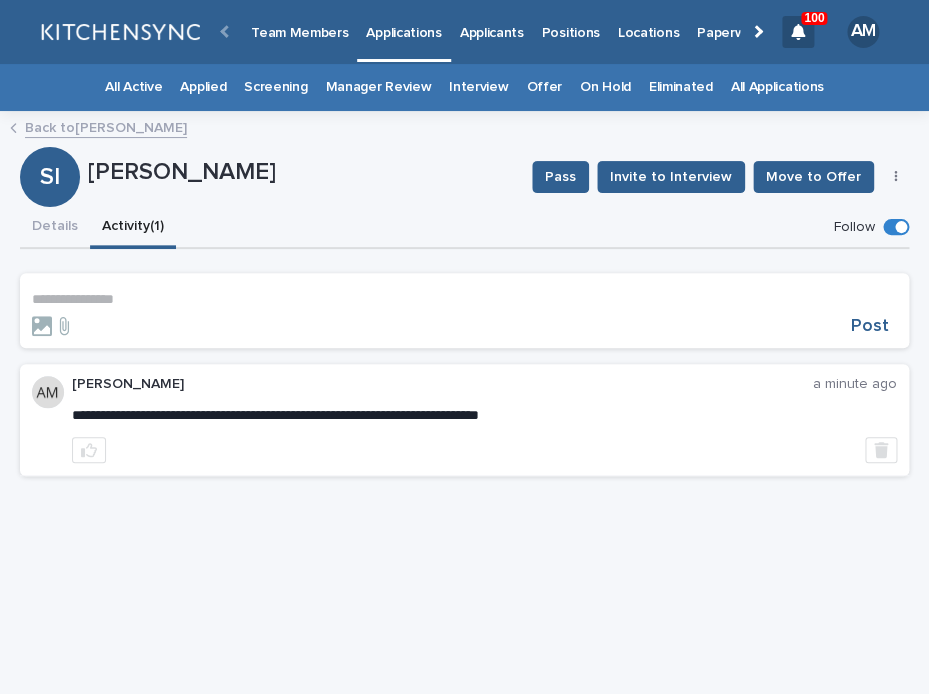 click on "[PERSON_NAME]" at bounding box center (302, 176) 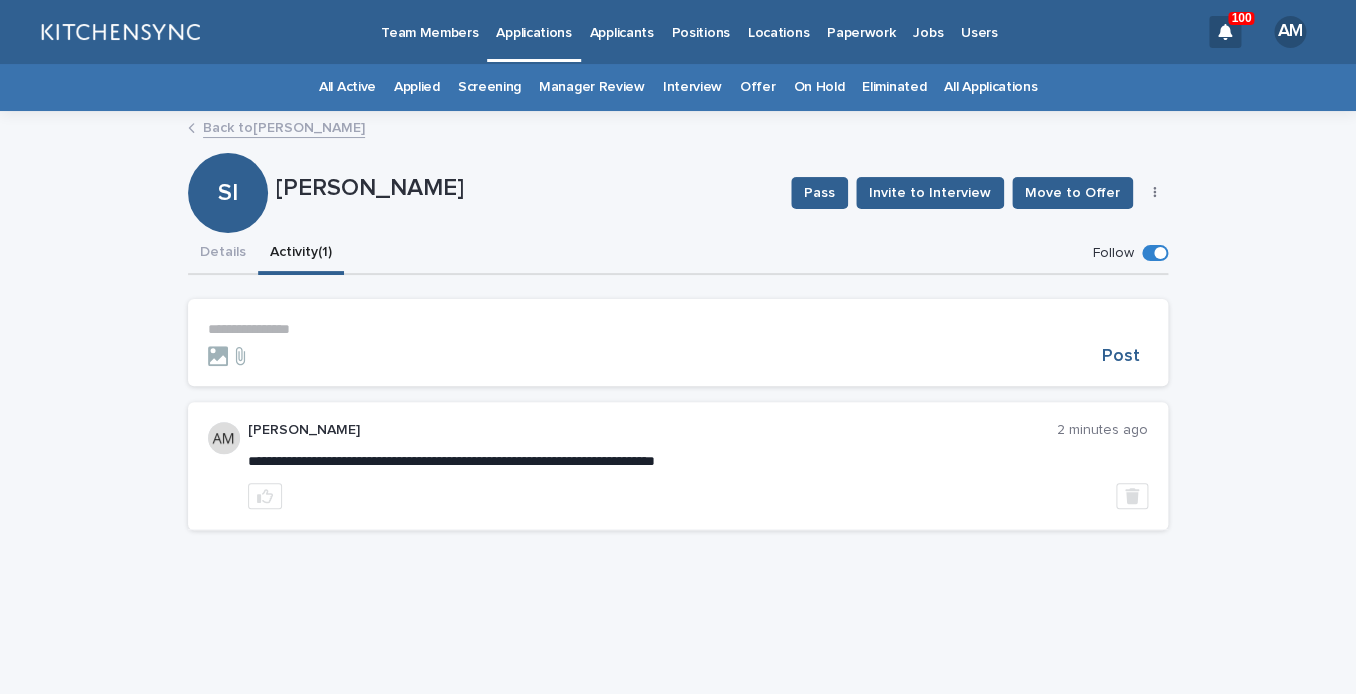 click on "All Applications" at bounding box center (990, 87) 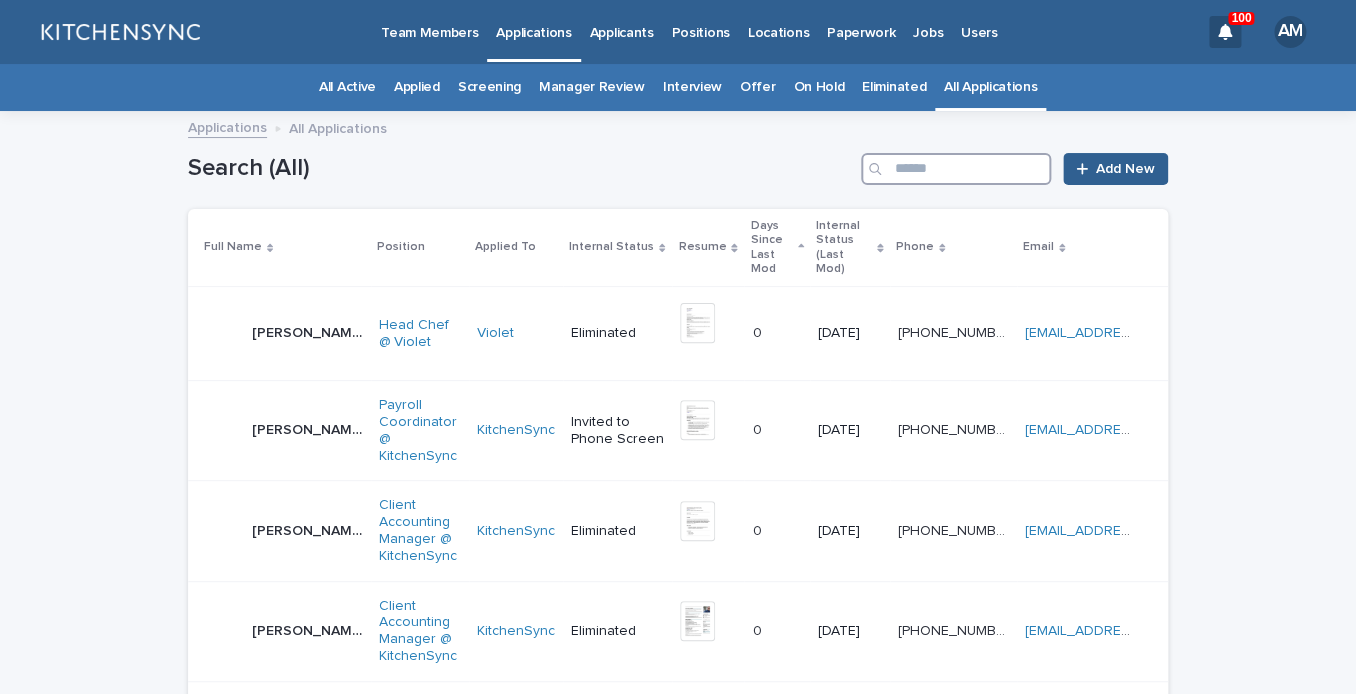 click at bounding box center [956, 169] 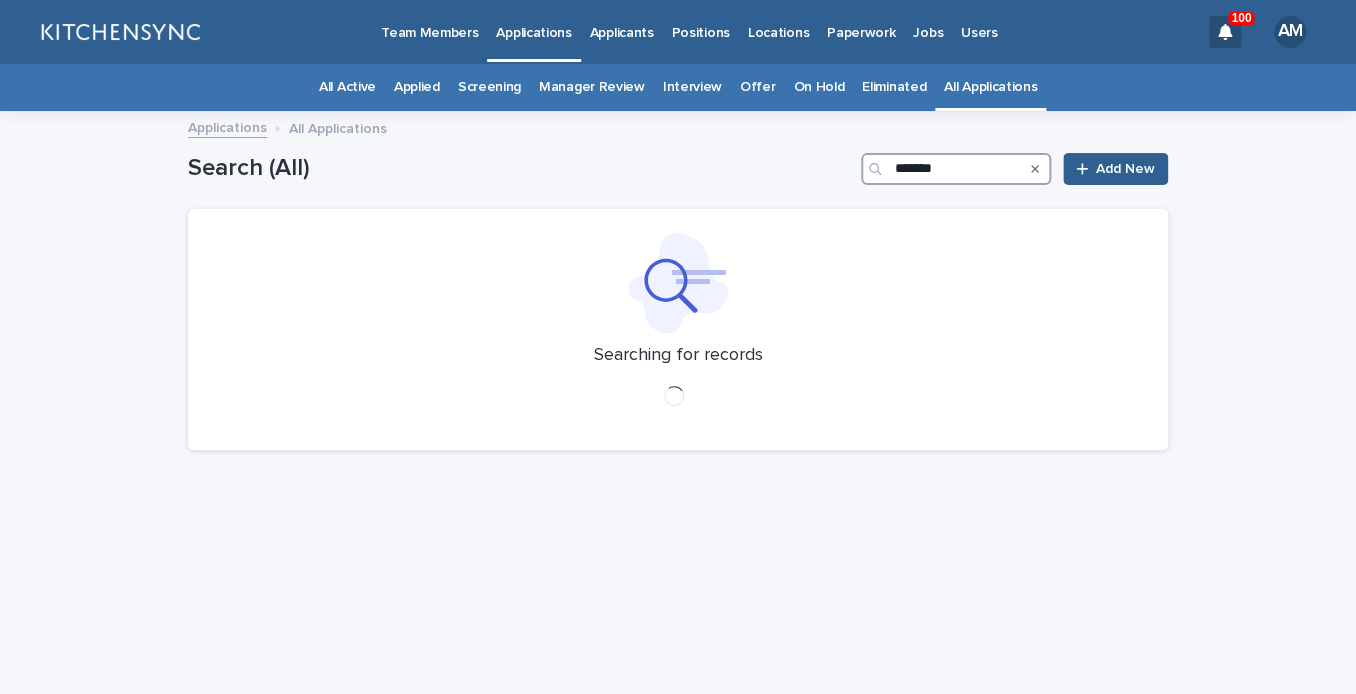 type on "*******" 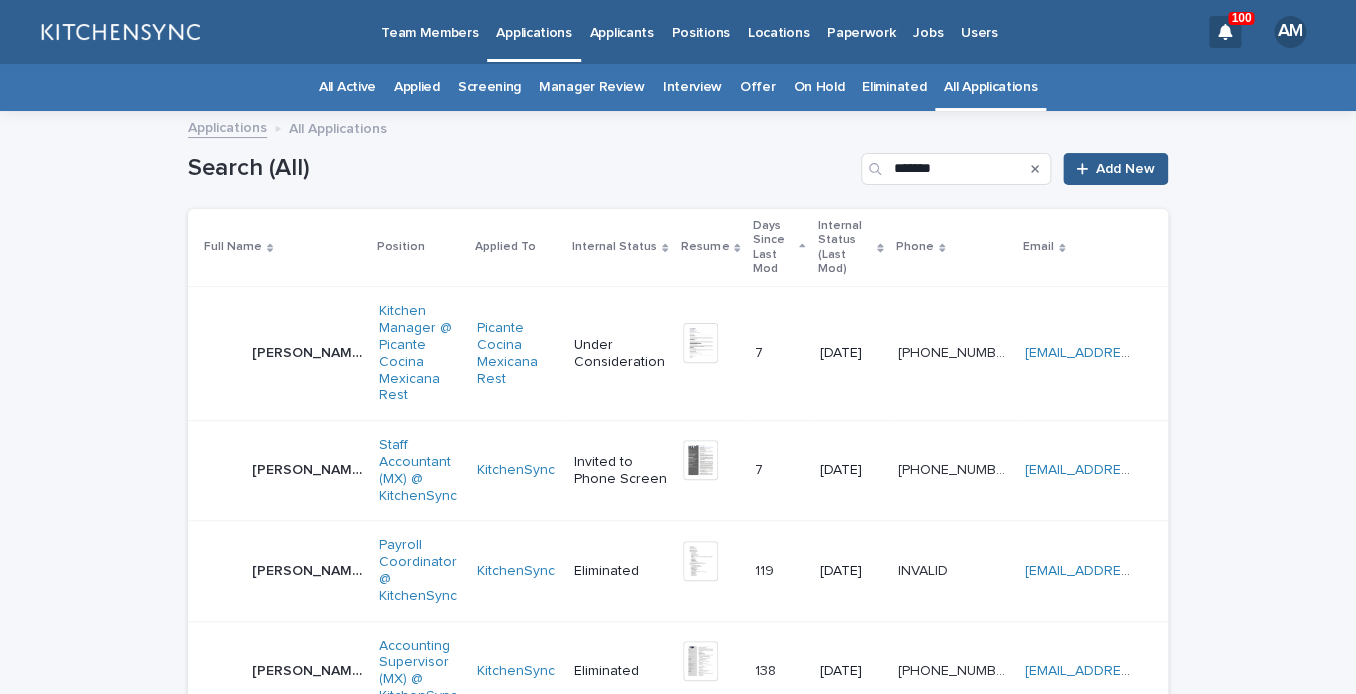 click on "[PERSON_NAME] [PERSON_NAME]" at bounding box center [307, 470] 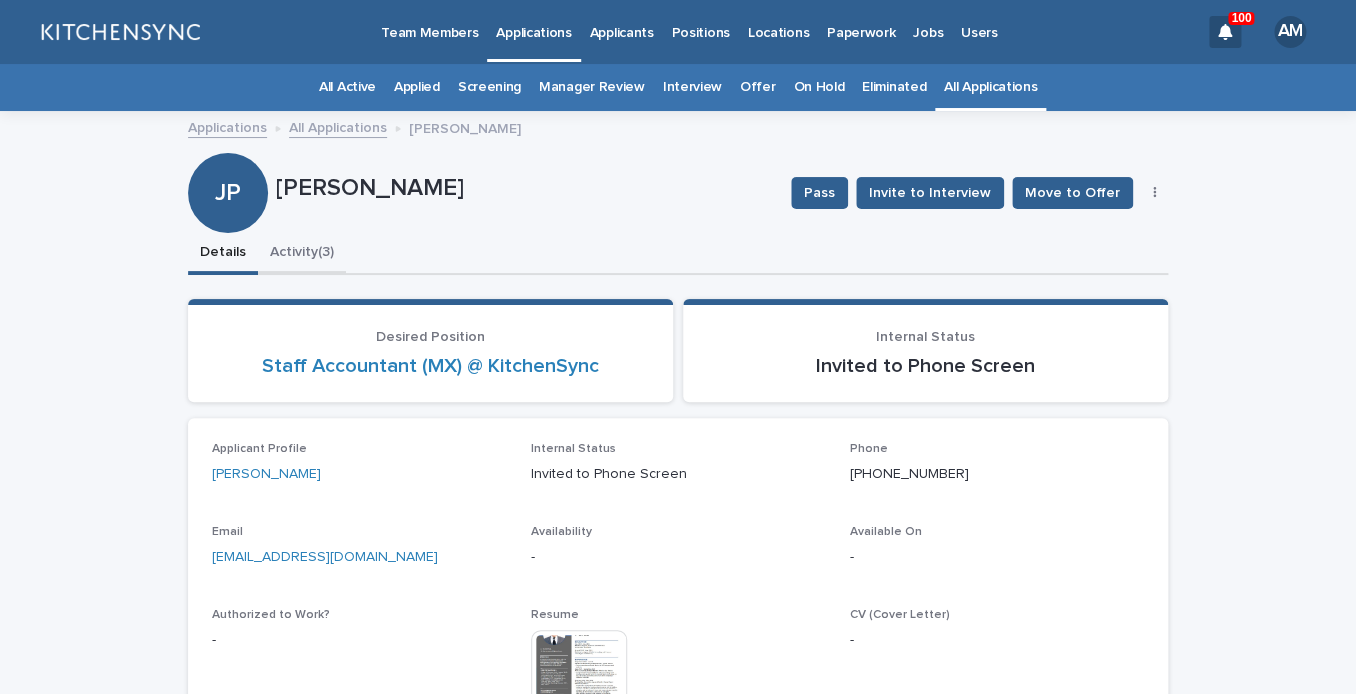 click on "Activity  (3)" at bounding box center [302, 254] 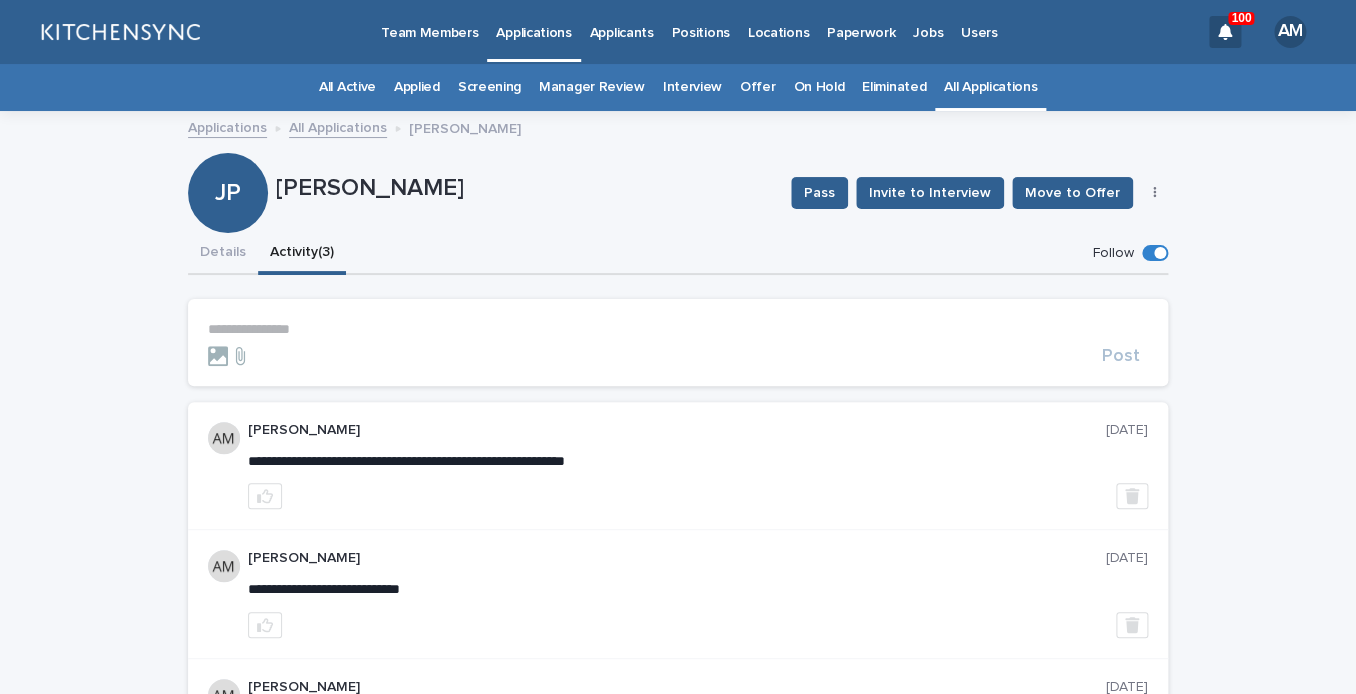 click on "**********" at bounding box center (678, 329) 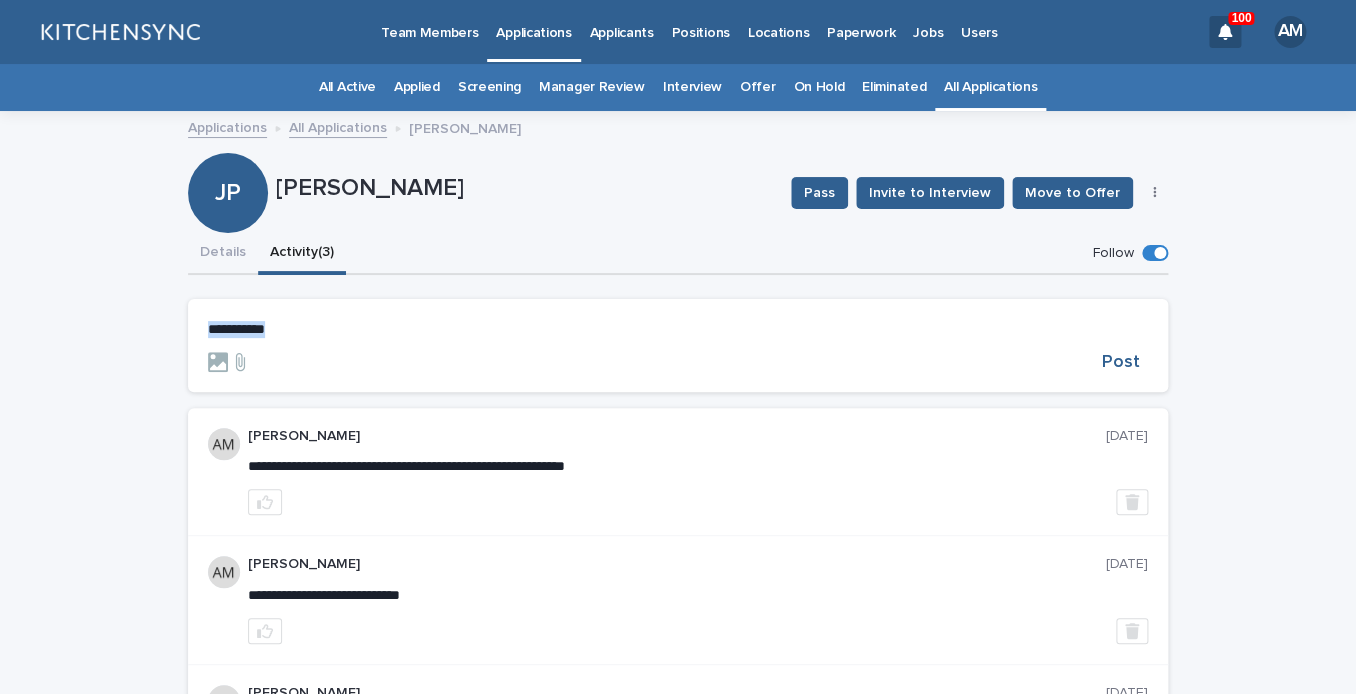 drag, startPoint x: 296, startPoint y: 323, endPoint x: 118, endPoint y: 328, distance: 178.0702 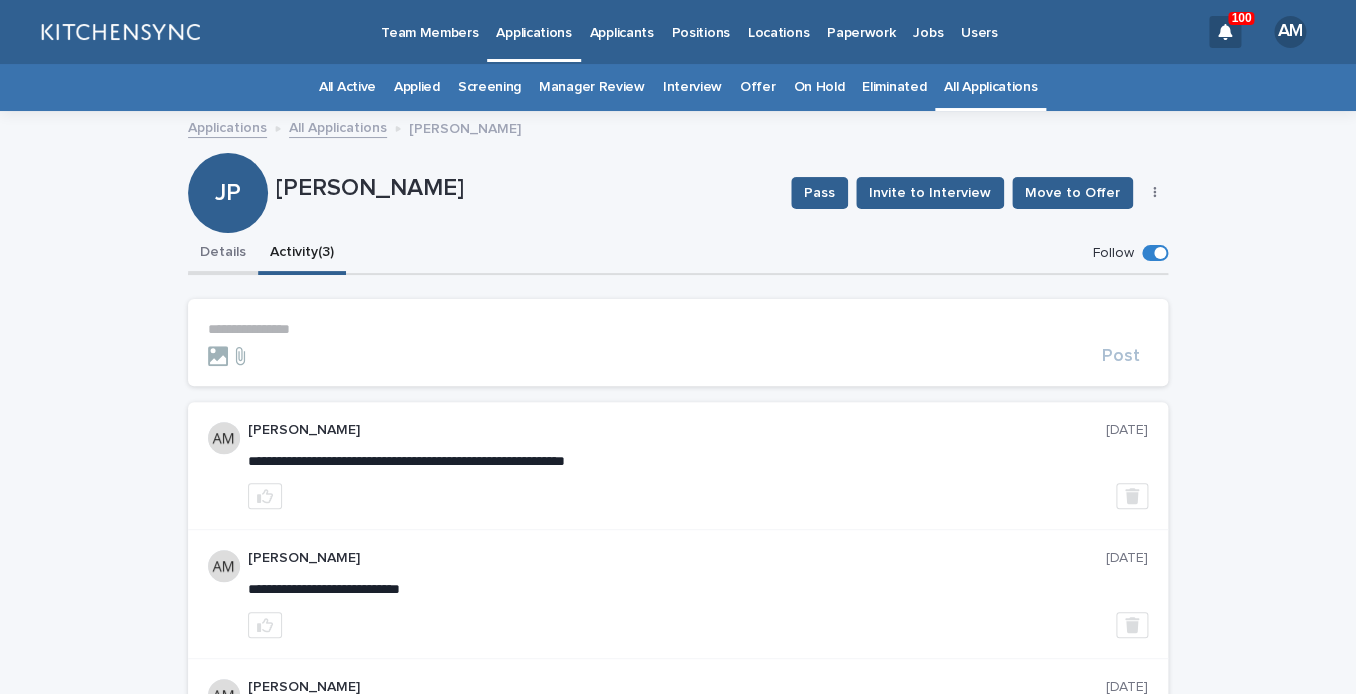 click on "Details" at bounding box center (223, 254) 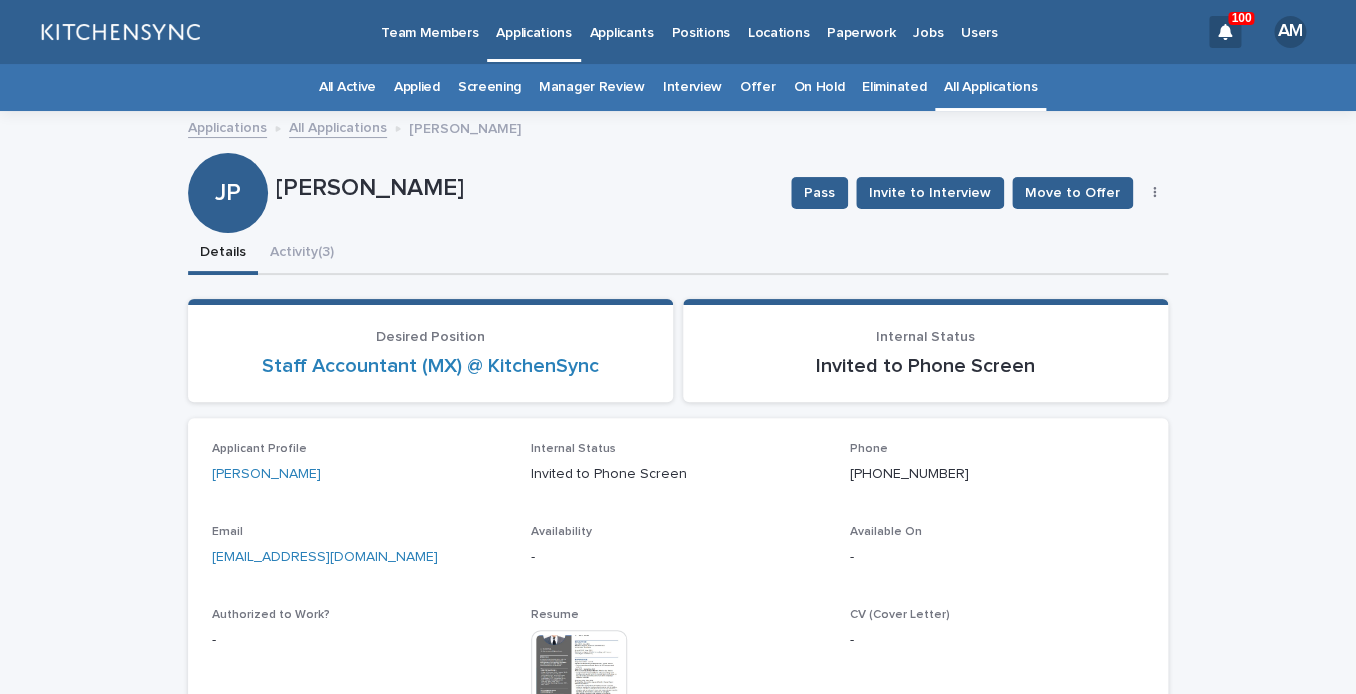 click at bounding box center [1155, 193] 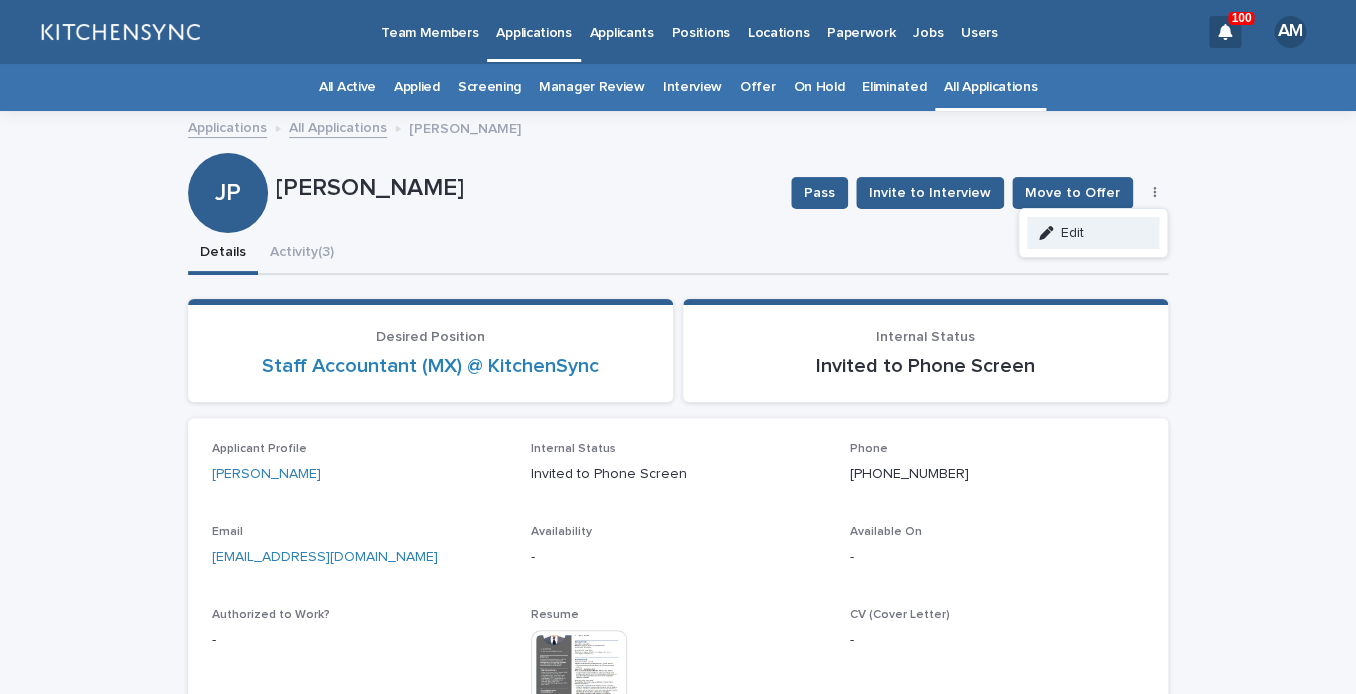 click on "Edit" at bounding box center [1093, 233] 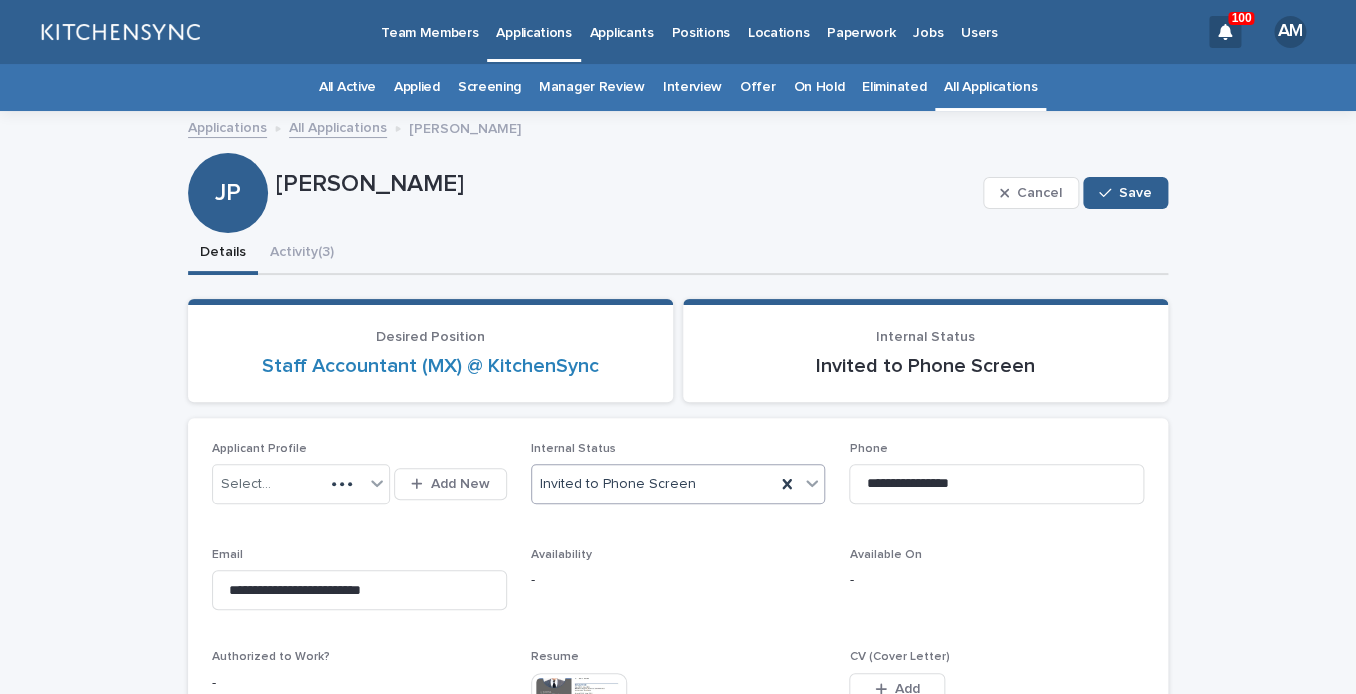 click on "Invited to Phone Screen" at bounding box center (654, 484) 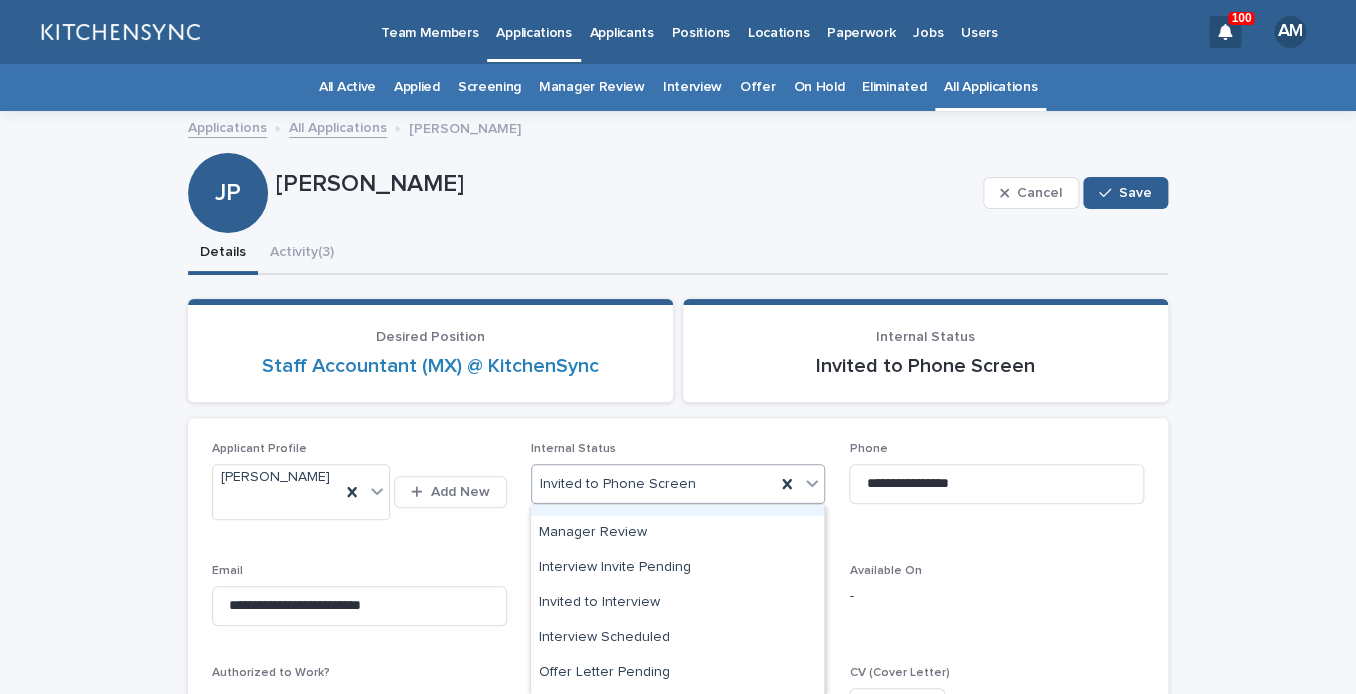 scroll, scrollTop: 406, scrollLeft: 0, axis: vertical 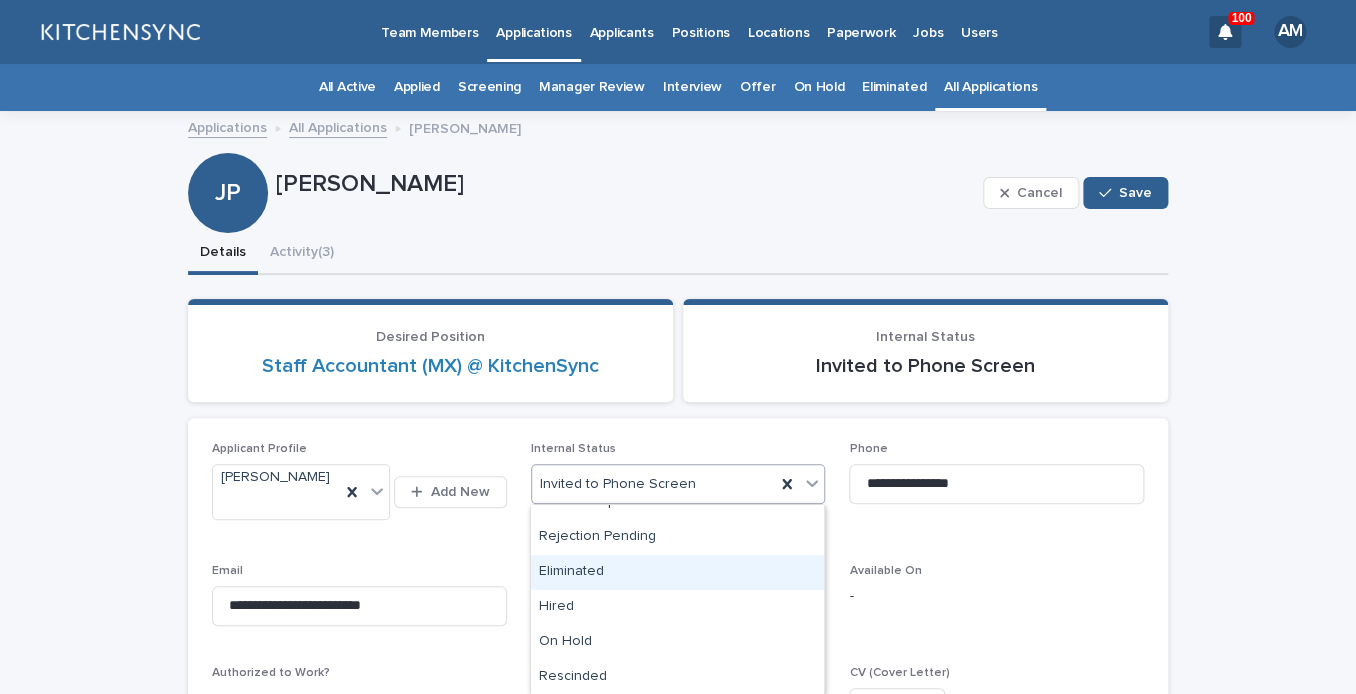 click on "Eliminated" at bounding box center [677, 572] 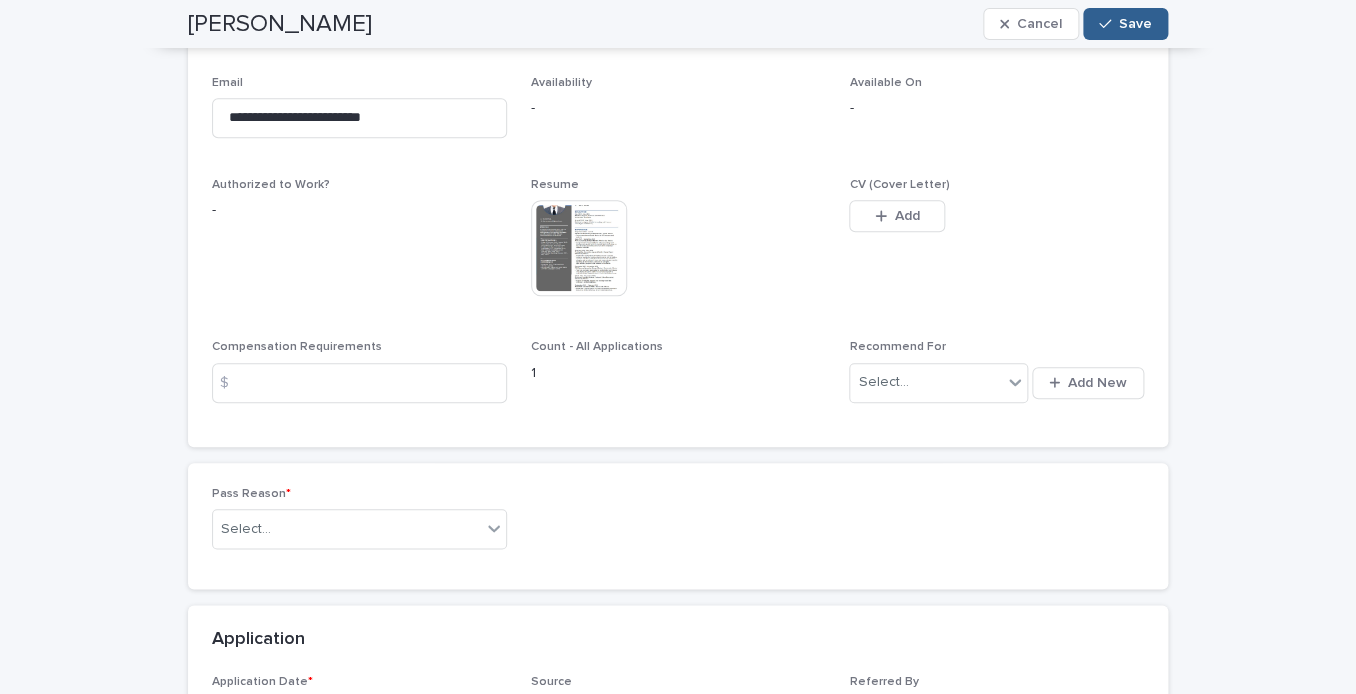 scroll, scrollTop: 498, scrollLeft: 0, axis: vertical 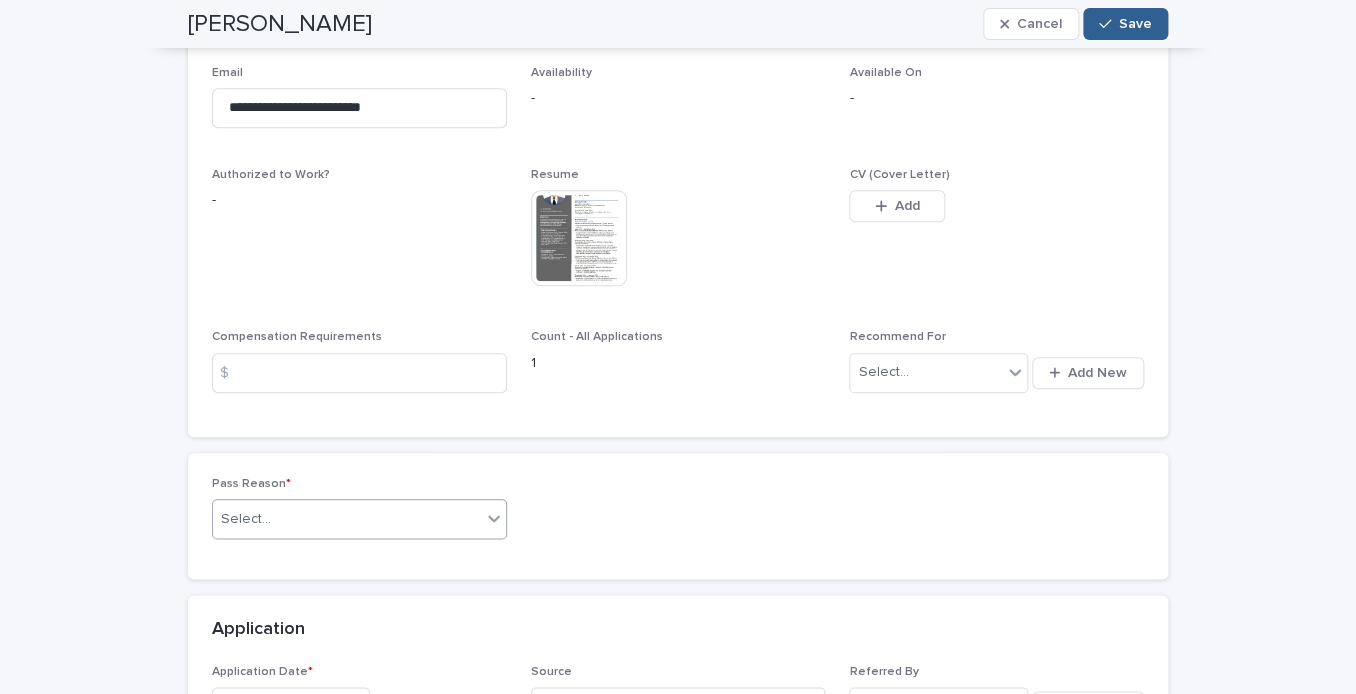 click on "Select..." at bounding box center (347, 519) 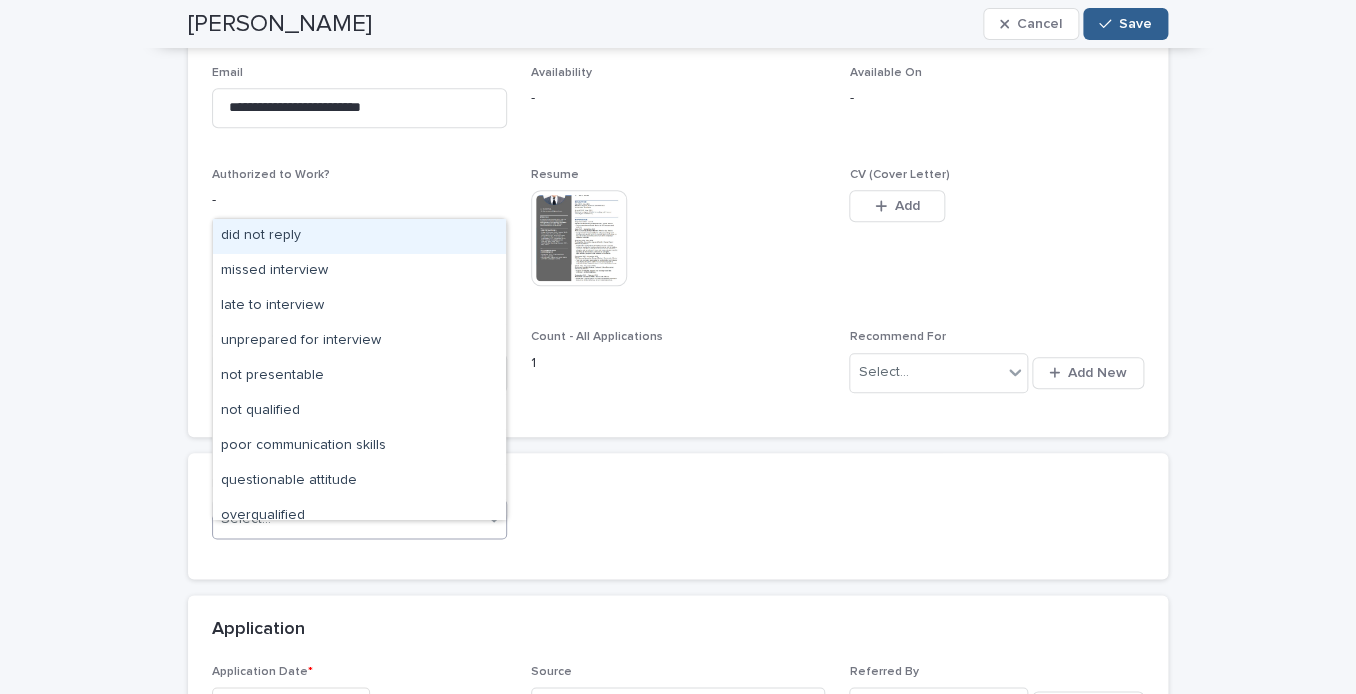 click on "did not reply" at bounding box center (359, 236) 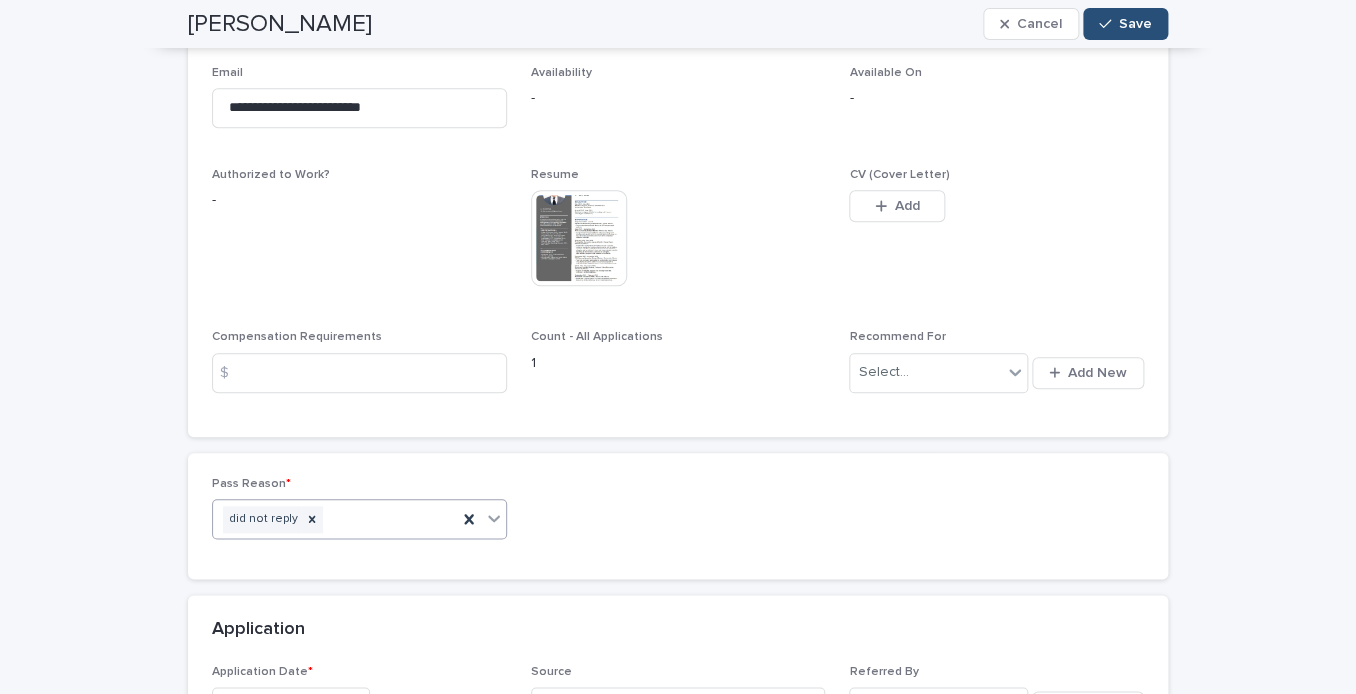 click 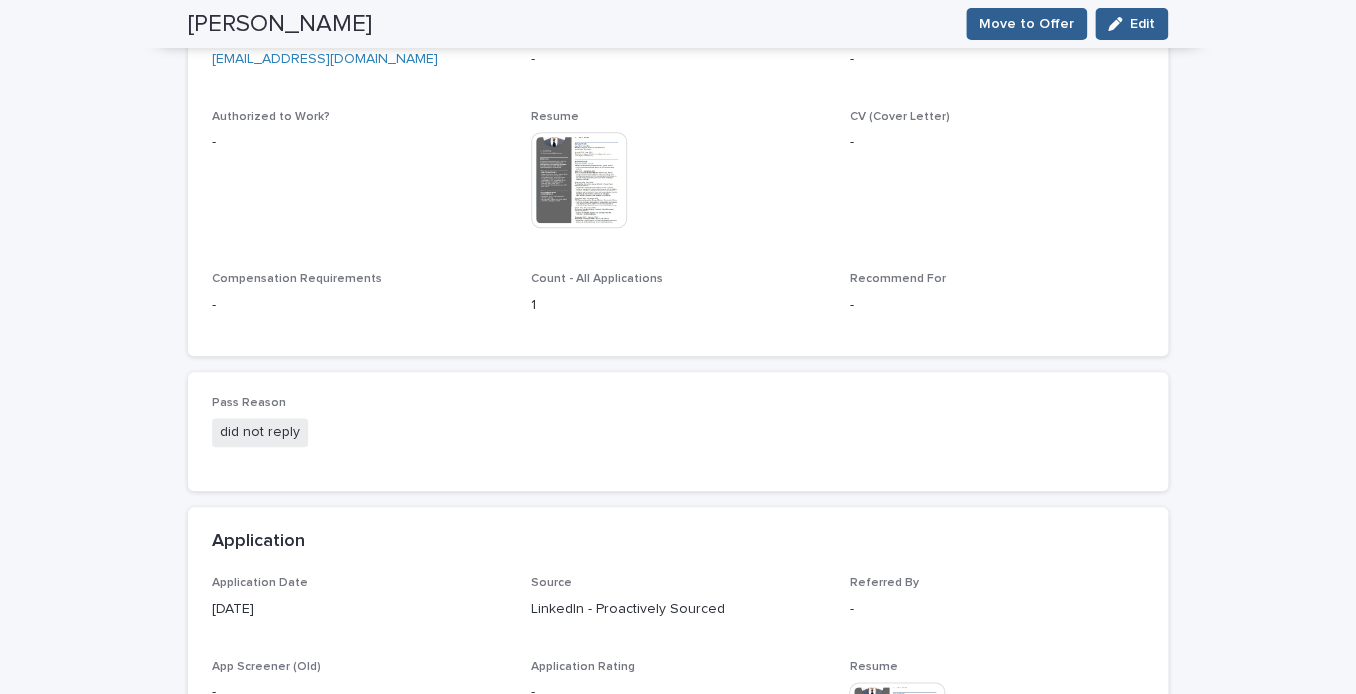 scroll, scrollTop: 409, scrollLeft: 0, axis: vertical 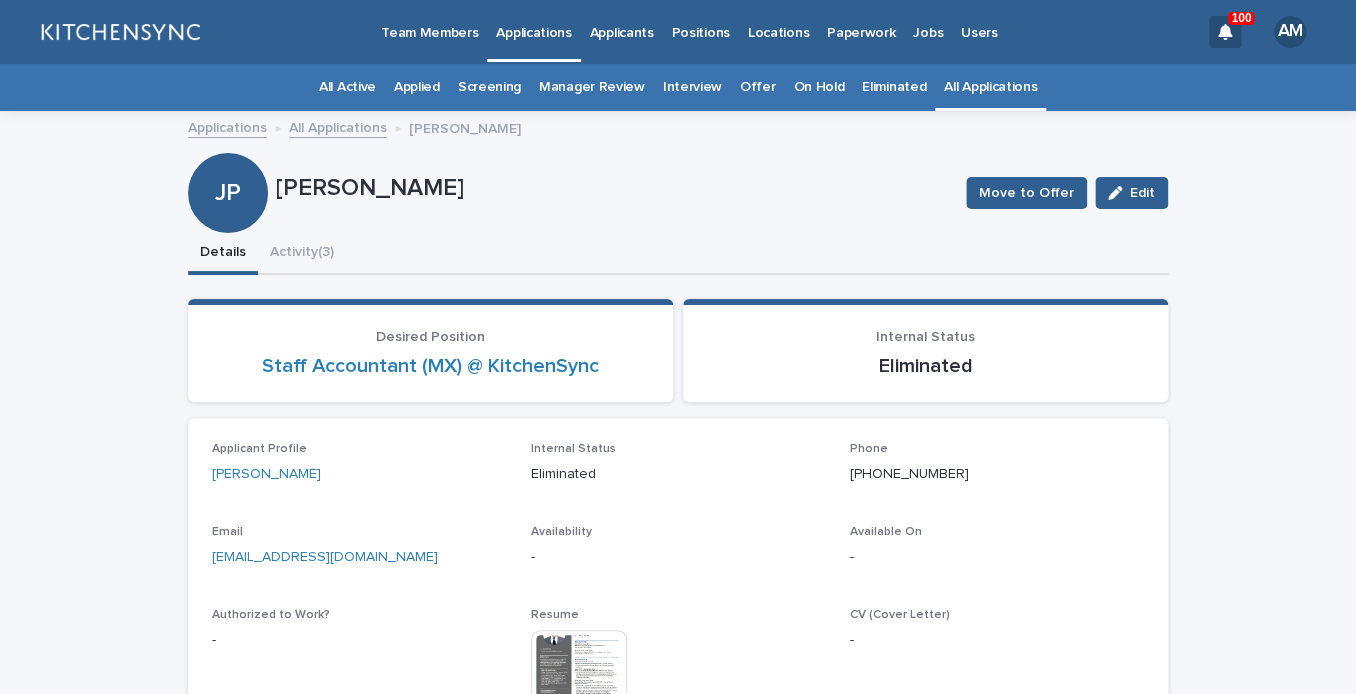 click on "All Applications" at bounding box center [990, 87] 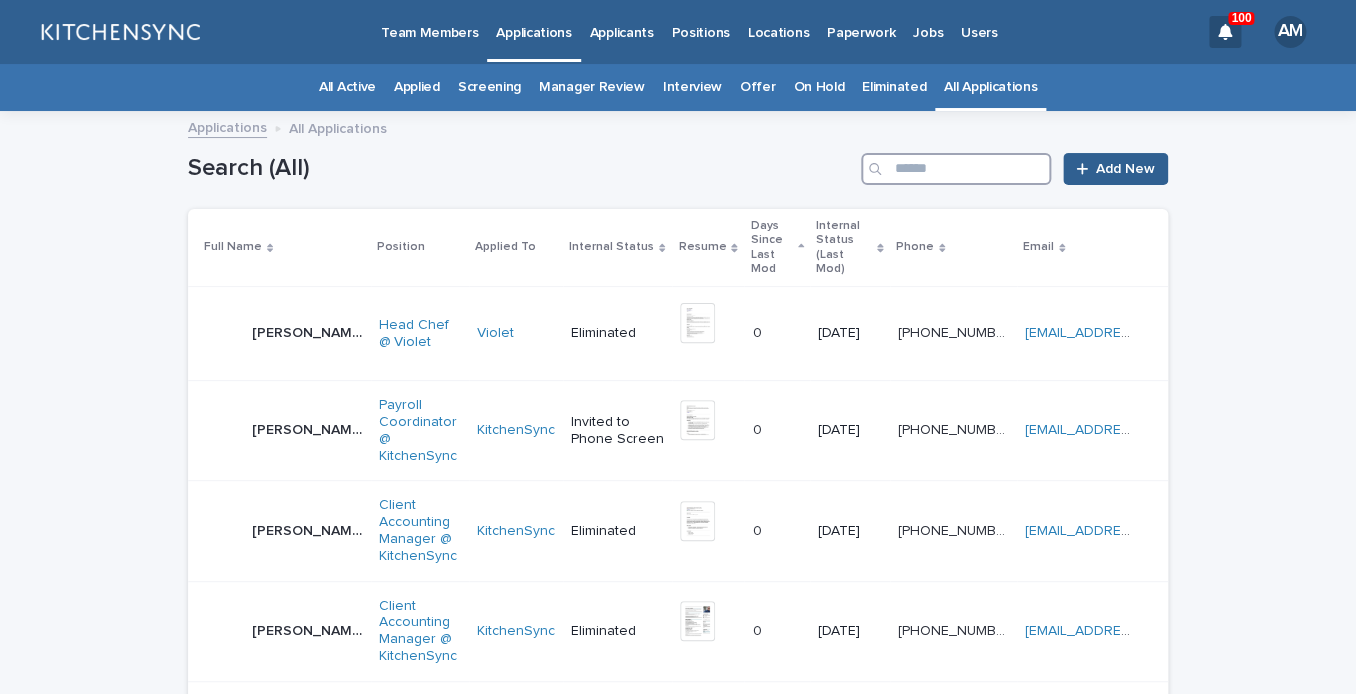 click at bounding box center (956, 169) 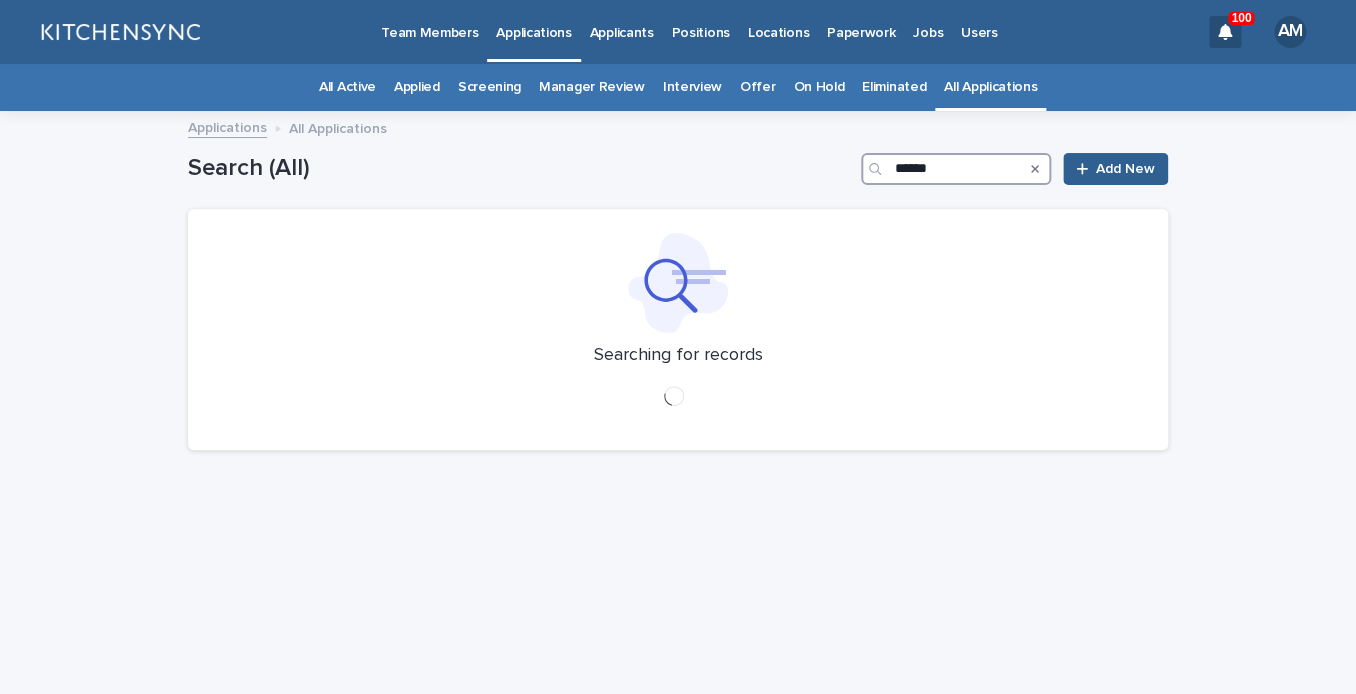 type on "*******" 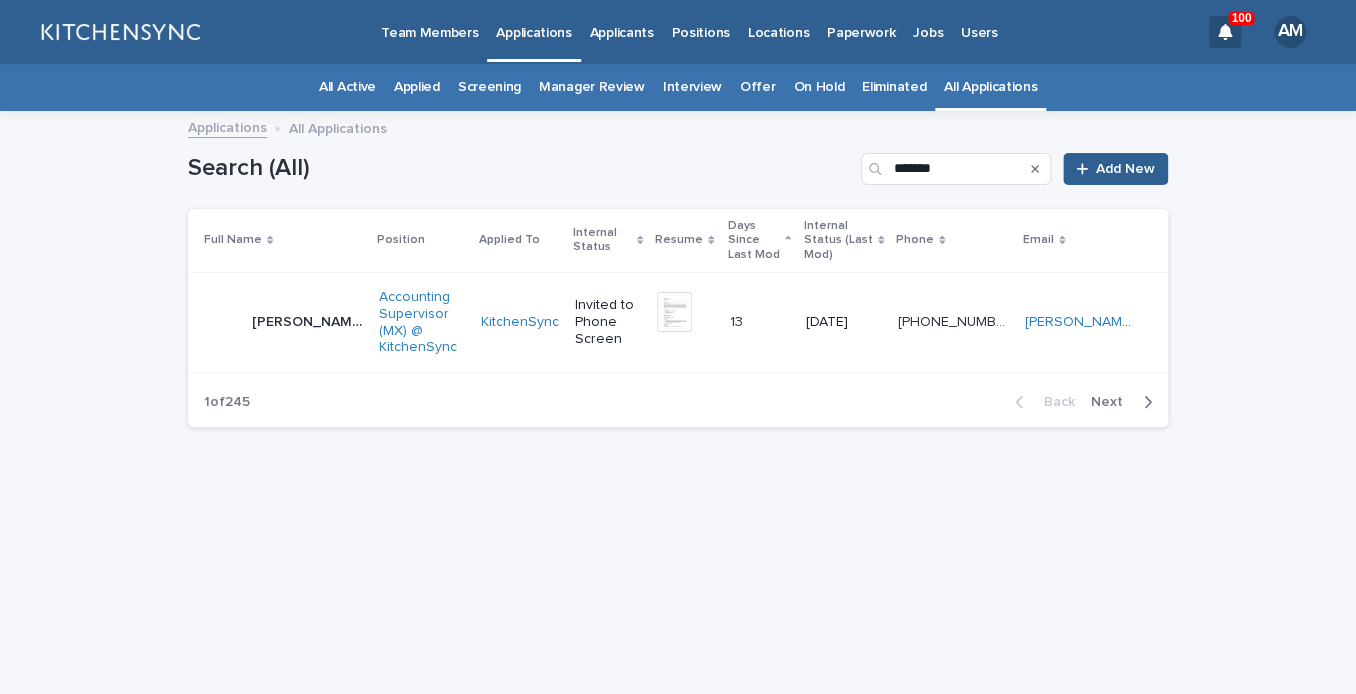 click on "[PERSON_NAME]" at bounding box center (309, 320) 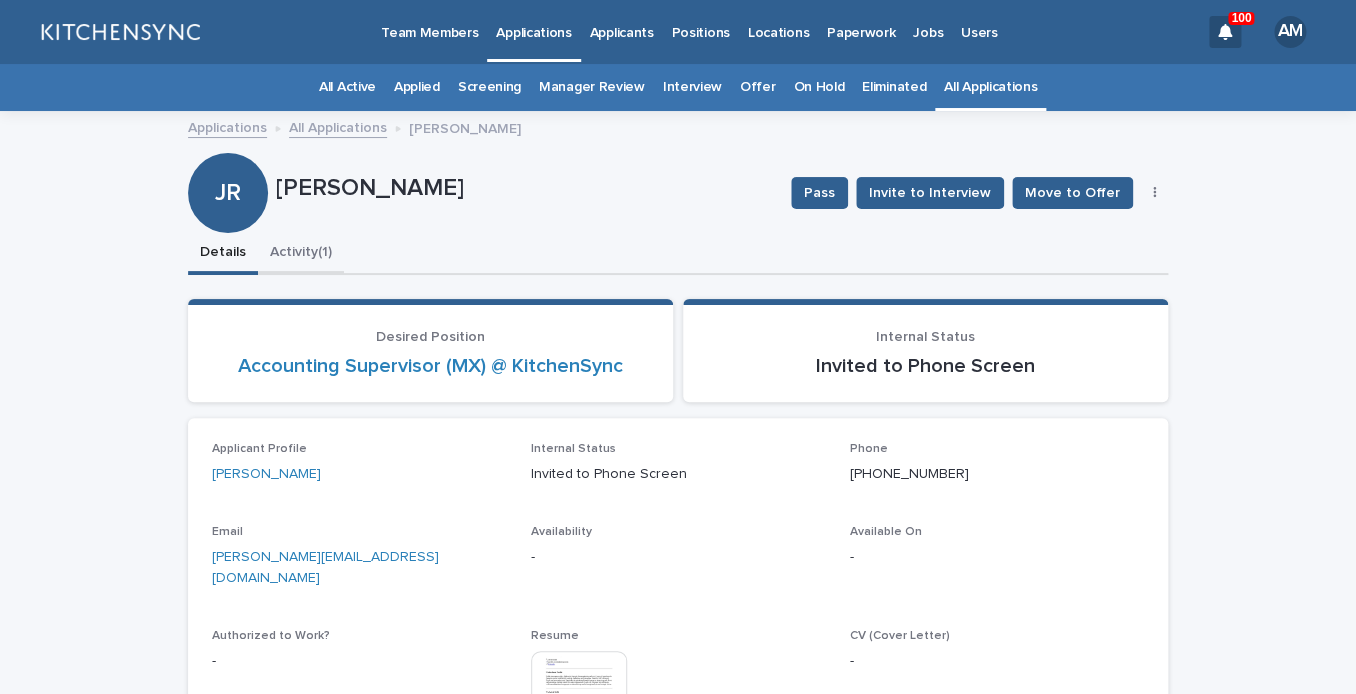 click on "Activity  (1)" at bounding box center (301, 254) 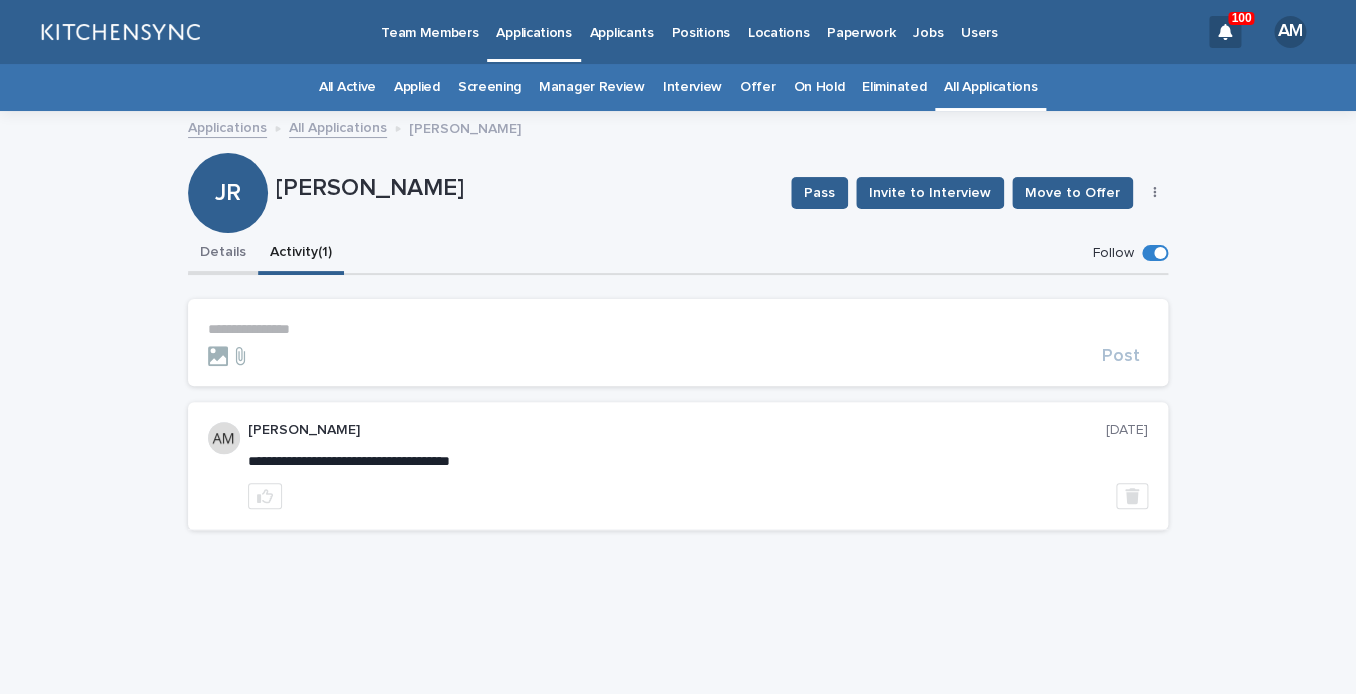 click on "Details" at bounding box center [223, 254] 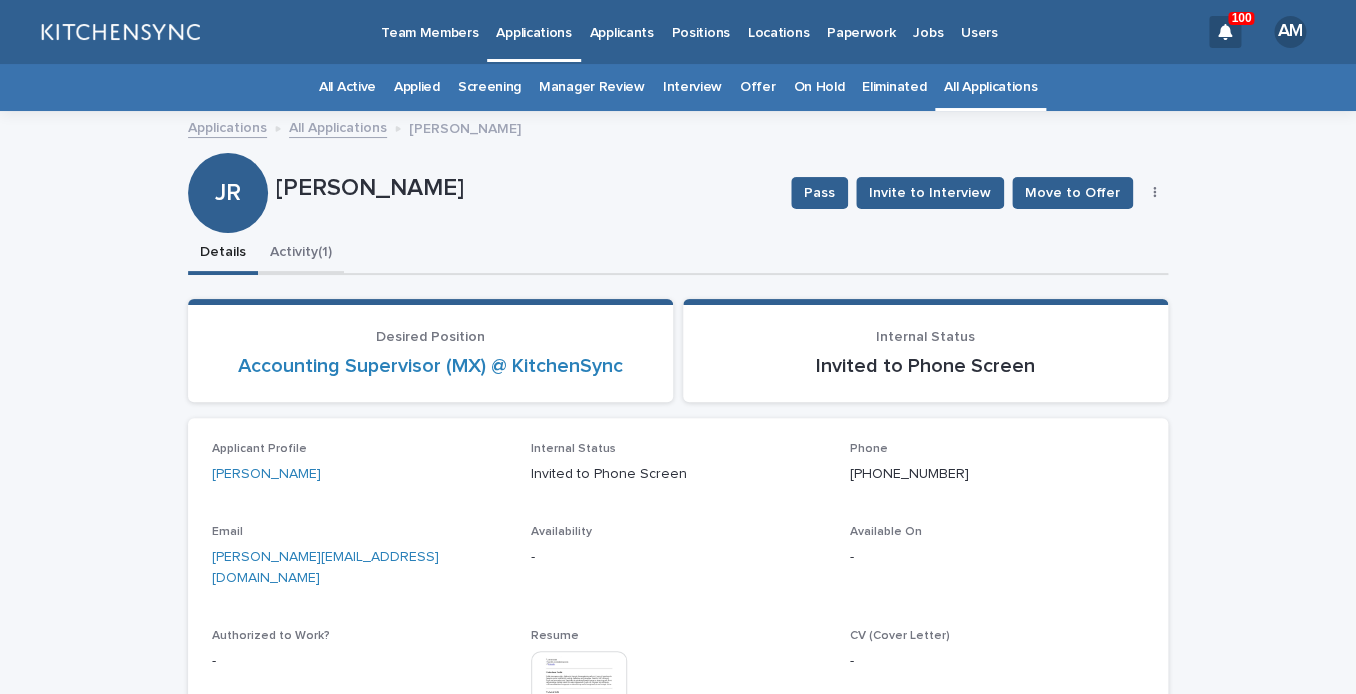 click on "Activity  (1)" at bounding box center [301, 254] 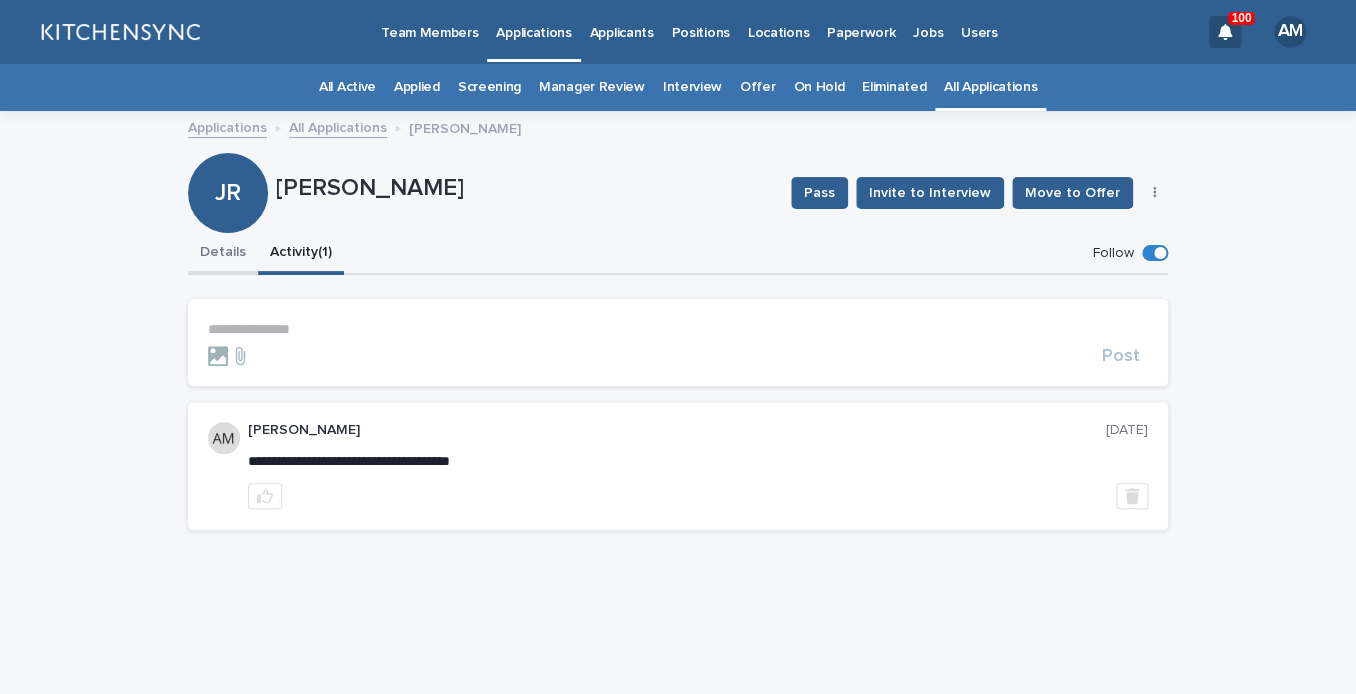 click on "Details" at bounding box center (223, 254) 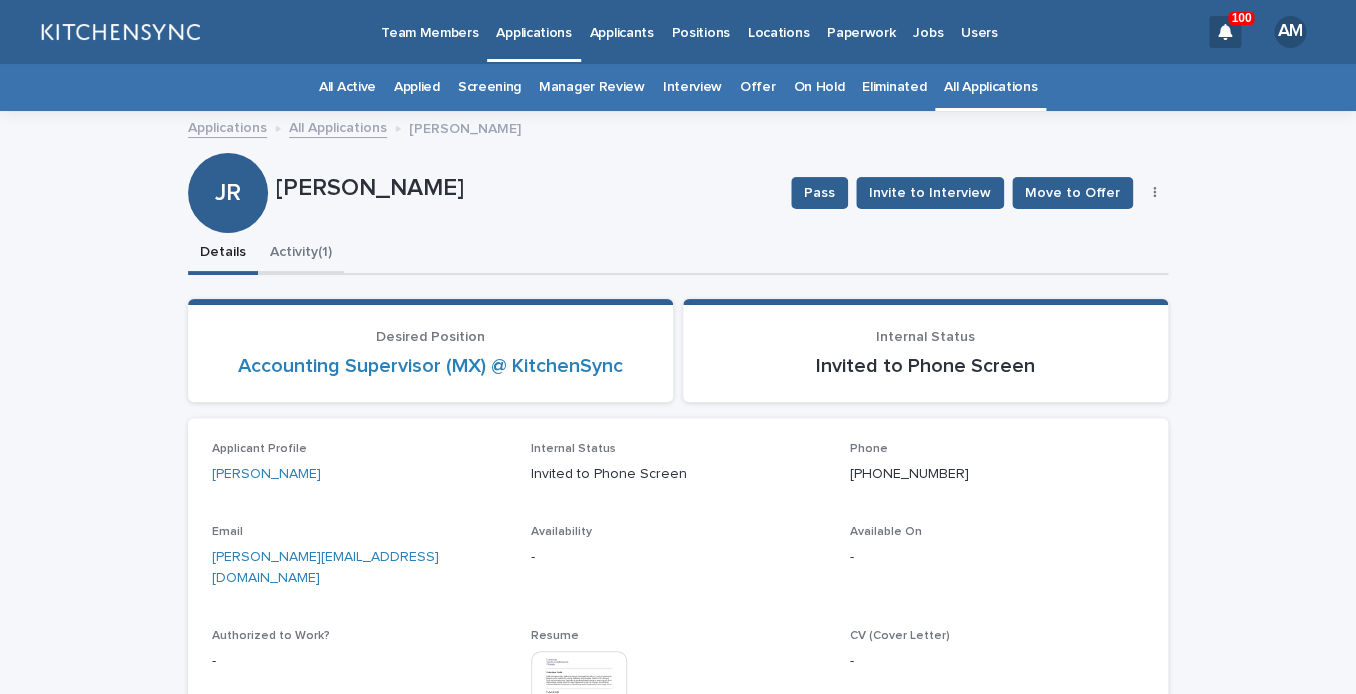 click on "Activity  (1)" at bounding box center (301, 254) 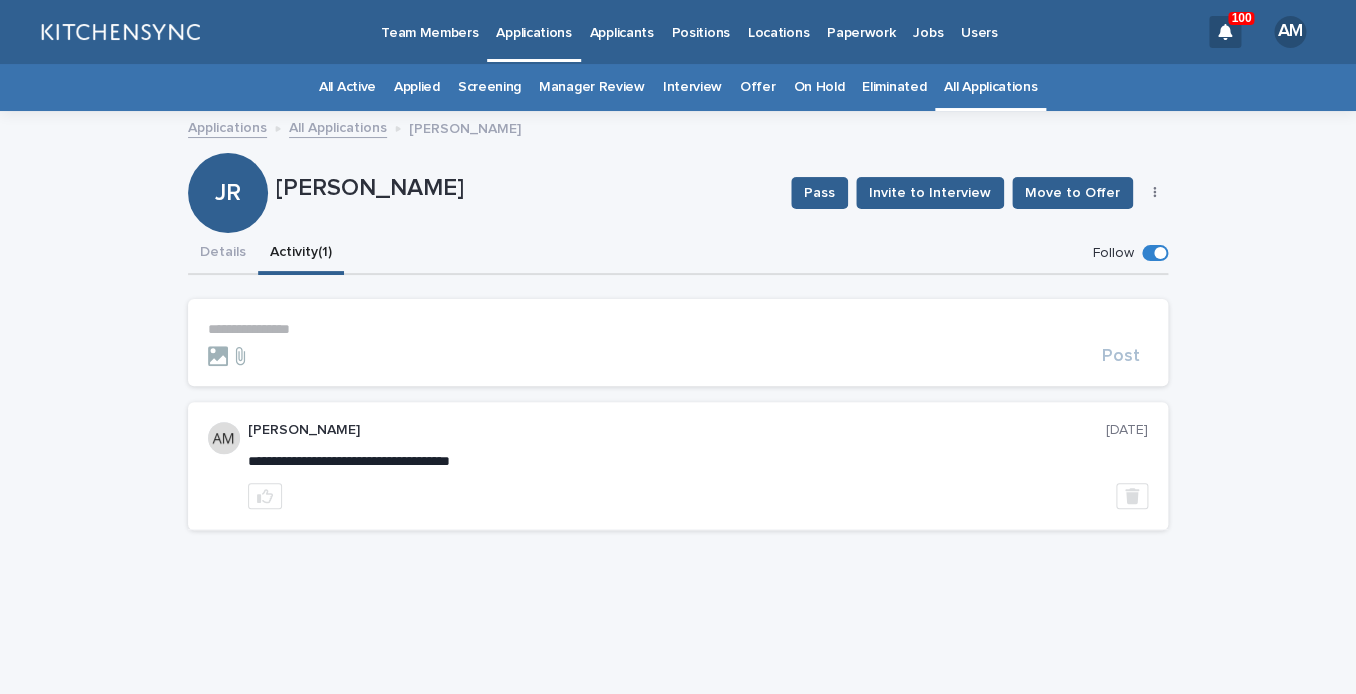 click on "**********" at bounding box center [678, 329] 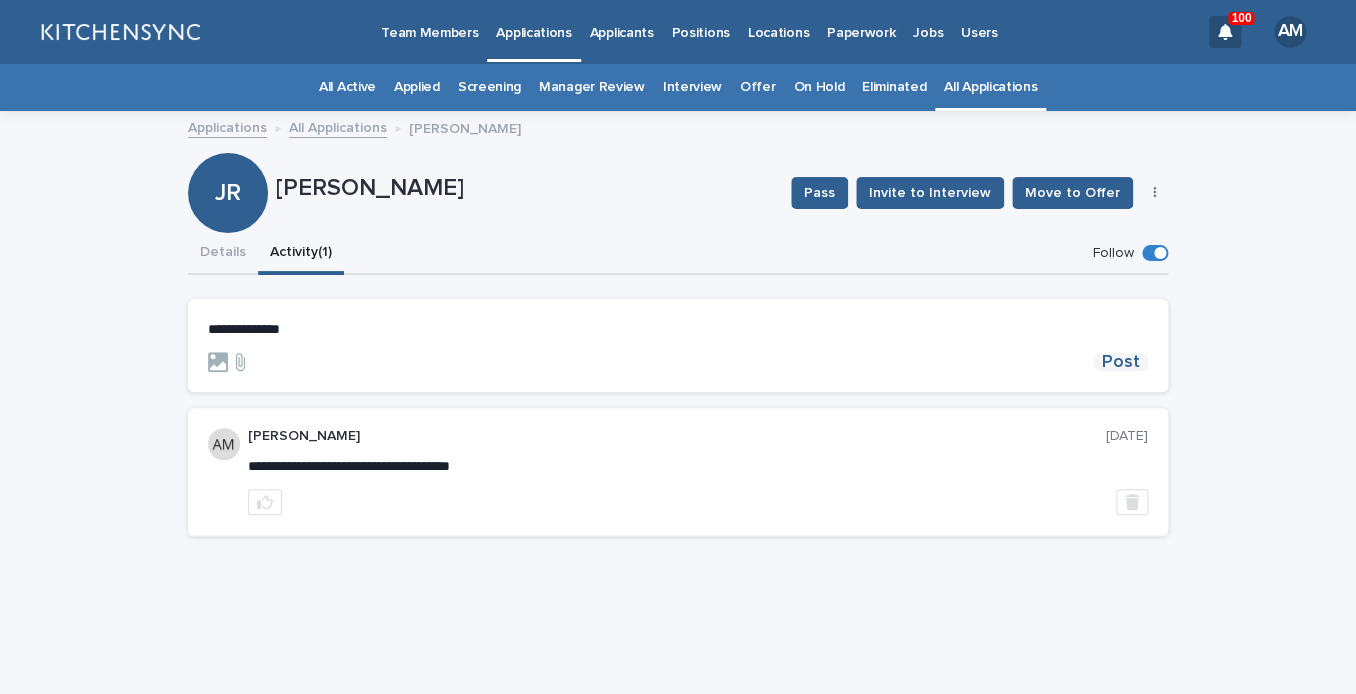 click on "Post" at bounding box center (1121, 362) 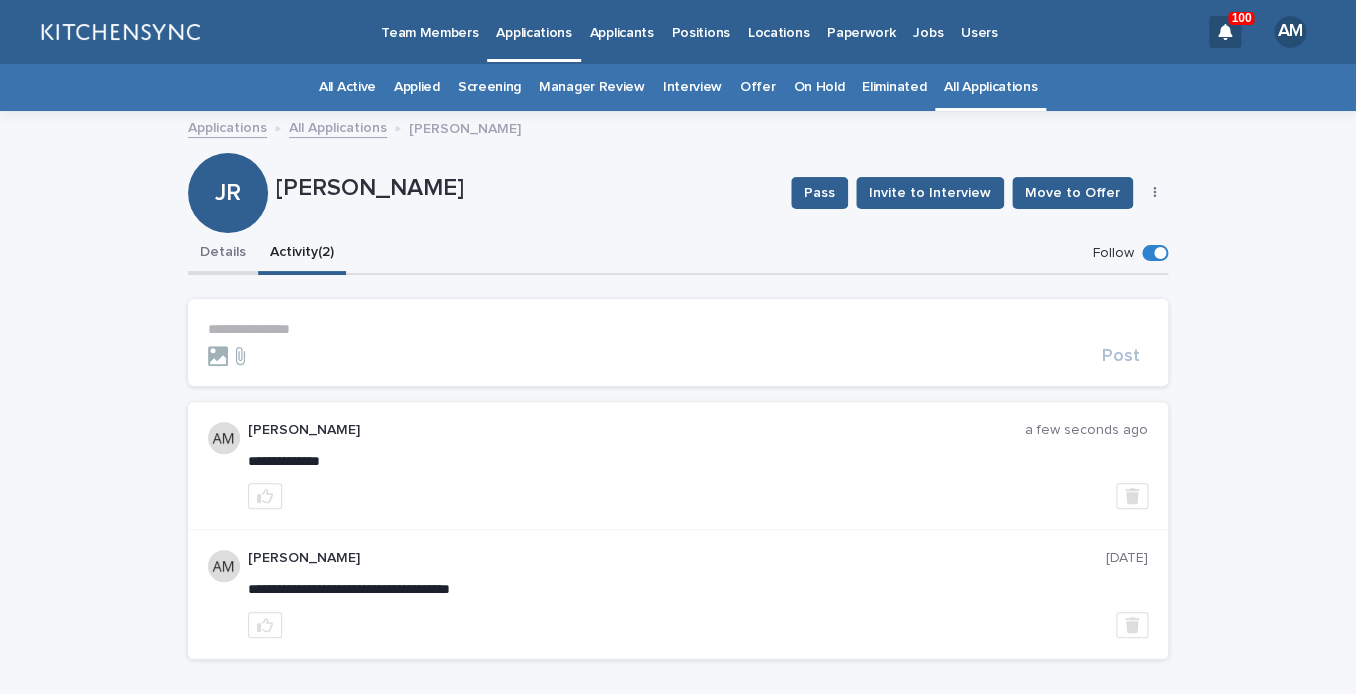 click on "Details" at bounding box center [223, 254] 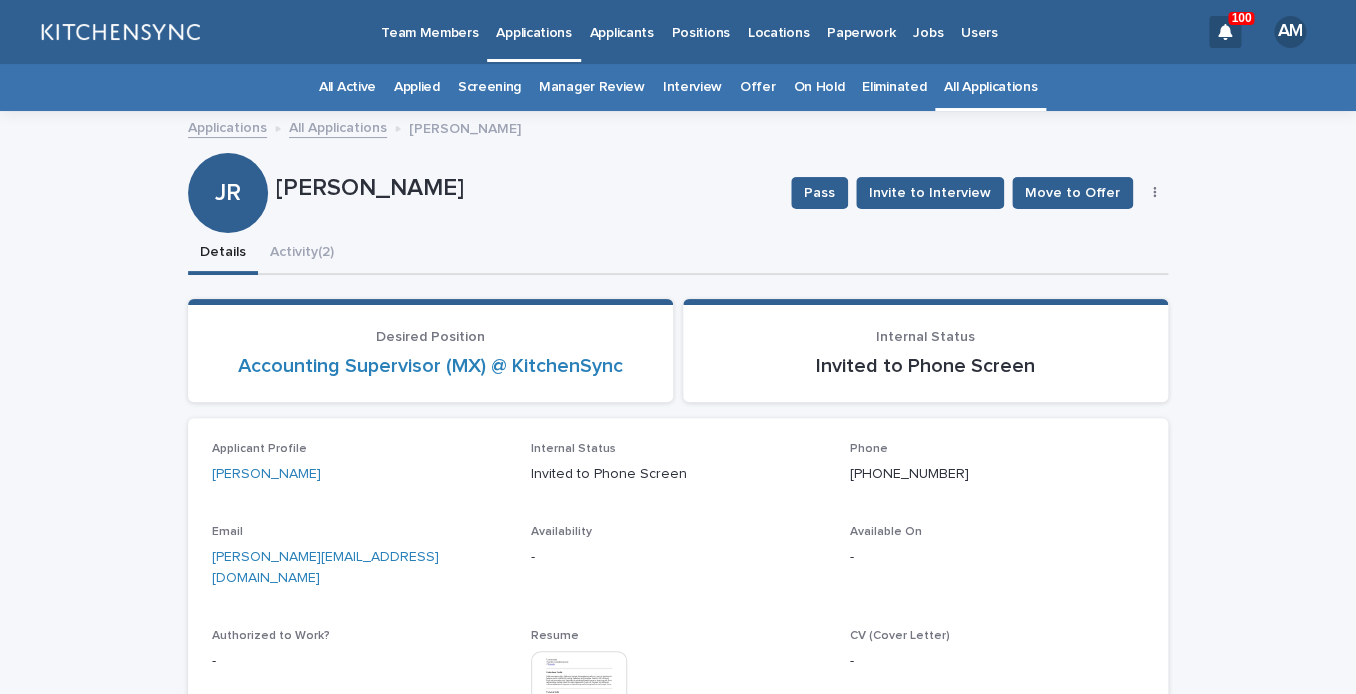 click 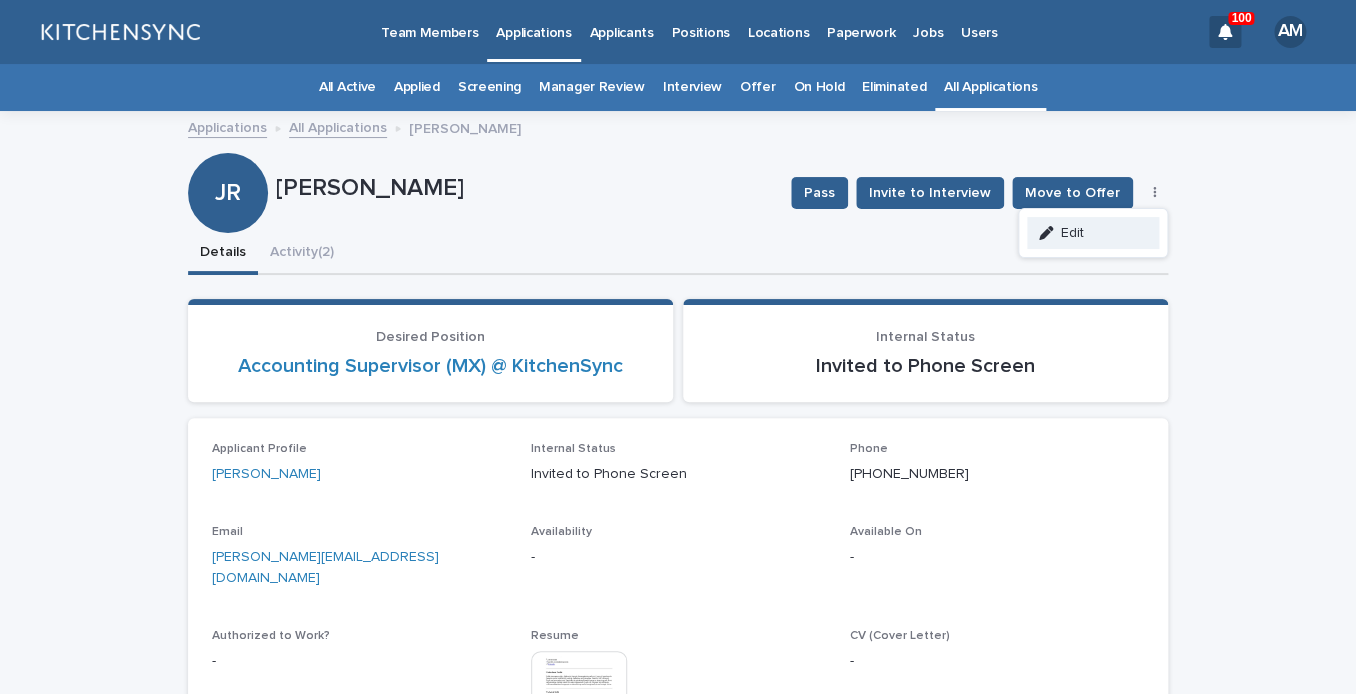 click on "Edit" at bounding box center (1093, 233) 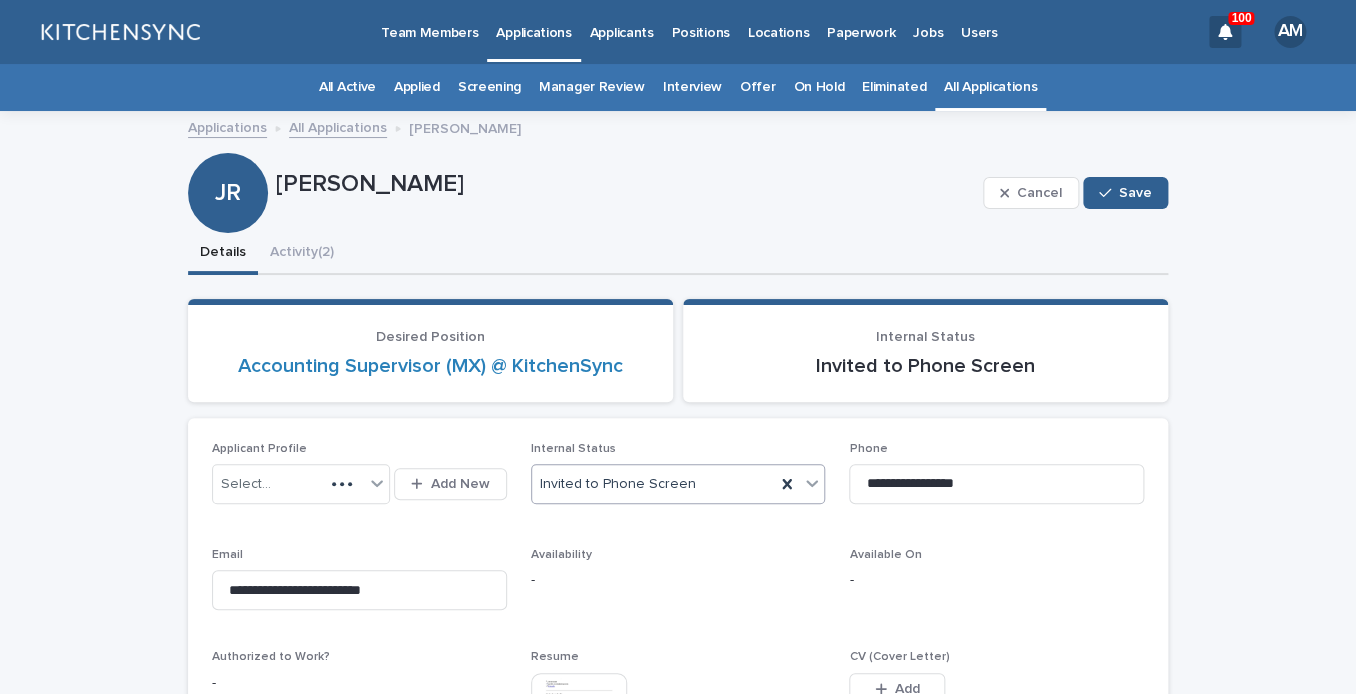 click on "Invited to Phone Screen" at bounding box center (654, 484) 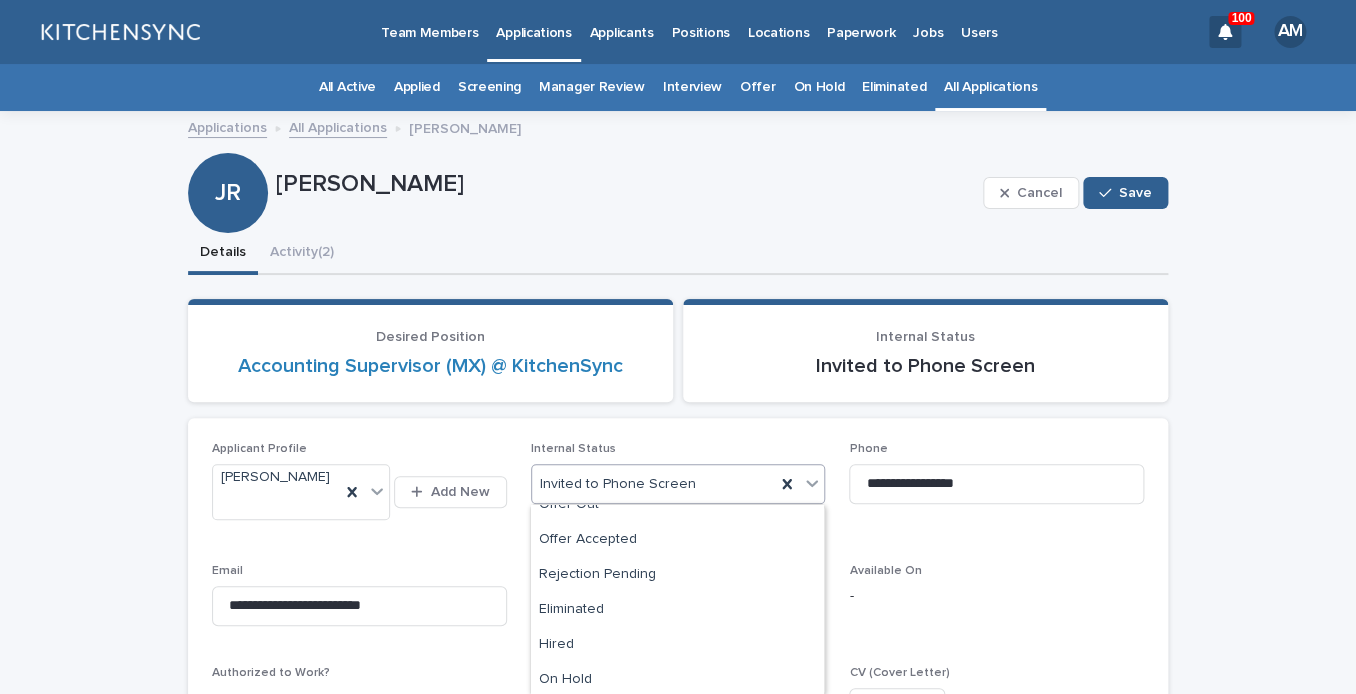 scroll, scrollTop: 406, scrollLeft: 0, axis: vertical 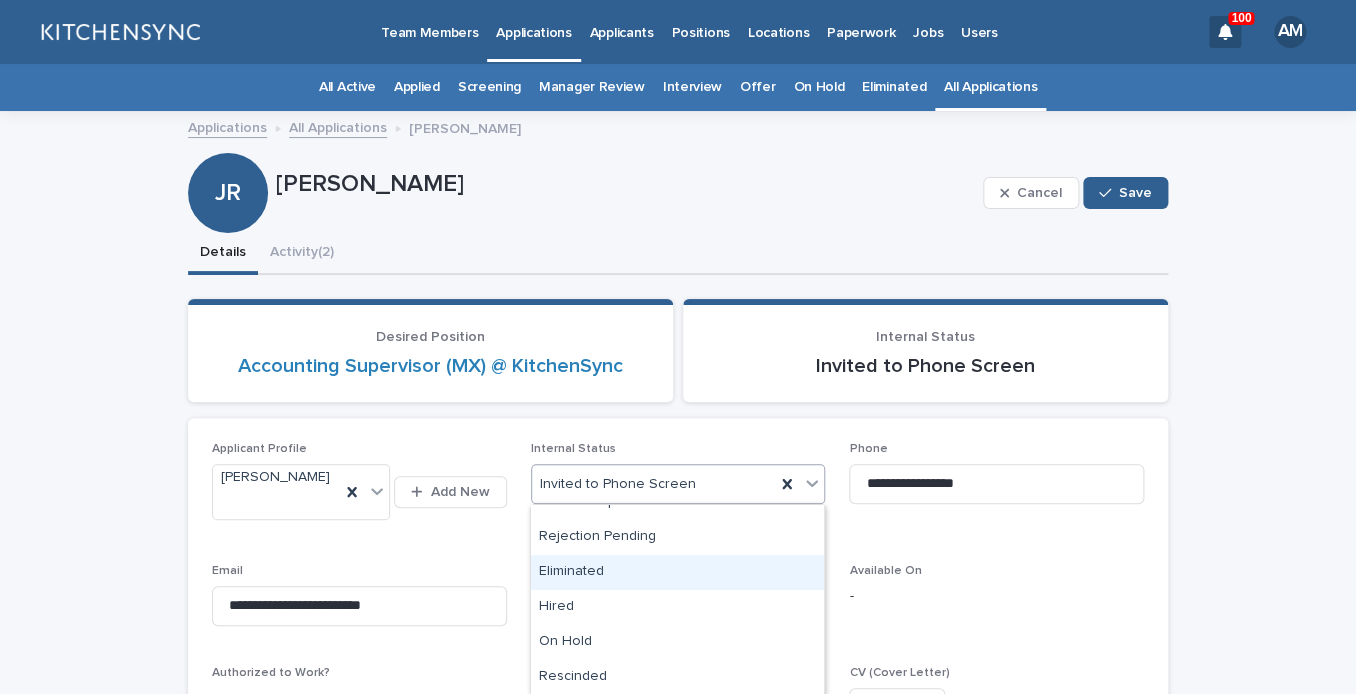 click on "Eliminated" at bounding box center [677, 572] 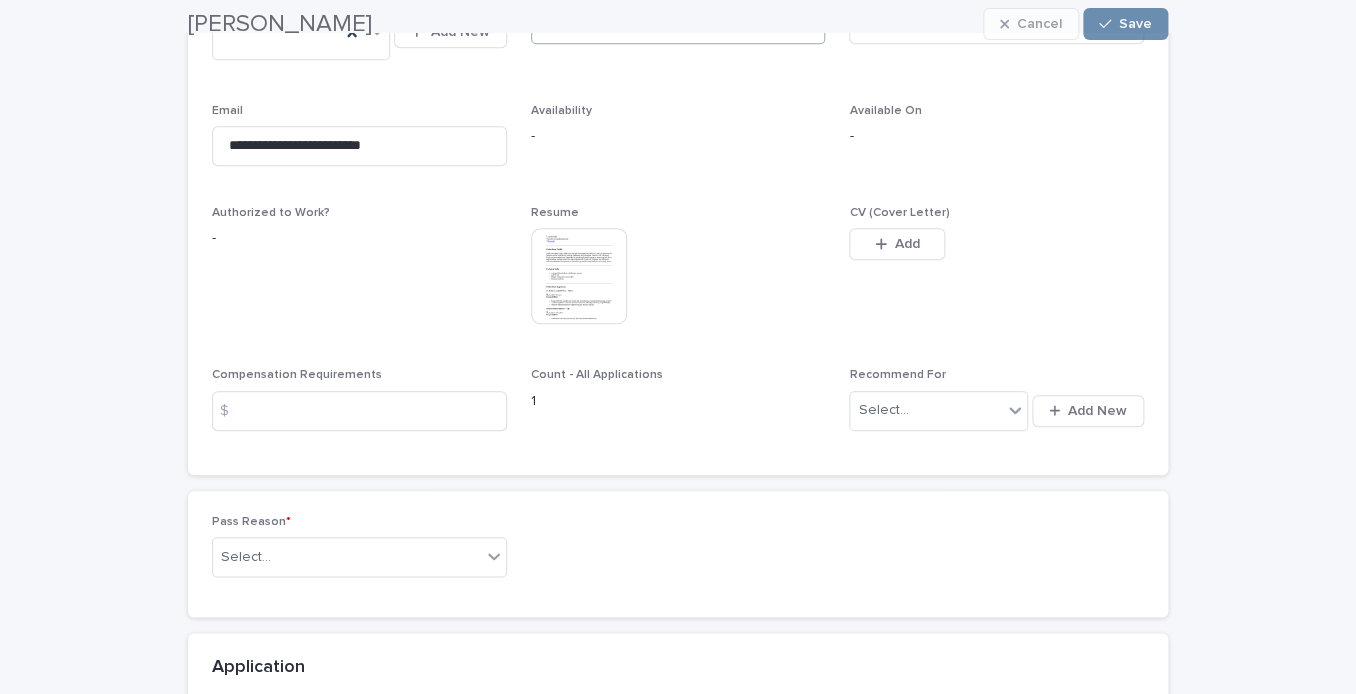 scroll, scrollTop: 462, scrollLeft: 0, axis: vertical 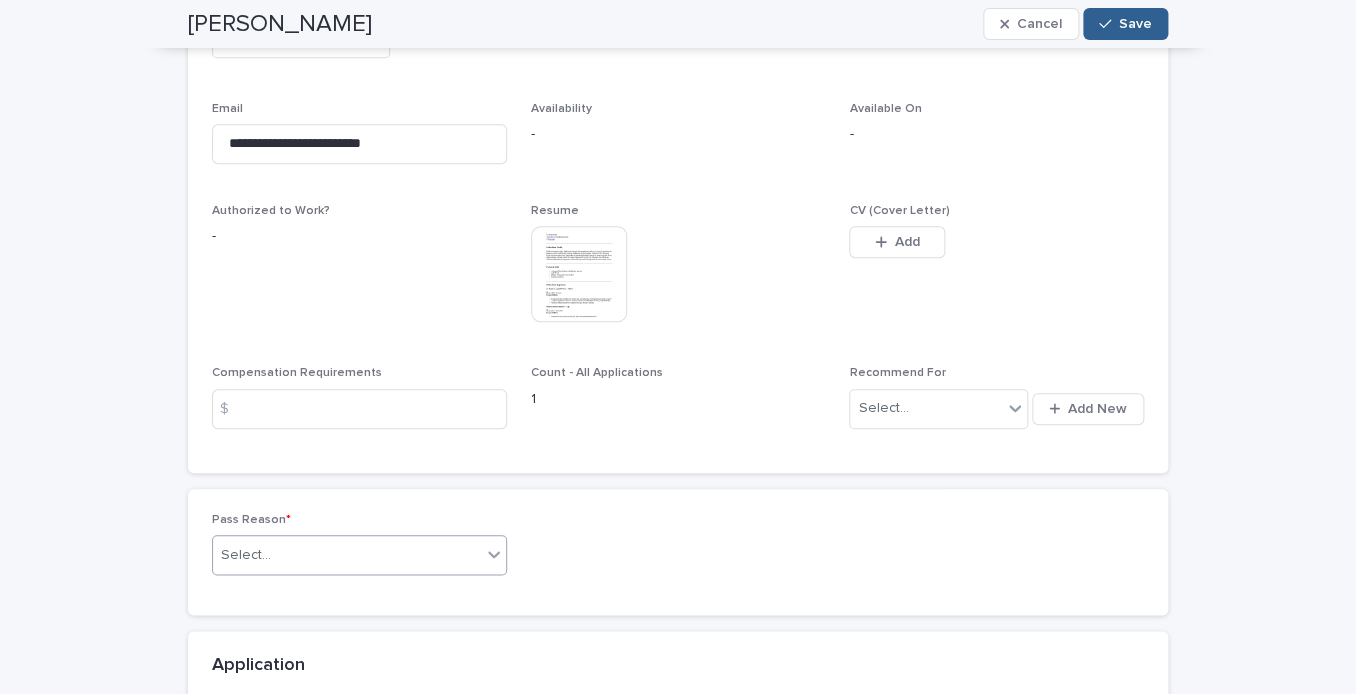 click on "Select..." at bounding box center [347, 555] 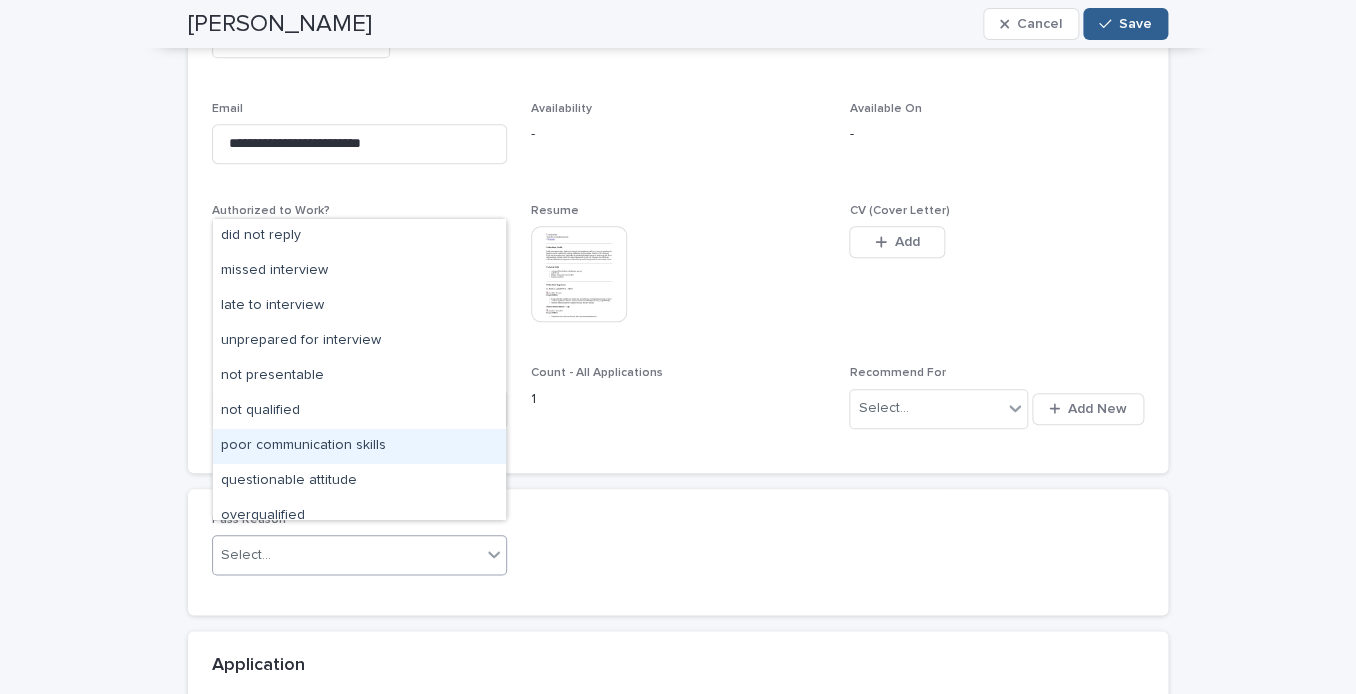 scroll, scrollTop: 155, scrollLeft: 0, axis: vertical 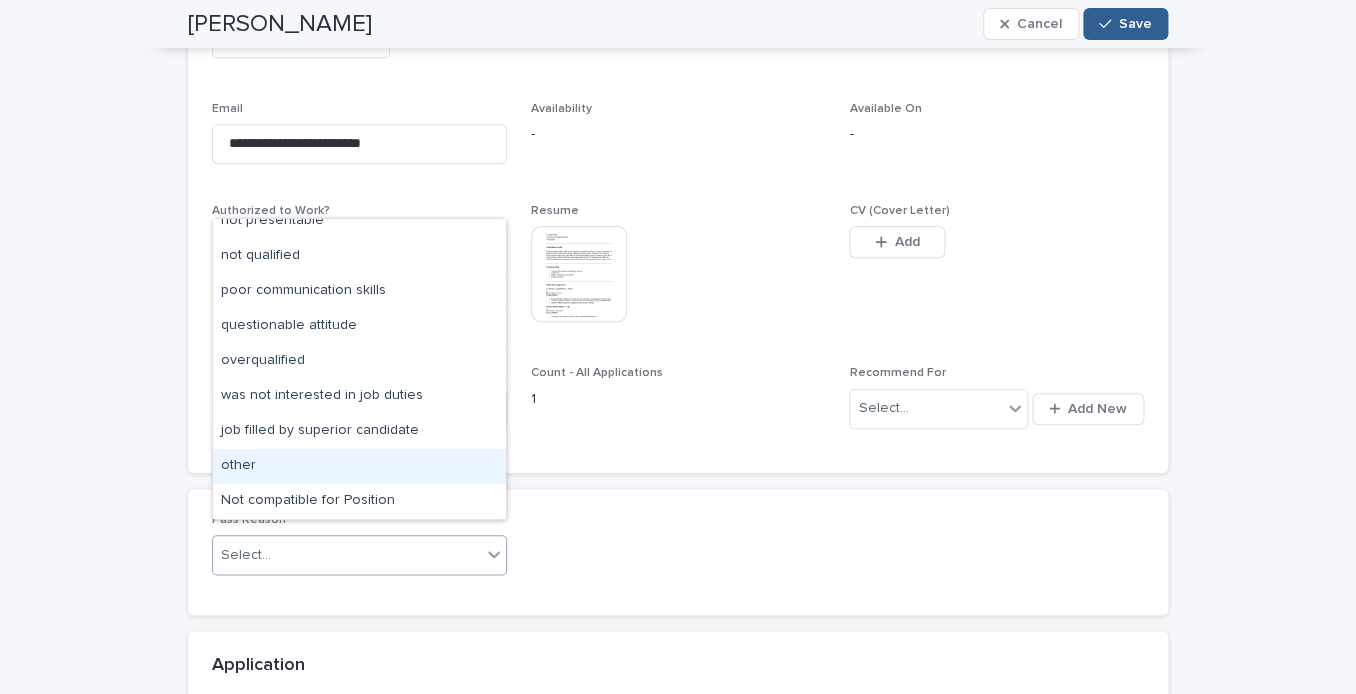 click on "other" at bounding box center (359, 466) 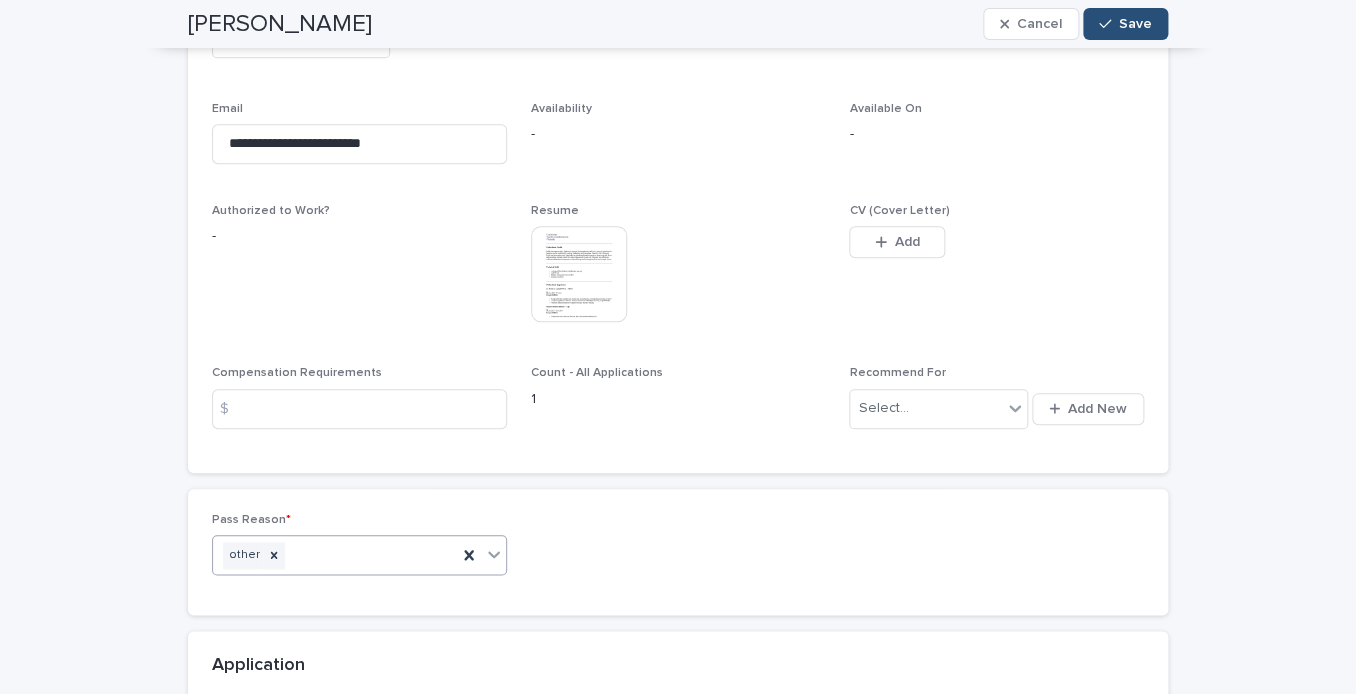 click on "Save" at bounding box center [1135, 24] 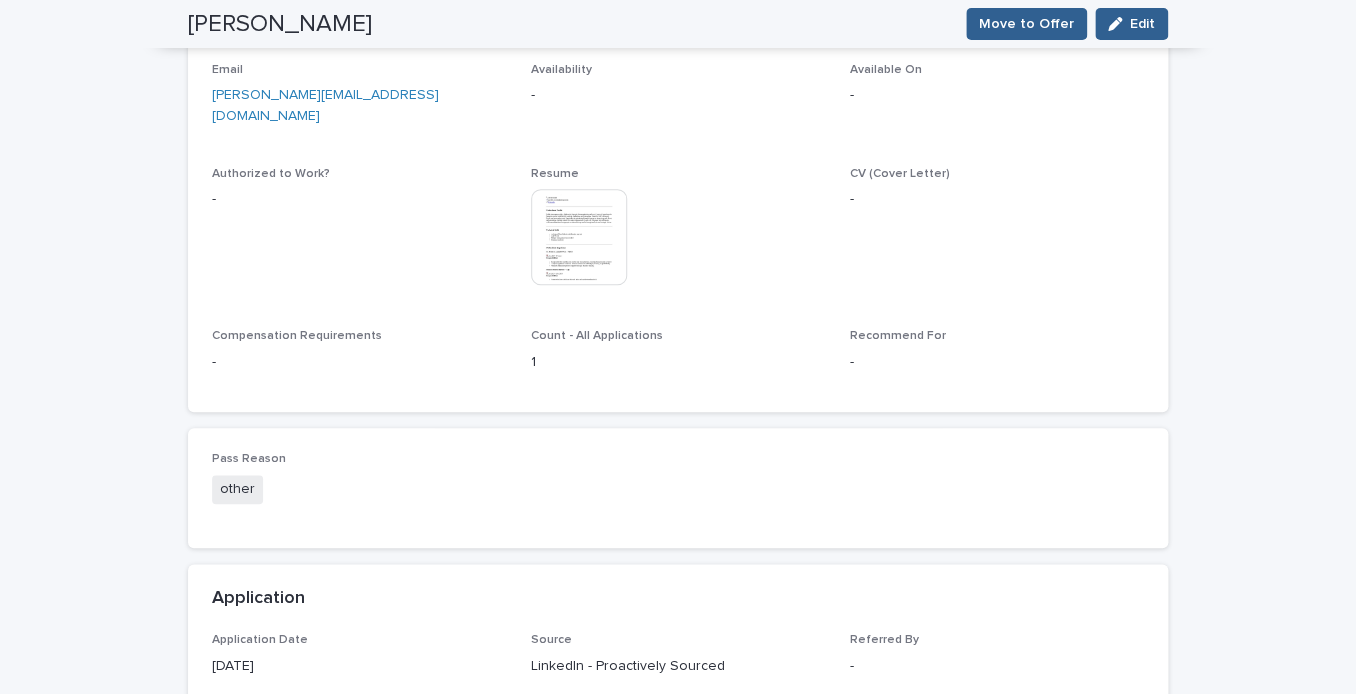 scroll, scrollTop: 391, scrollLeft: 0, axis: vertical 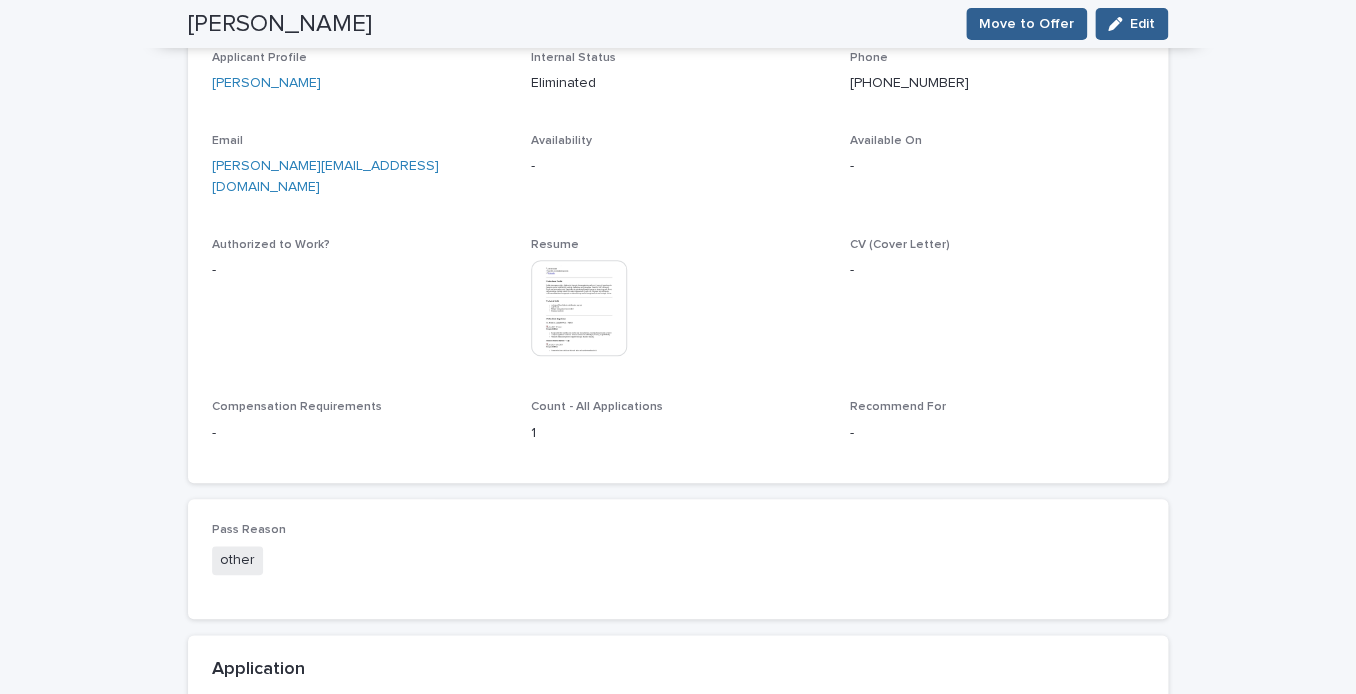 click on "Applicant Profile [PERSON_NAME]   Internal Status Eliminated Phone [PHONE_NUMBER] Email [PERSON_NAME][EMAIL_ADDRESS][DOMAIN_NAME] Availability - Available On - Authorized to Work? - Resume This file cannot be opened Download File CV (Cover Letter) - Compensation Requirements - Count - All Applications 1 Recommend For -" at bounding box center [678, 255] 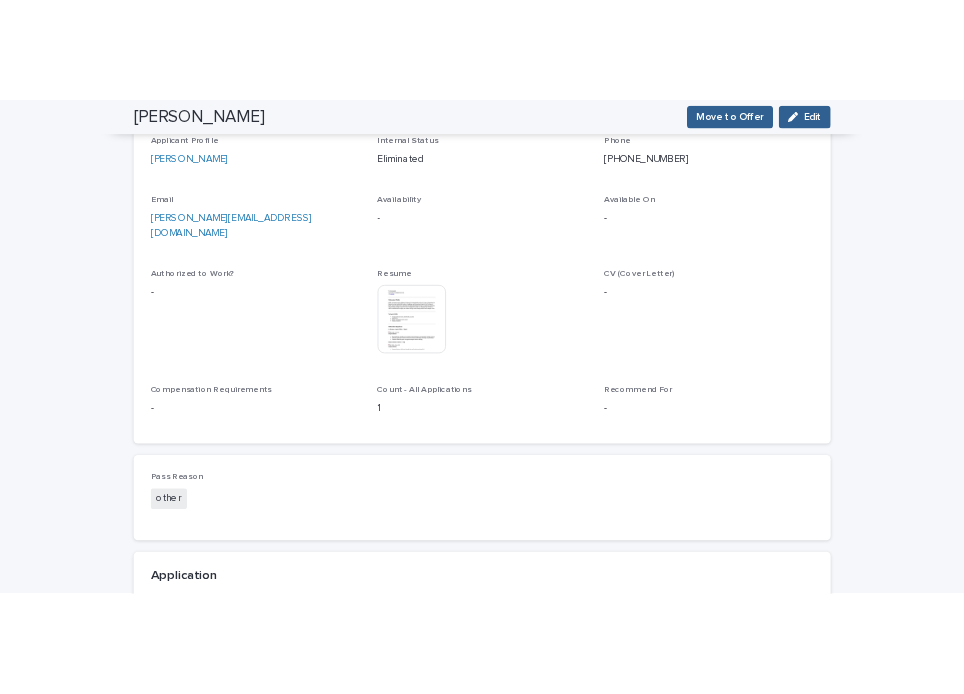 scroll, scrollTop: 0, scrollLeft: 0, axis: both 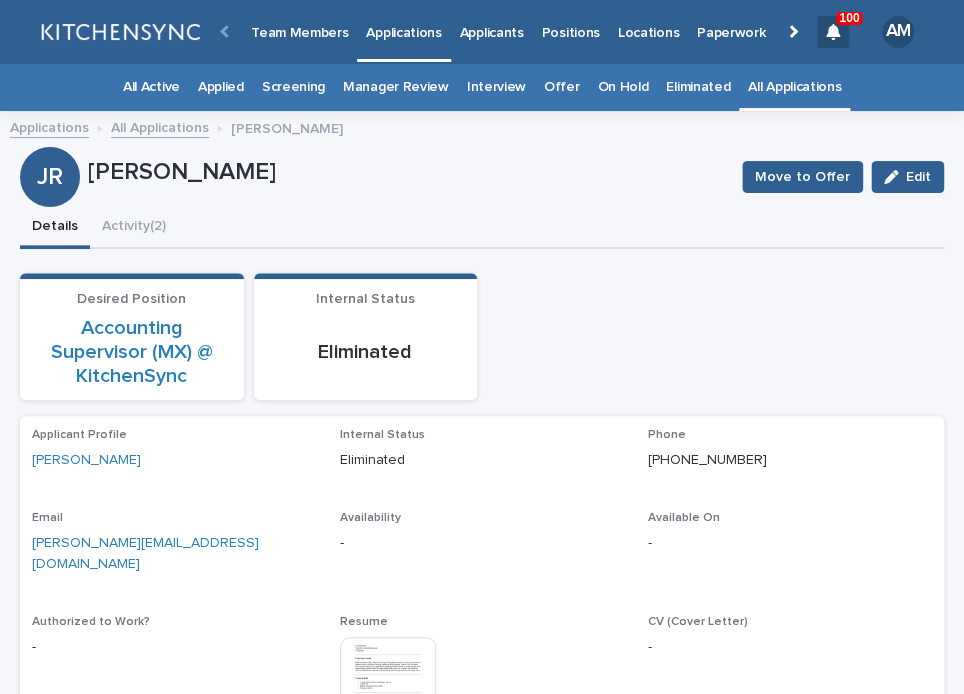 click on "Applicants" at bounding box center [492, 31] 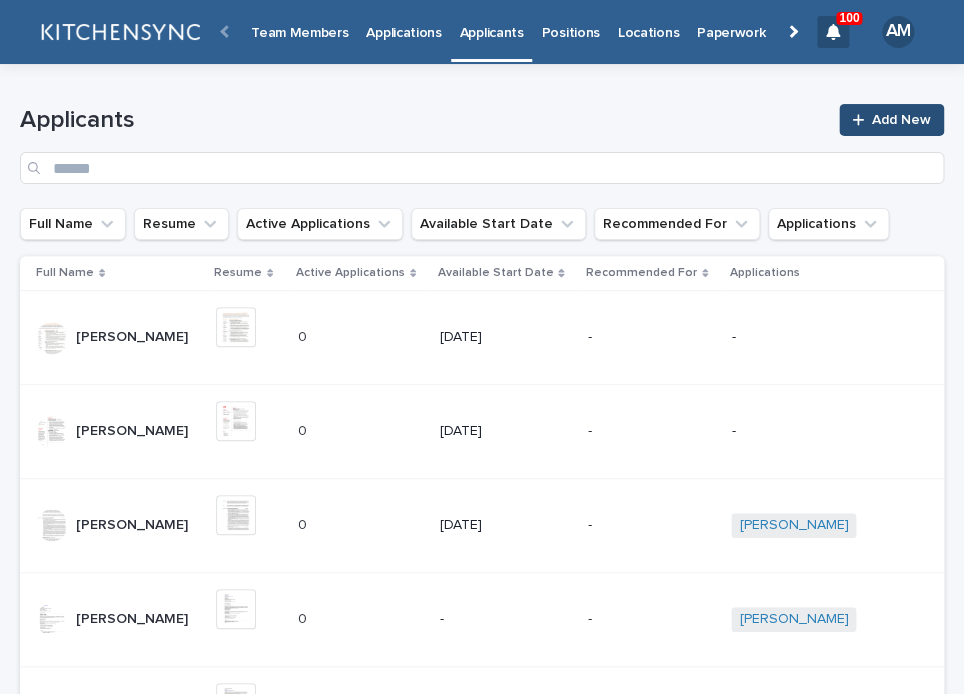 click on "Add New" at bounding box center (901, 120) 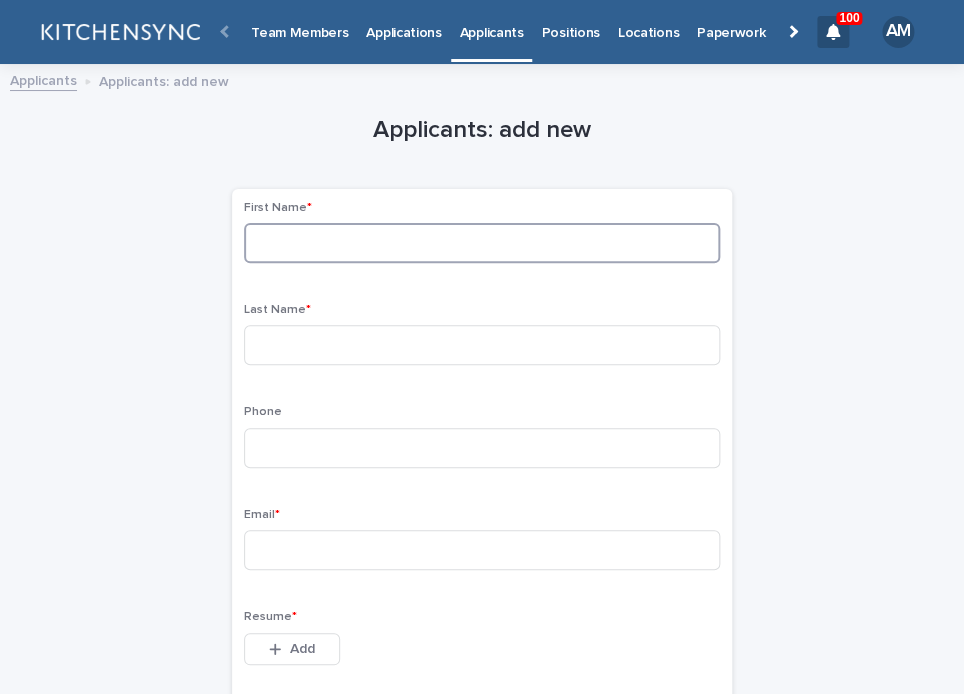 click at bounding box center (482, 243) 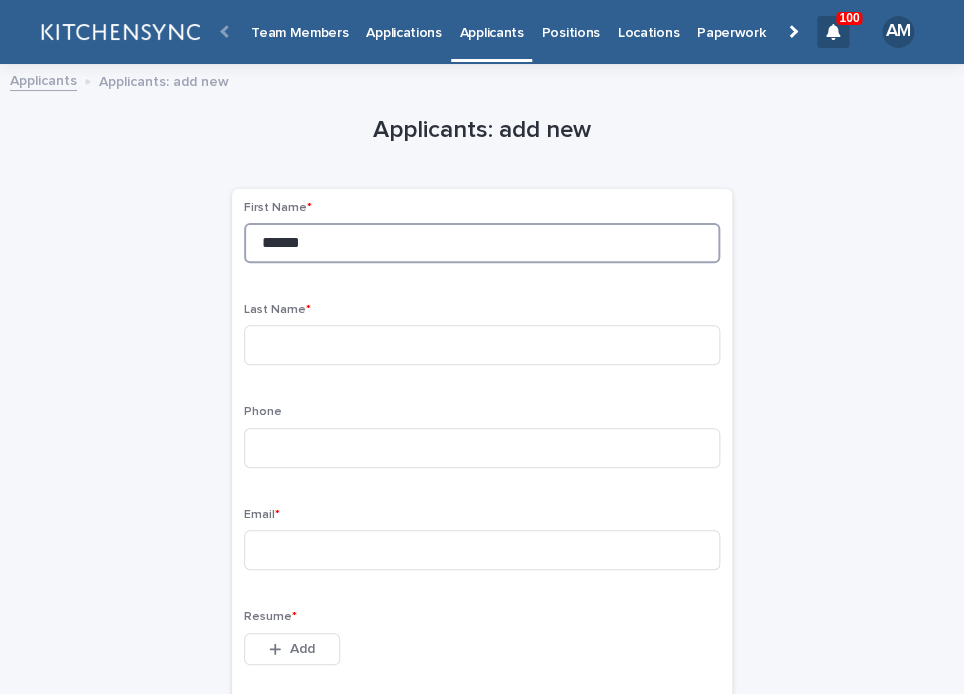 type on "******" 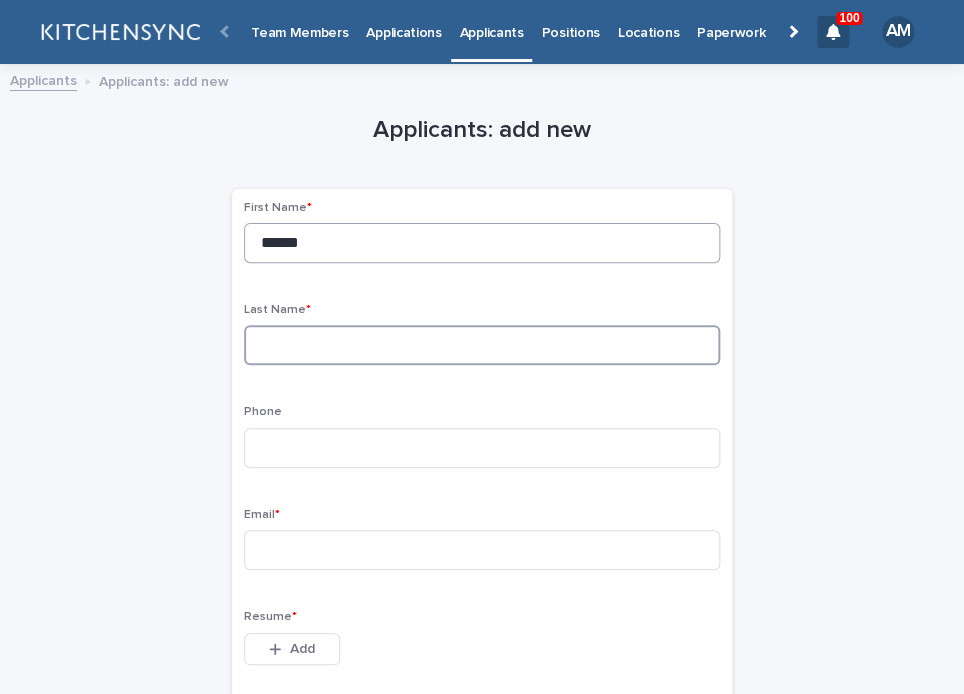 type on "*" 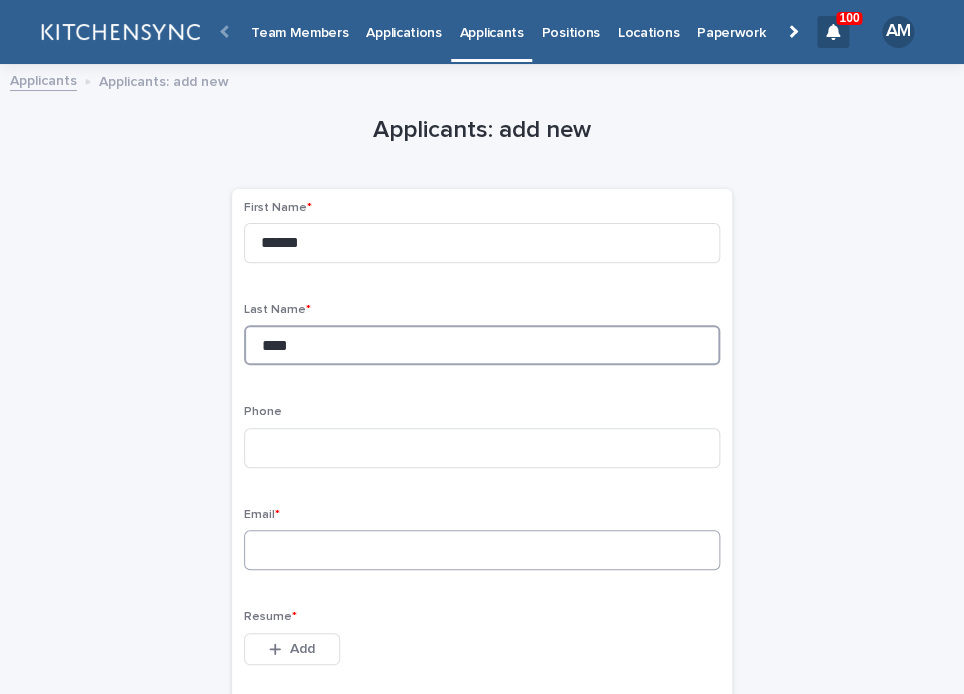 type on "****" 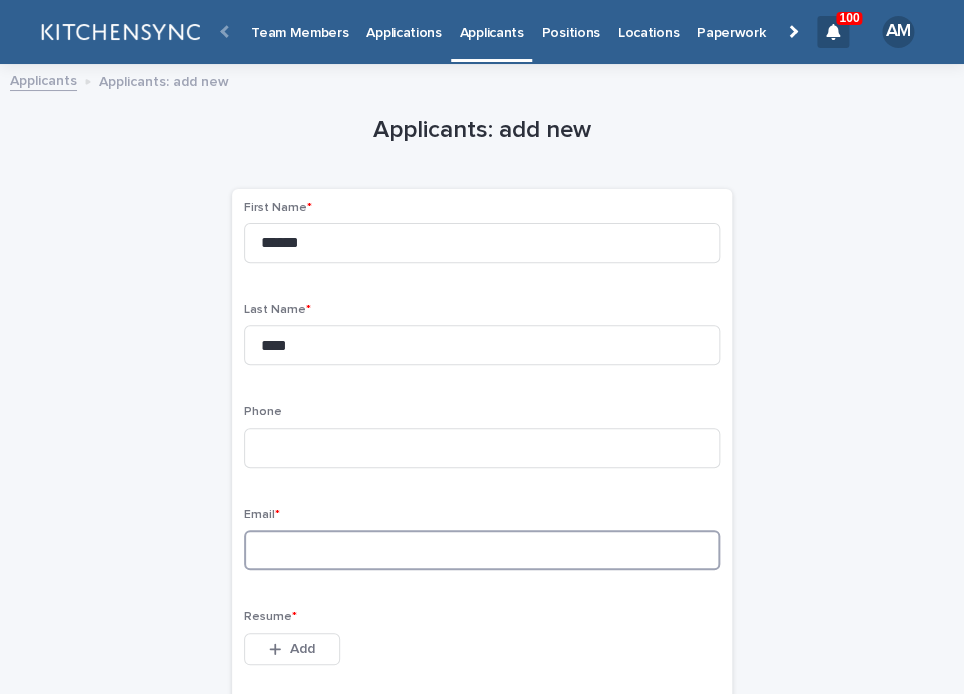 click at bounding box center (482, 550) 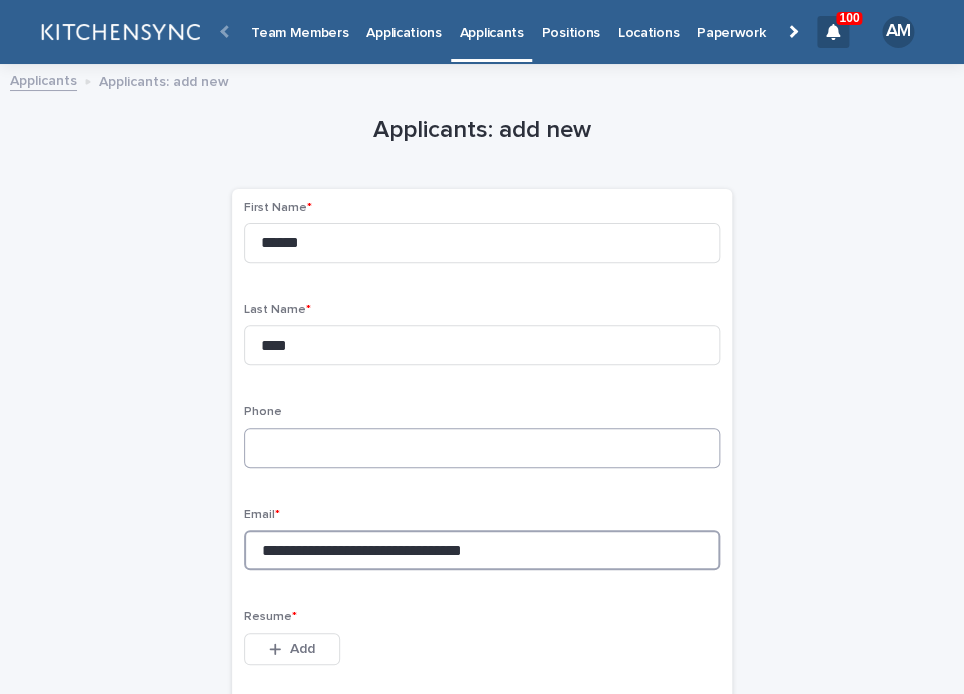type on "**********" 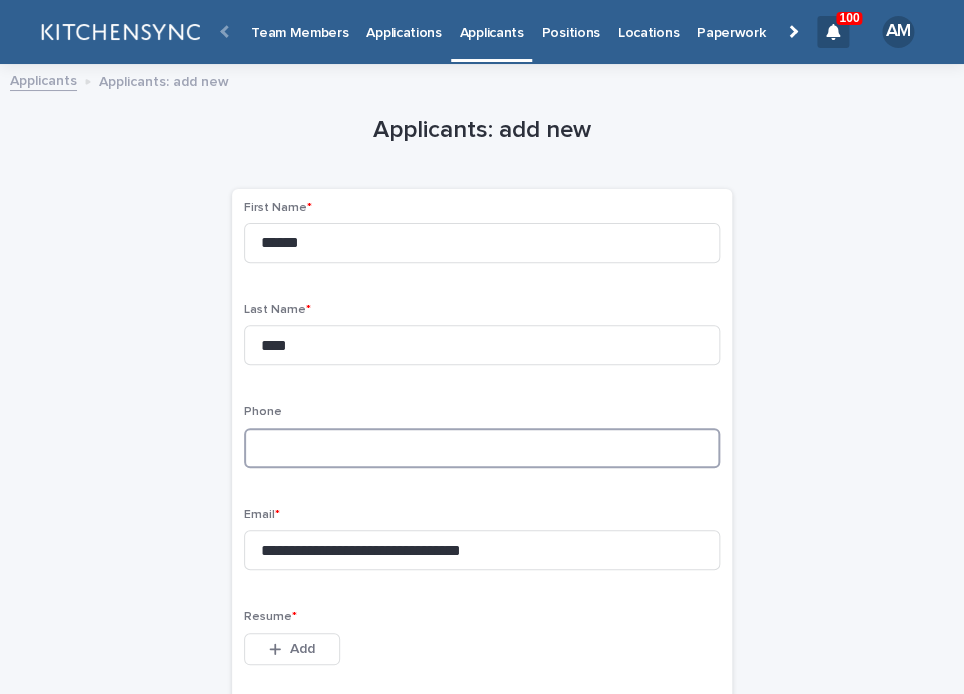 click at bounding box center (482, 448) 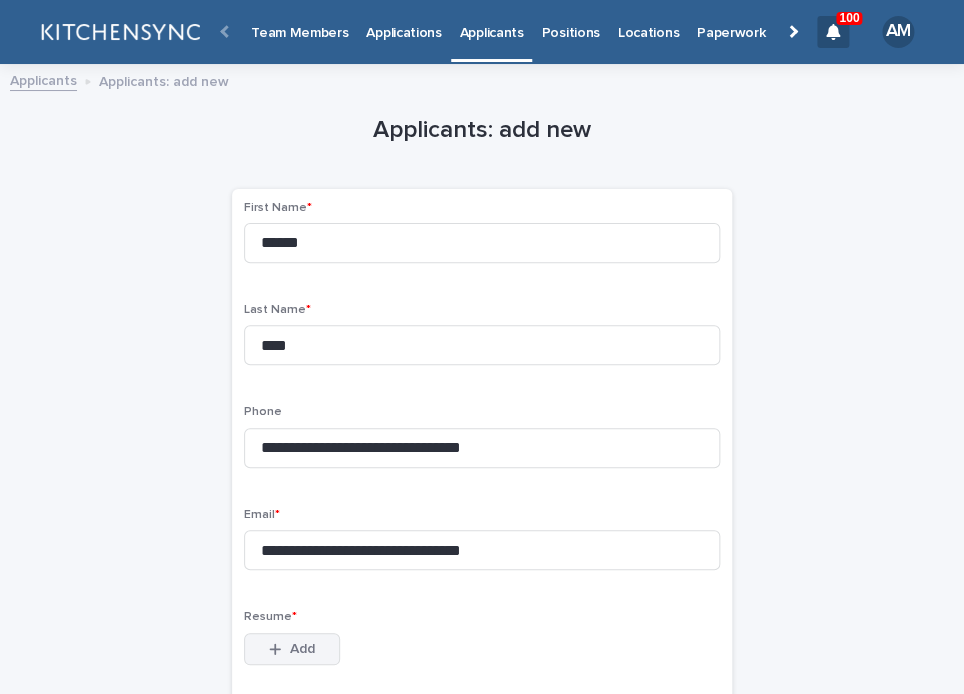 click on "Add" at bounding box center (292, 649) 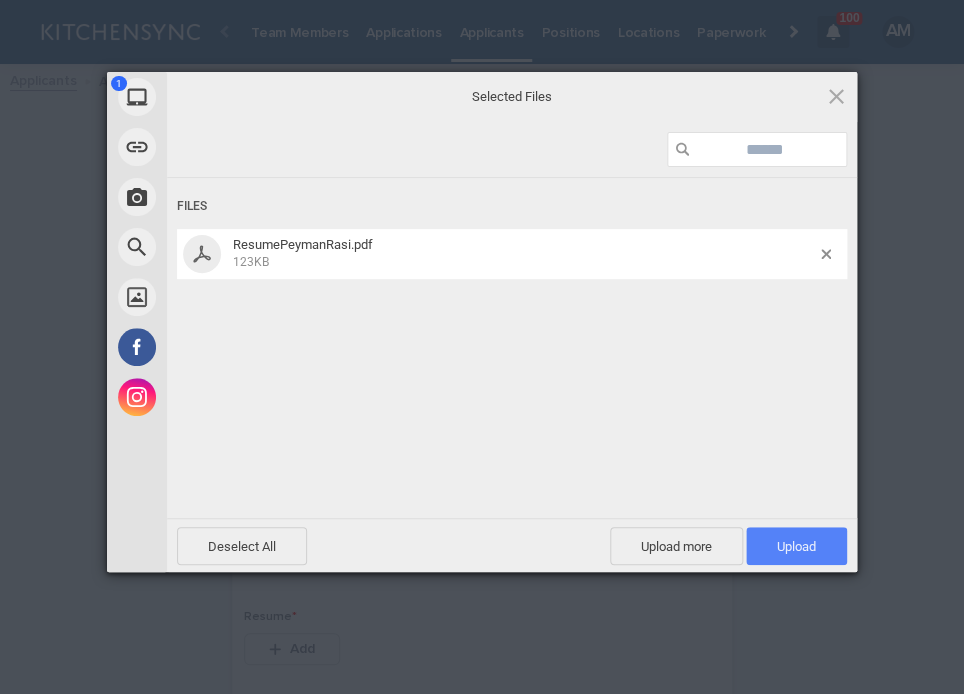 click on "Upload
1" at bounding box center (796, 546) 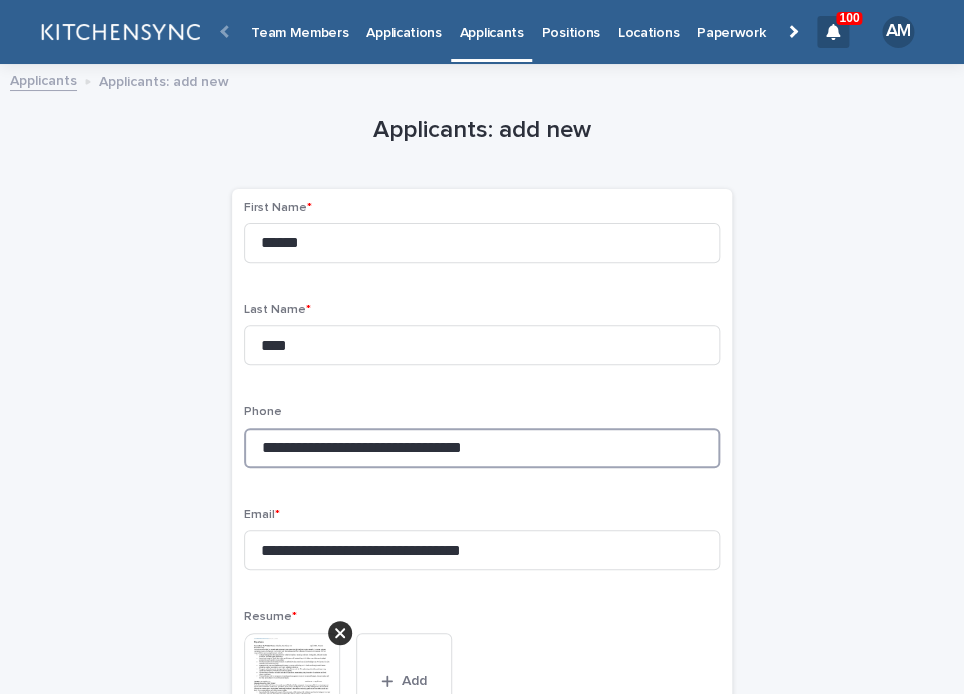 drag, startPoint x: 401, startPoint y: 460, endPoint x: 192, endPoint y: 459, distance: 209.0024 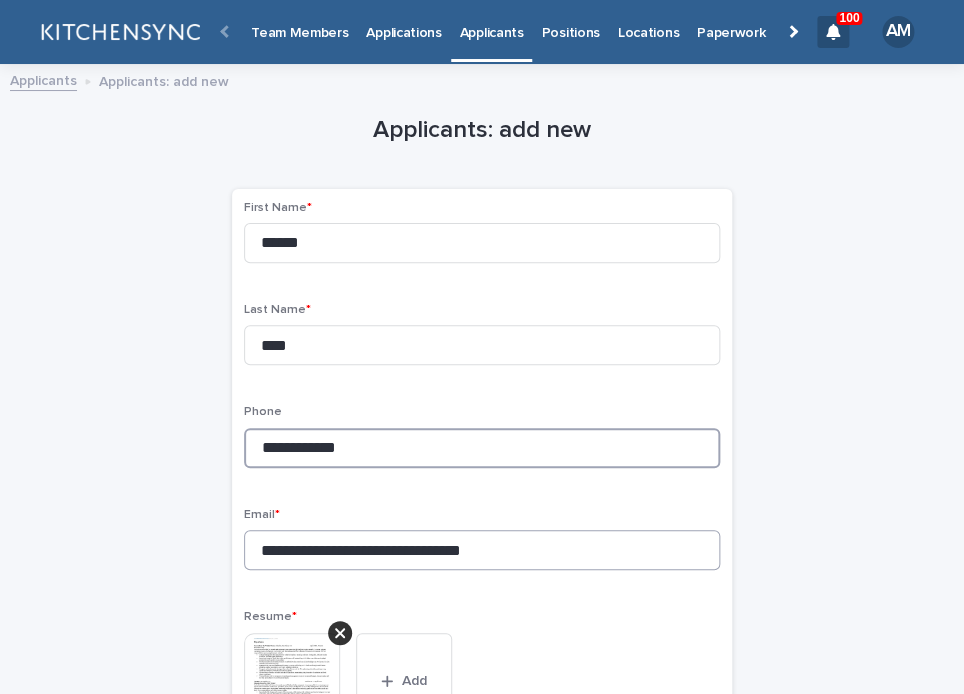 type on "**********" 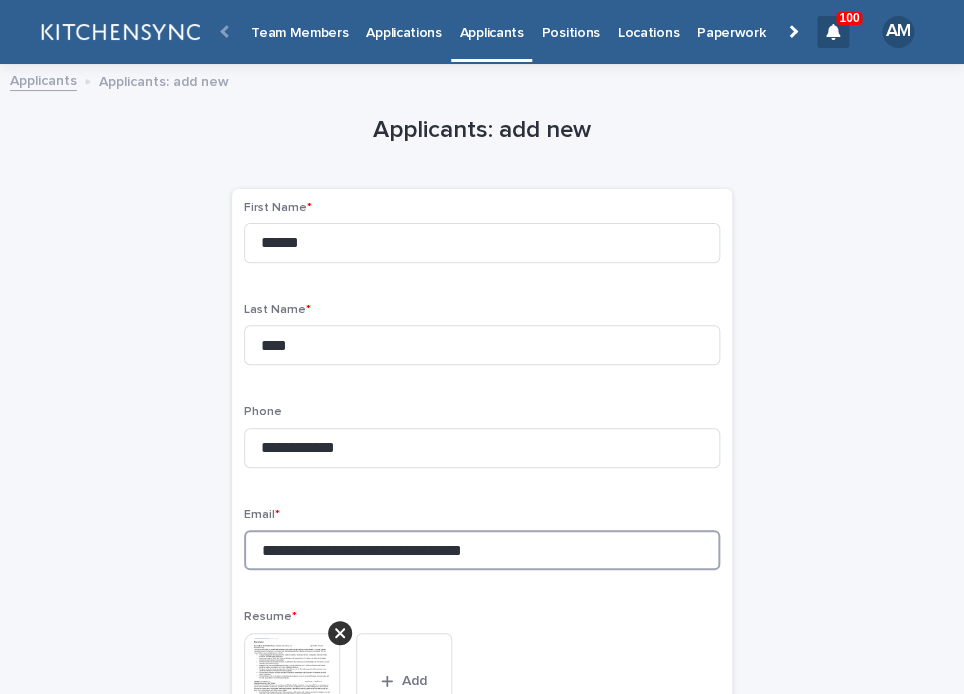 drag, startPoint x: 394, startPoint y: 560, endPoint x: 642, endPoint y: 596, distance: 250.59929 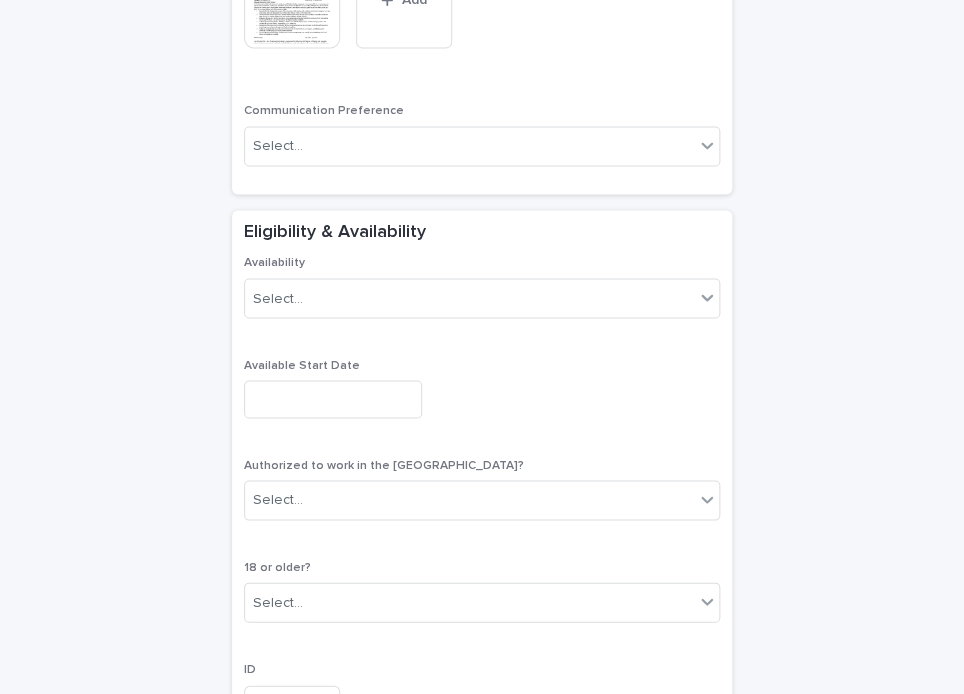 scroll, scrollTop: 1091, scrollLeft: 0, axis: vertical 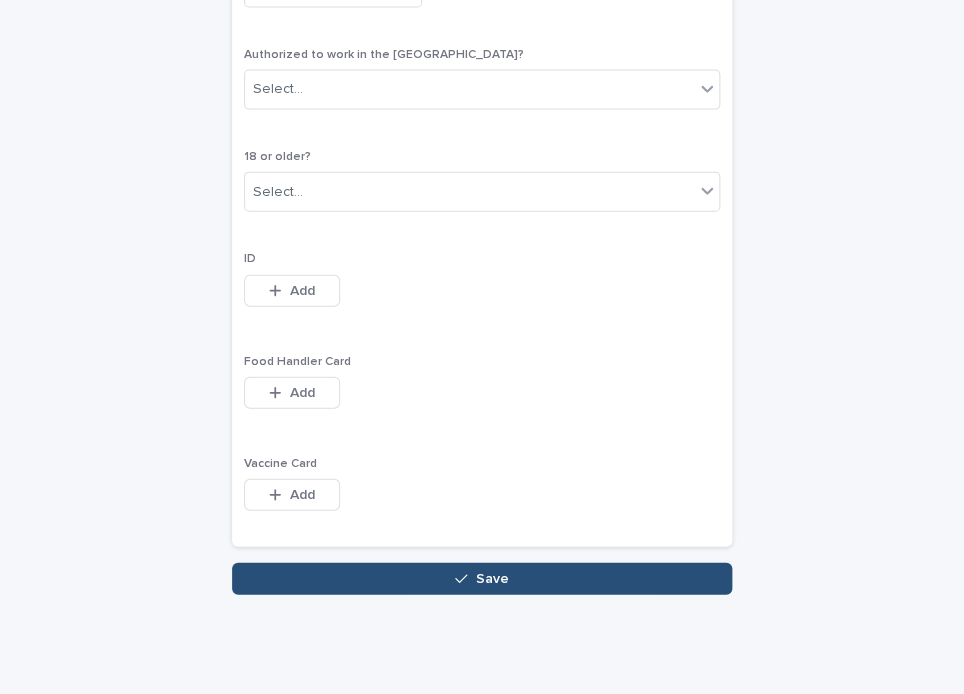 type on "**********" 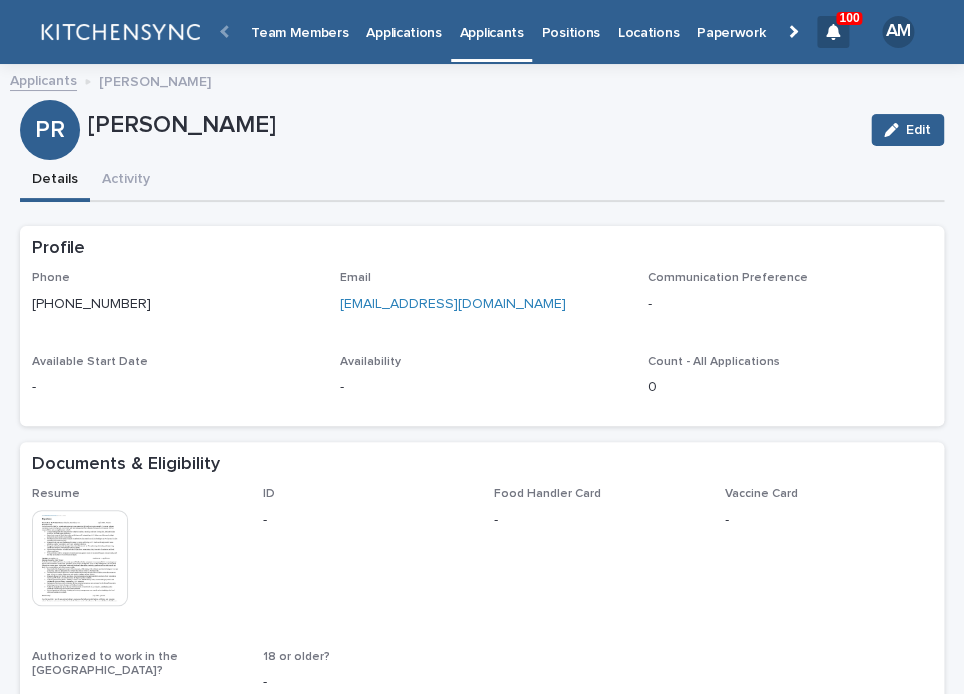 scroll, scrollTop: 505, scrollLeft: 0, axis: vertical 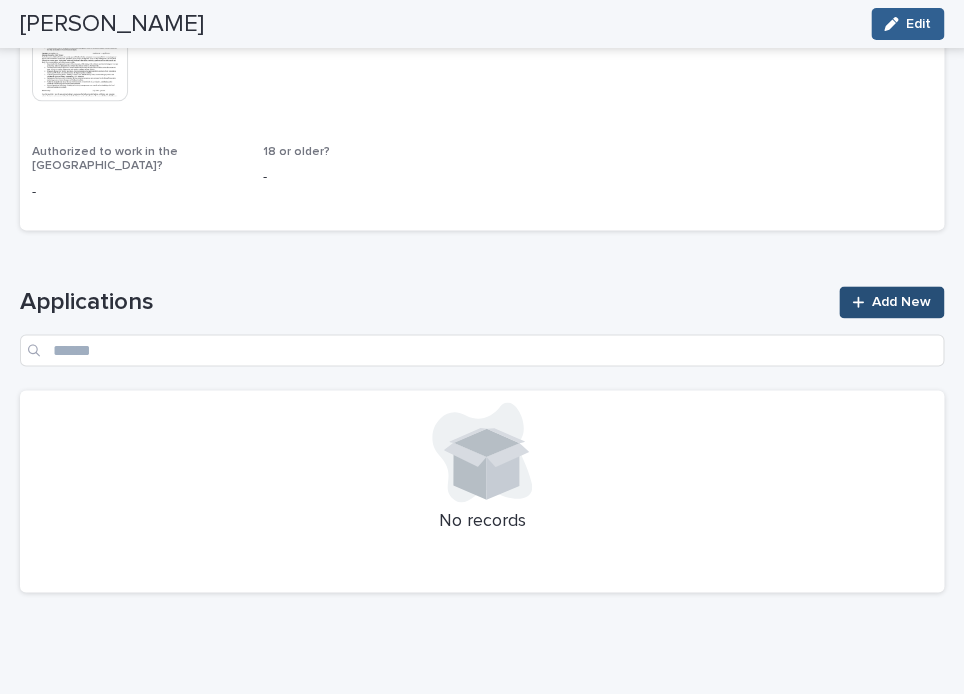 click on "Add New" at bounding box center [891, 302] 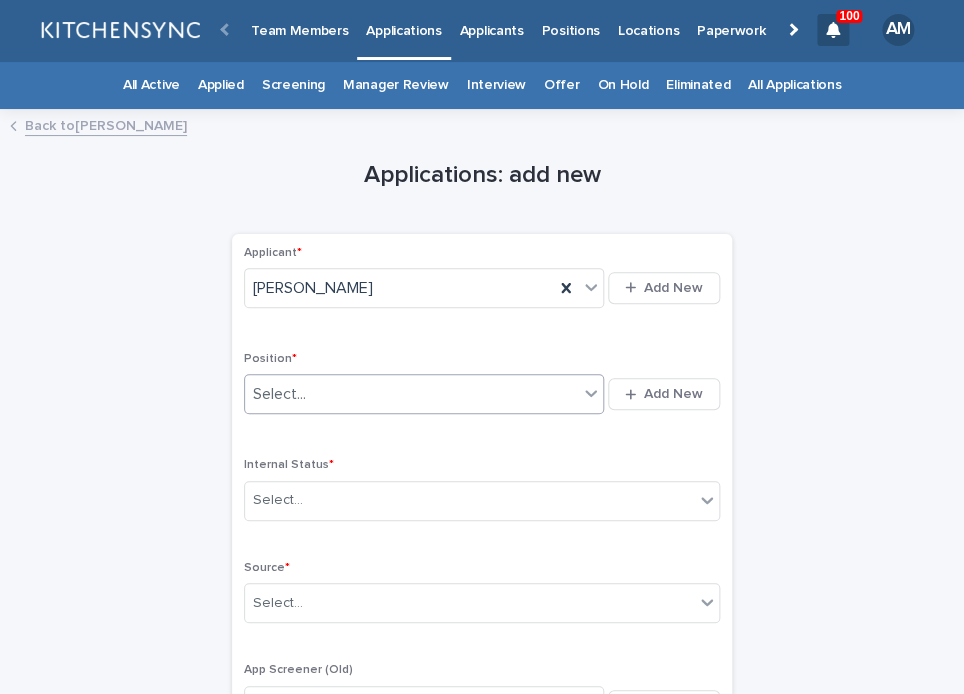scroll, scrollTop: 1, scrollLeft: 0, axis: vertical 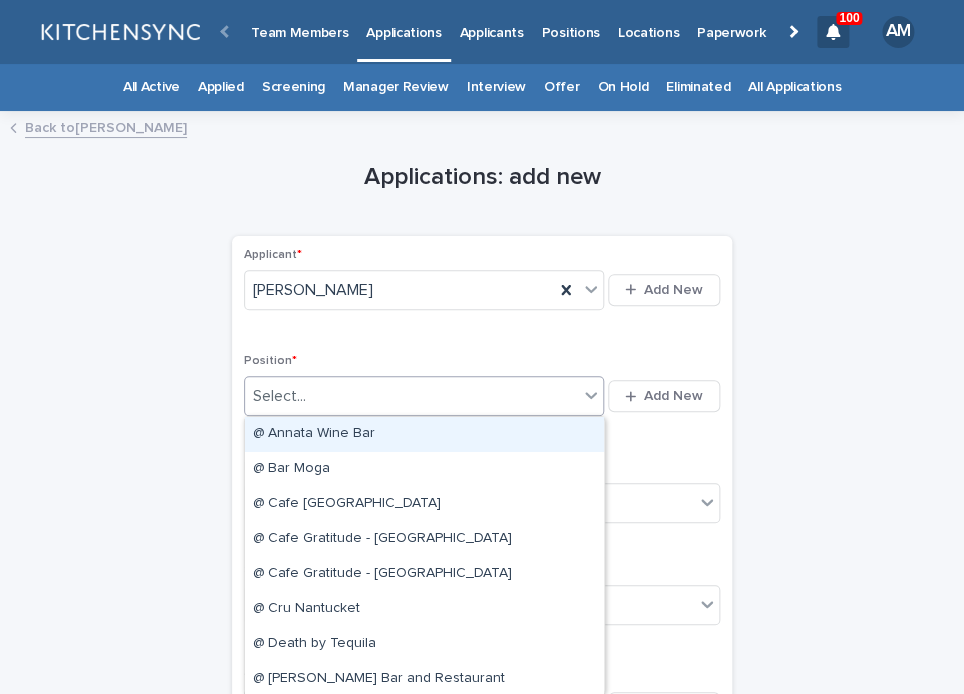 click on "Select..." at bounding box center [411, 396] 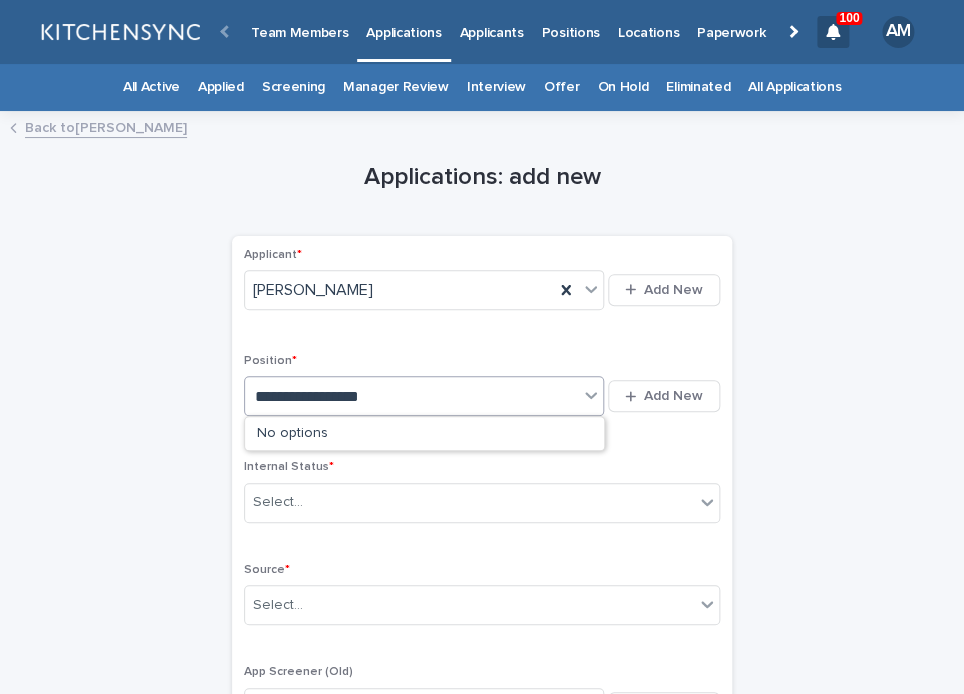 click on "**********" at bounding box center [310, 396] 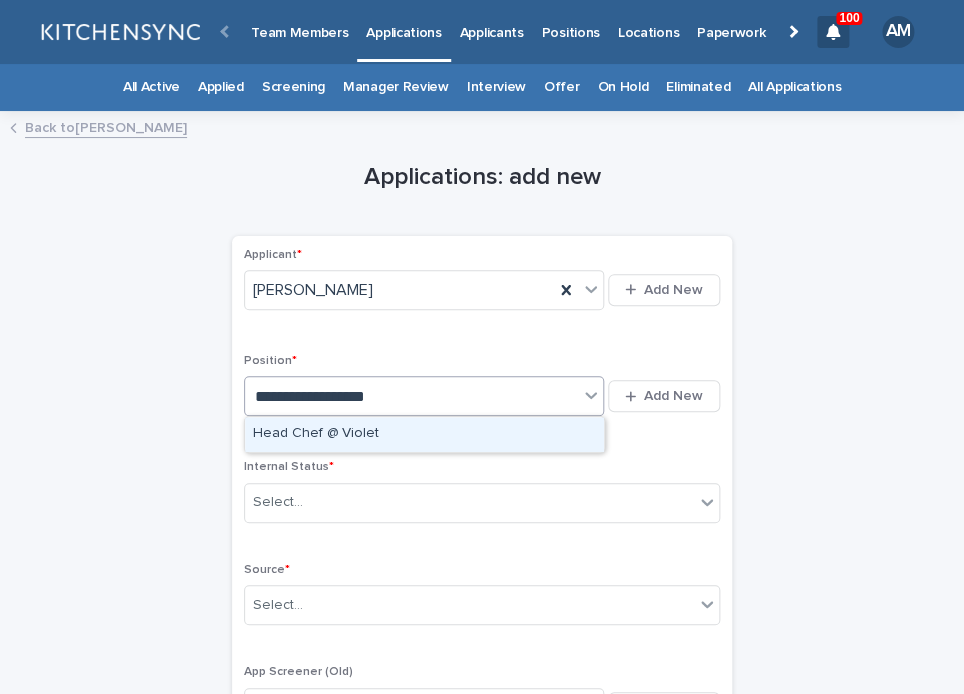click on "Head Chef @ Violet" at bounding box center [424, 434] 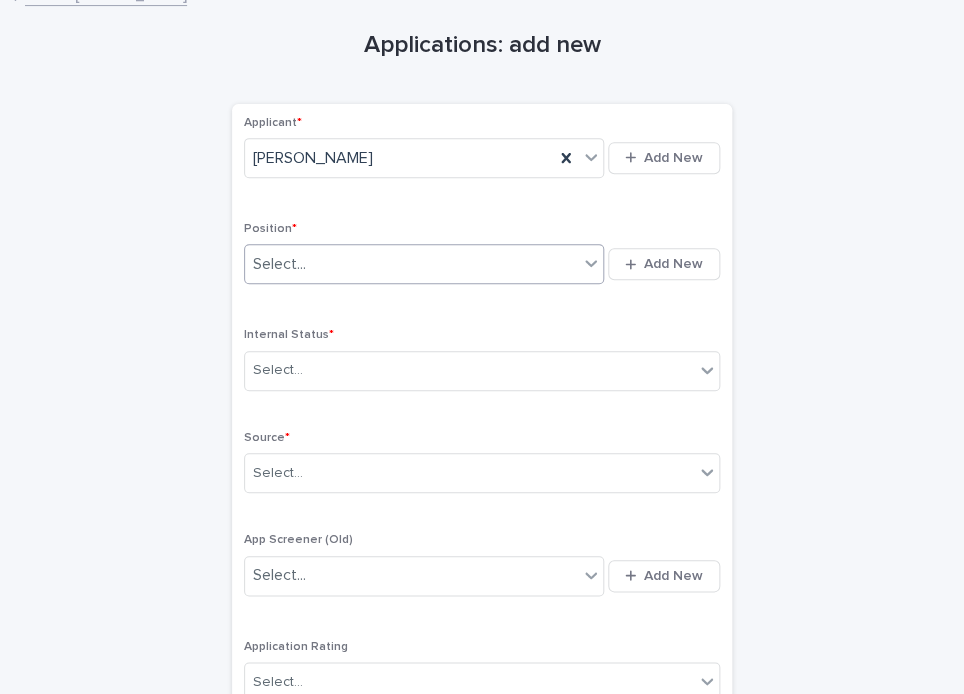 scroll, scrollTop: 187, scrollLeft: 0, axis: vertical 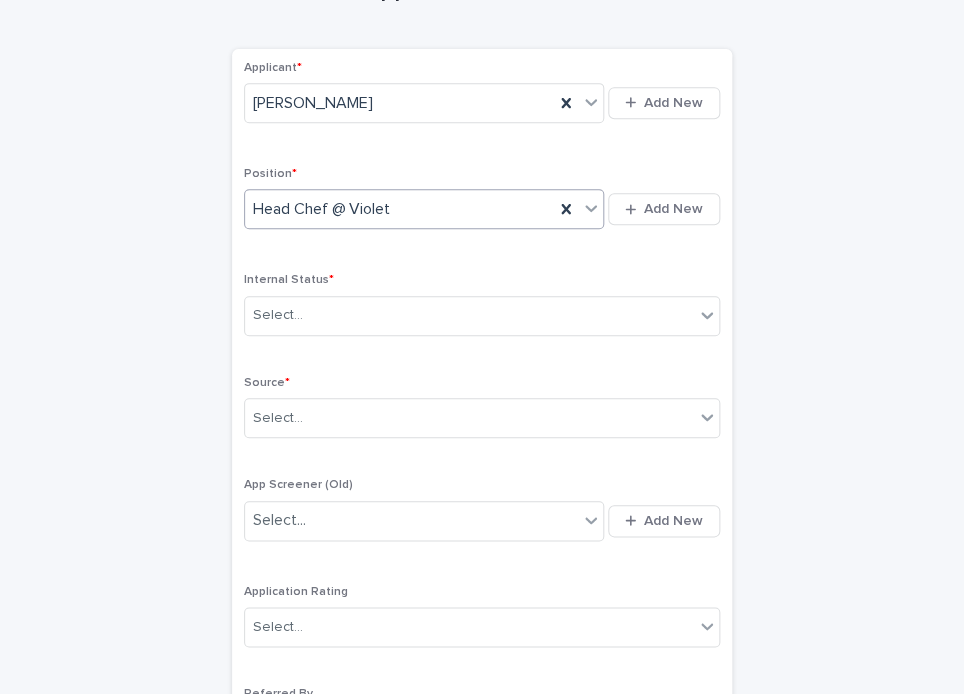 click on "Internal Status * Select..." at bounding box center (482, 312) 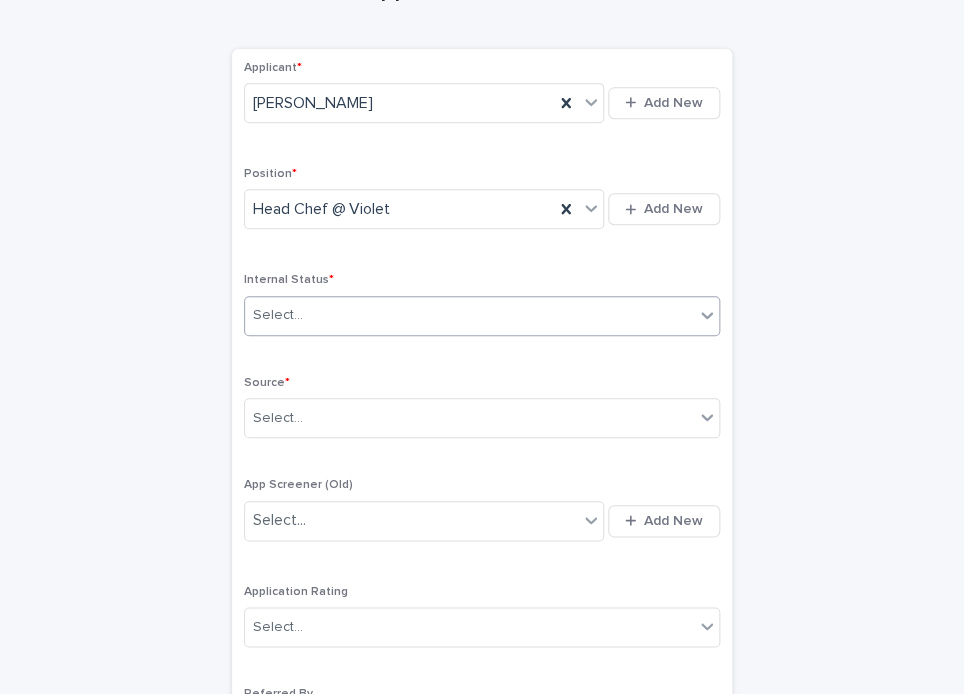 click on "Select..." at bounding box center [469, 315] 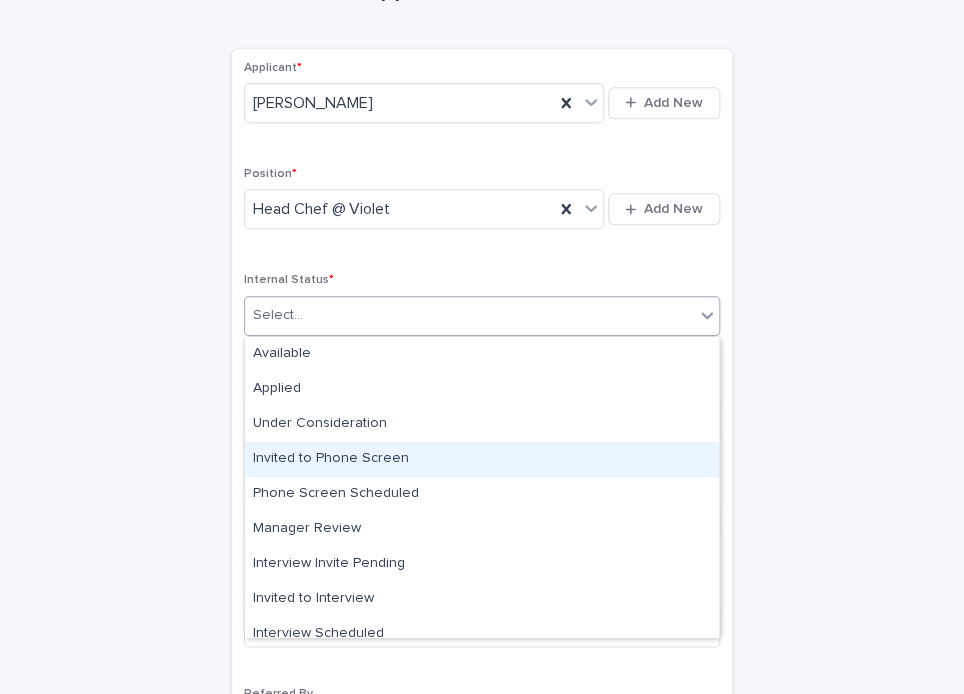 click on "Invited to Phone Screen" at bounding box center (482, 459) 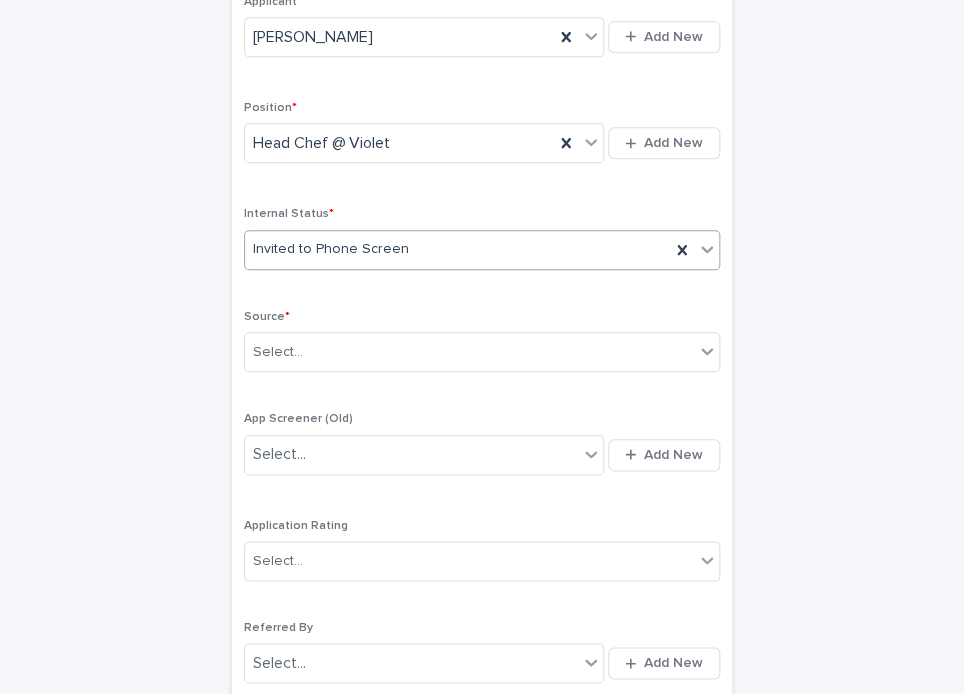 scroll, scrollTop: 258, scrollLeft: 0, axis: vertical 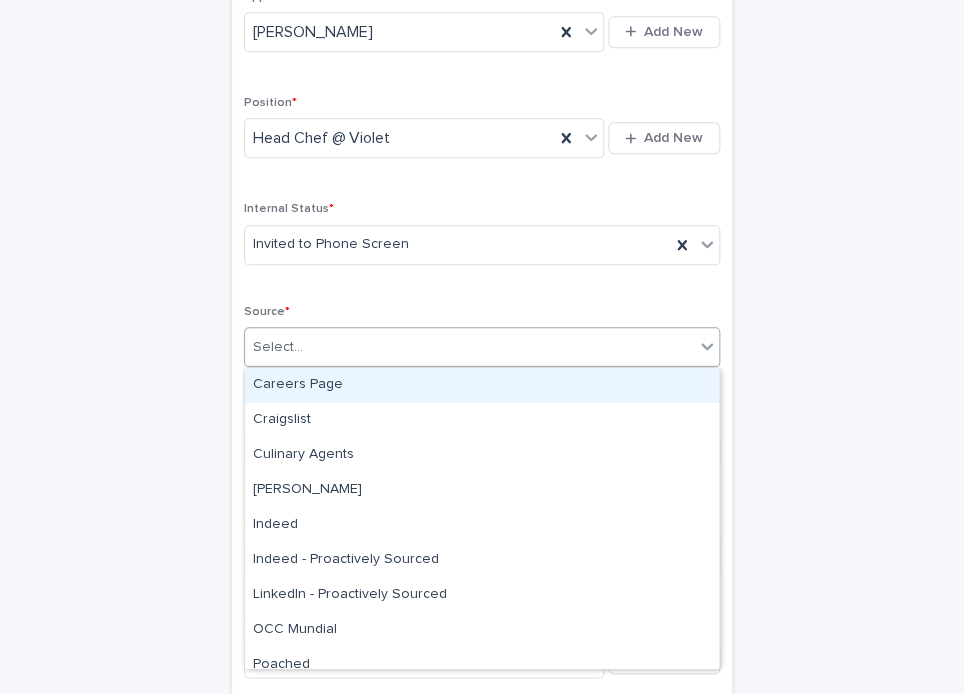 click on "Select..." at bounding box center [469, 347] 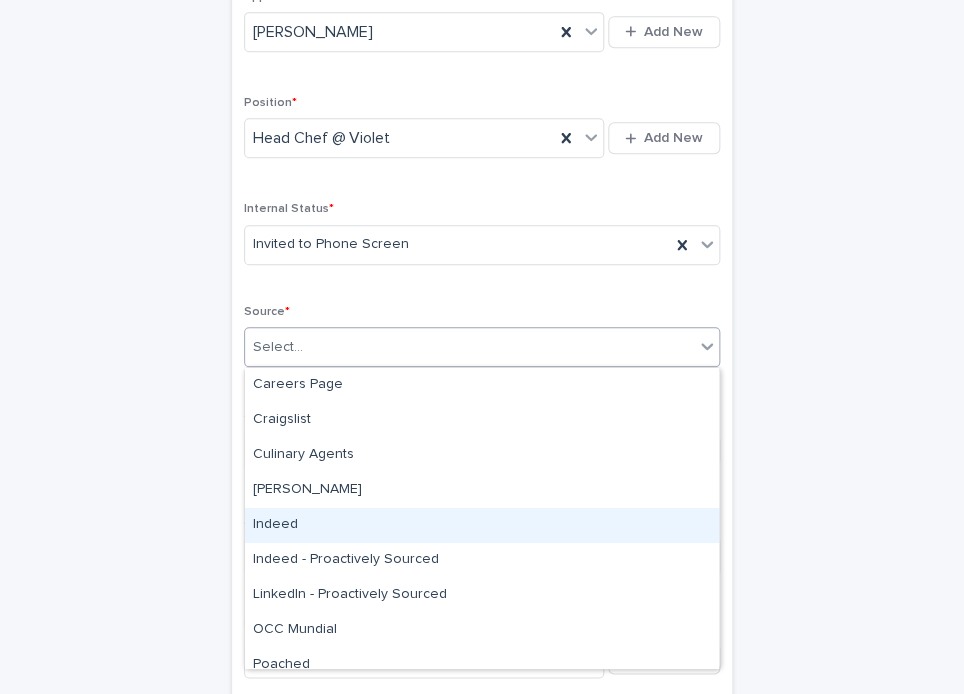 click on "Indeed" at bounding box center (482, 525) 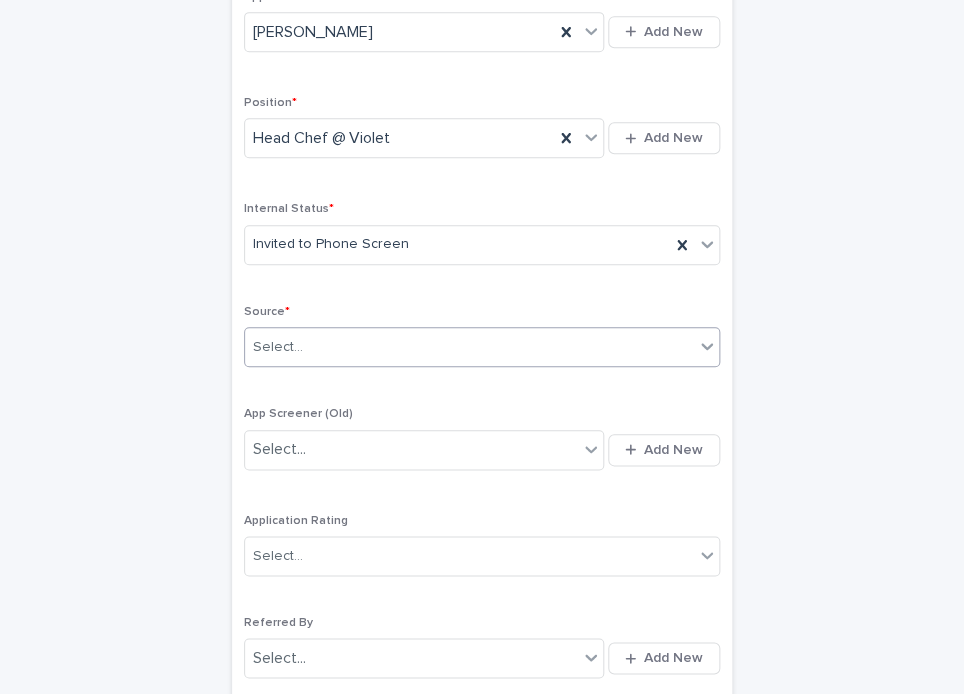 scroll, scrollTop: 520, scrollLeft: 0, axis: vertical 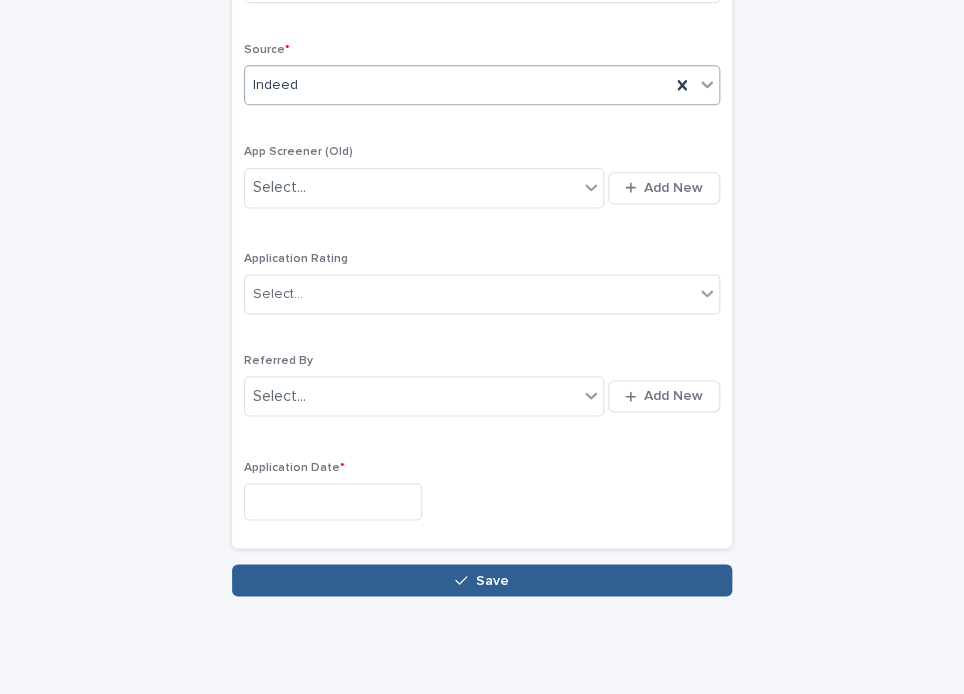 click on "Application Date *" at bounding box center [482, 498] 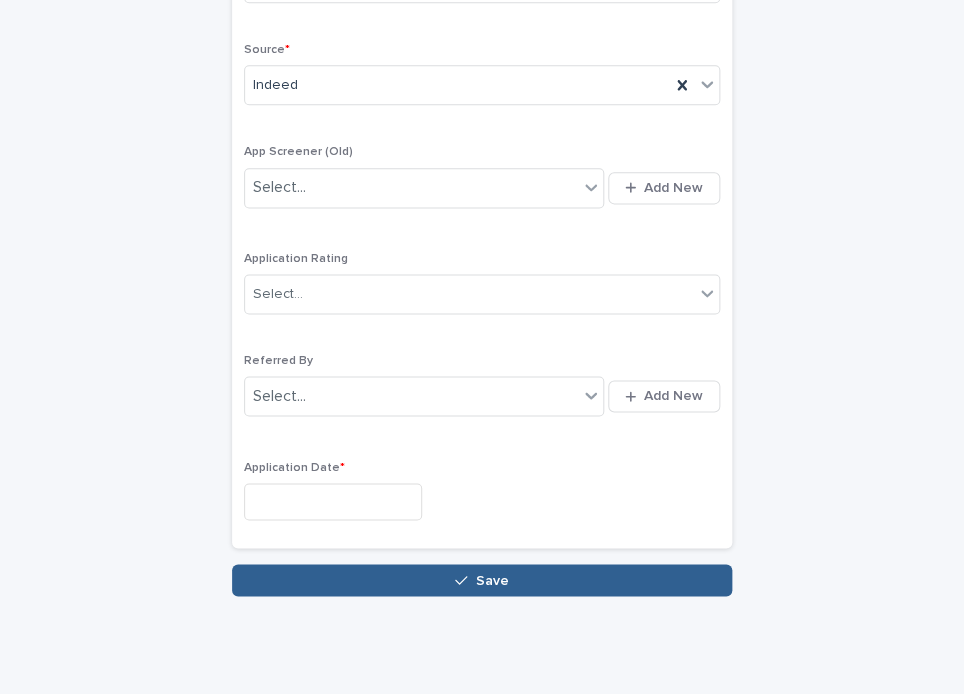 click at bounding box center [333, 501] 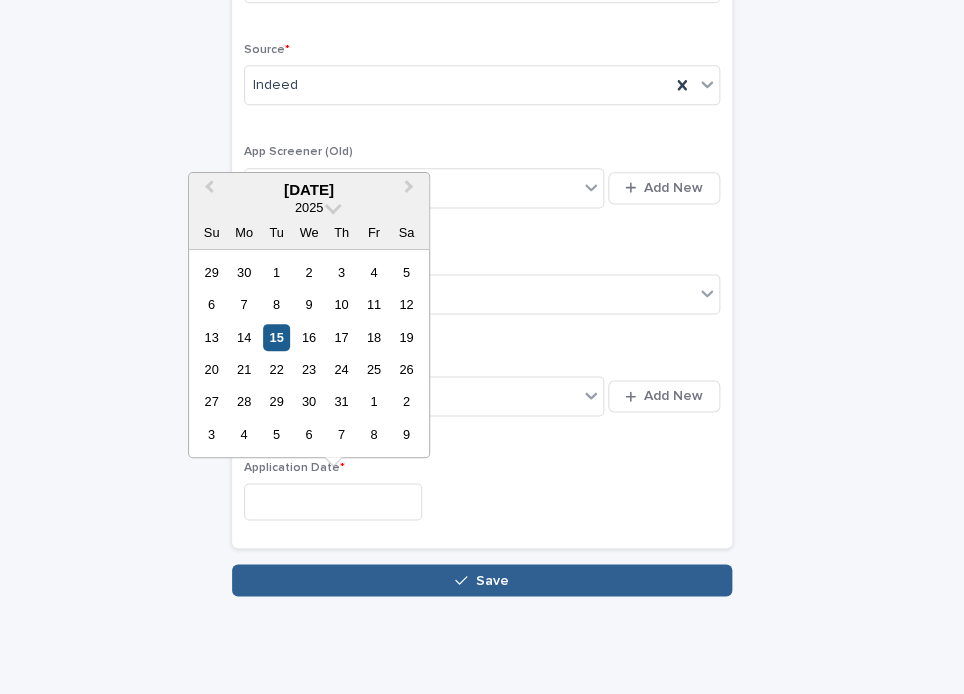click on "15" at bounding box center (276, 337) 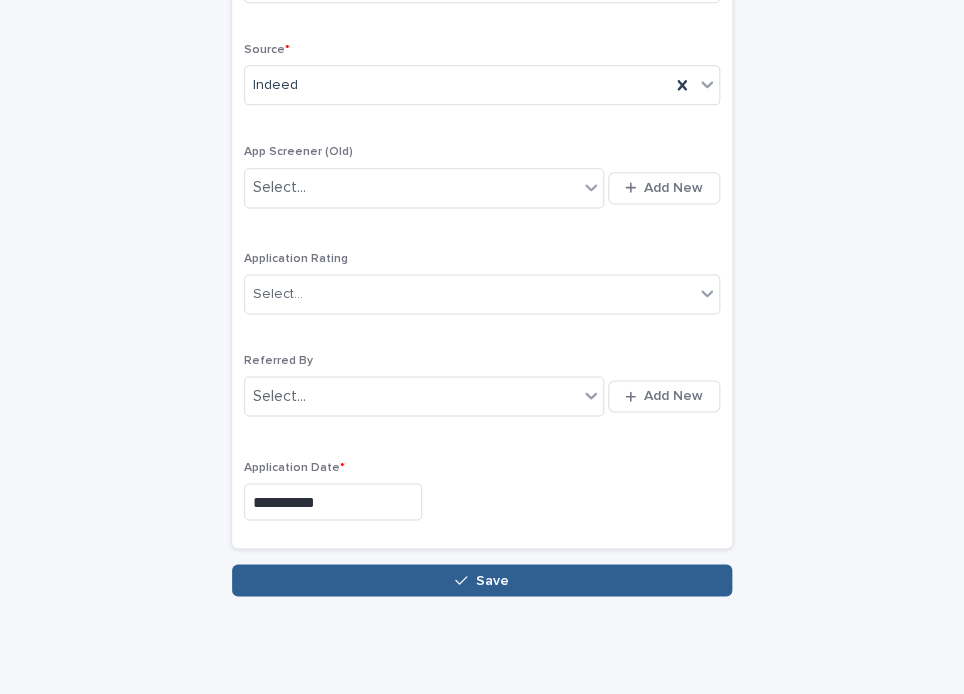 click on "**********" at bounding box center (482, 140) 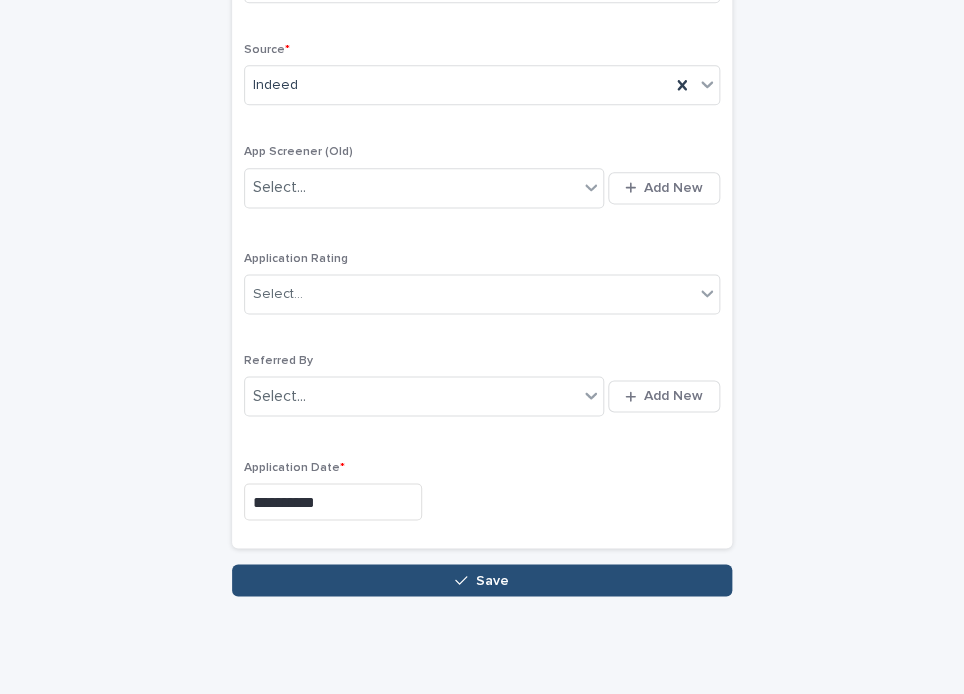 click on "Save" at bounding box center (482, 580) 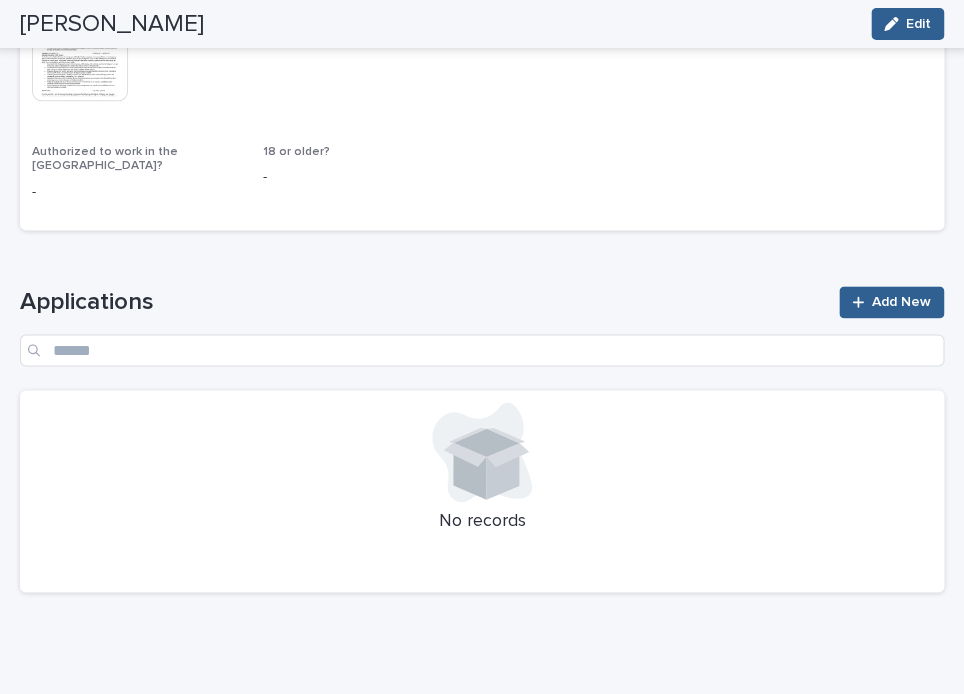 scroll, scrollTop: 501, scrollLeft: 0, axis: vertical 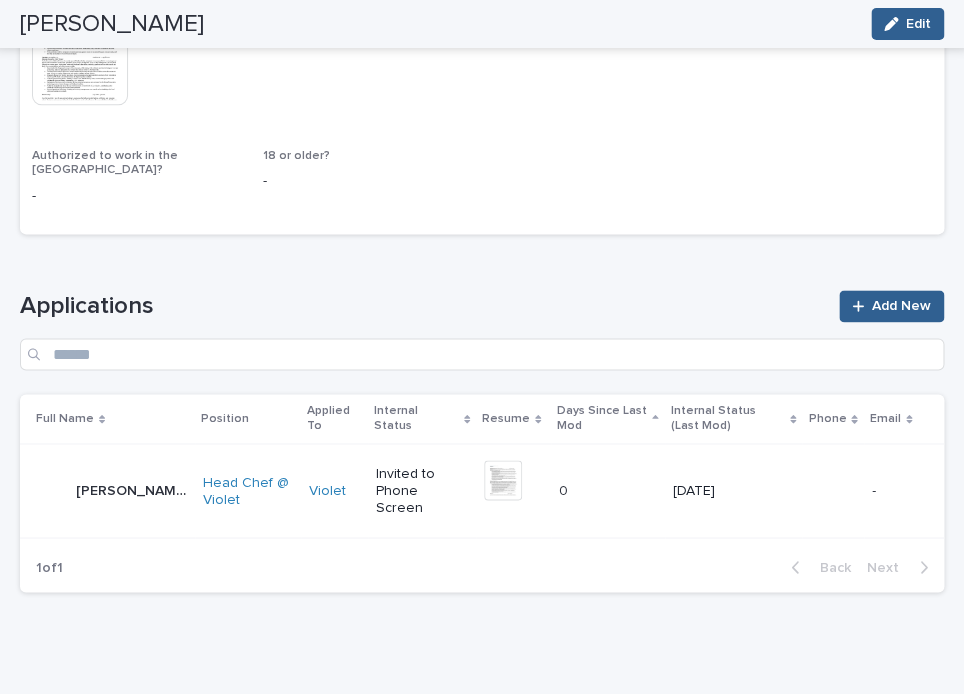 click on "[PERSON_NAME]" at bounding box center (133, 488) 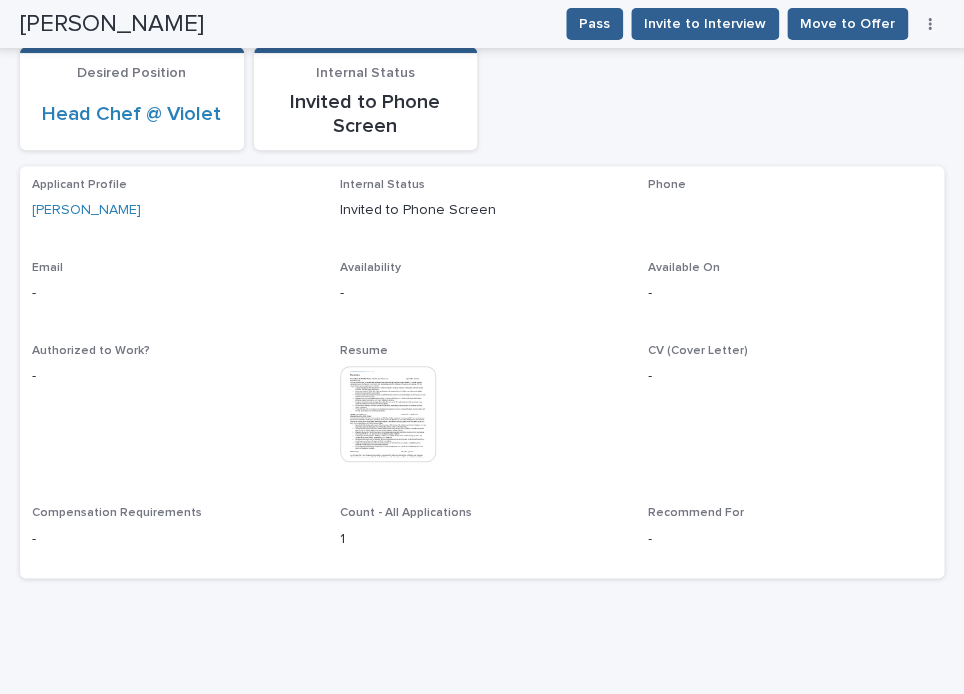 scroll, scrollTop: 226, scrollLeft: 0, axis: vertical 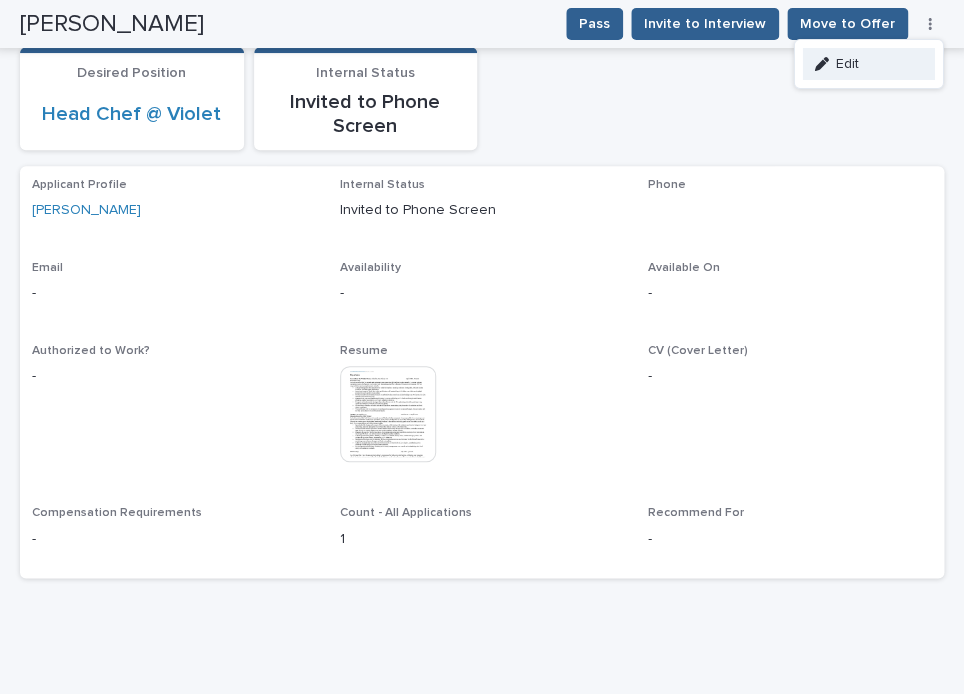 click on "Edit" at bounding box center (868, 64) 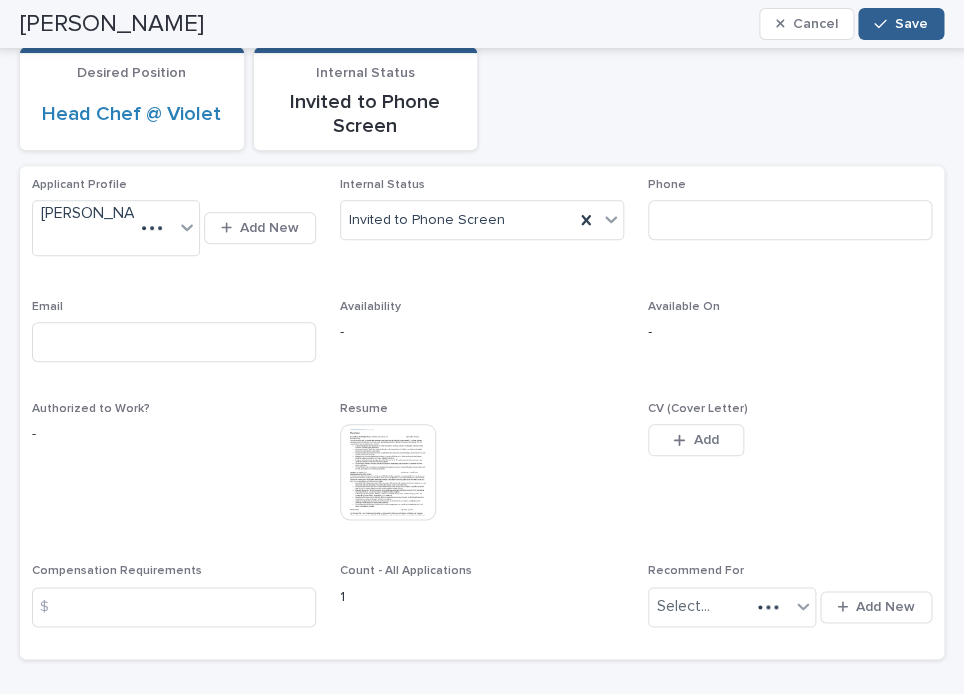 scroll, scrollTop: 259, scrollLeft: 0, axis: vertical 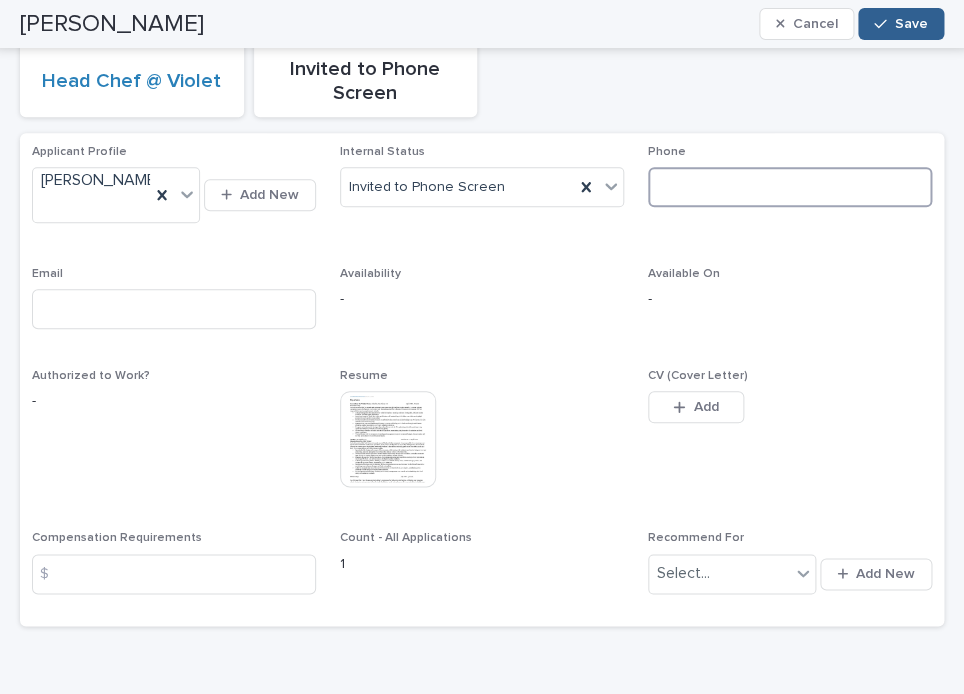 click at bounding box center (790, 187) 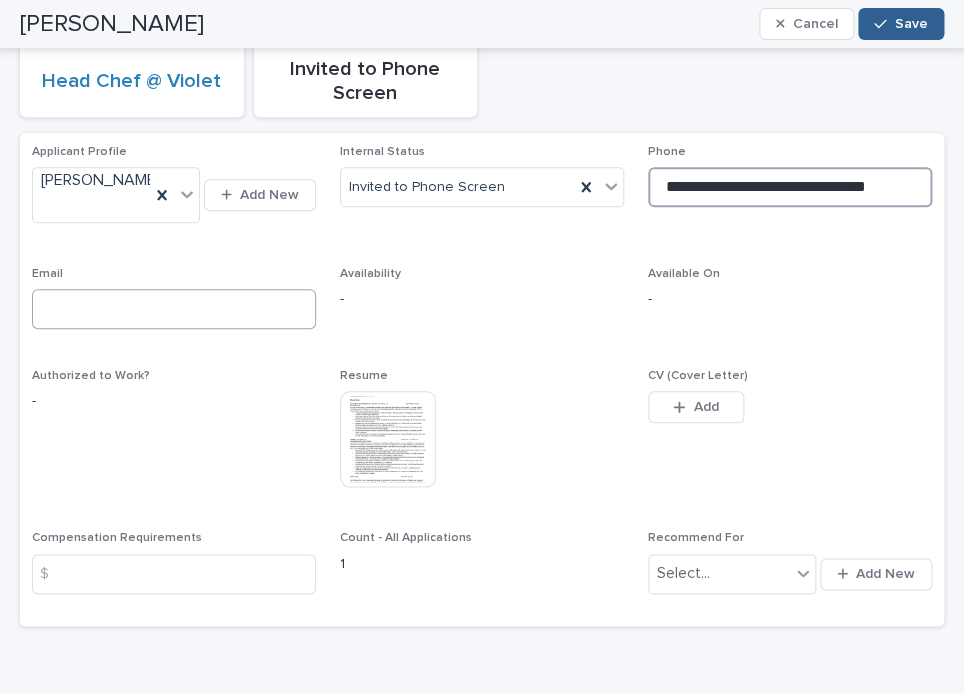 type on "**********" 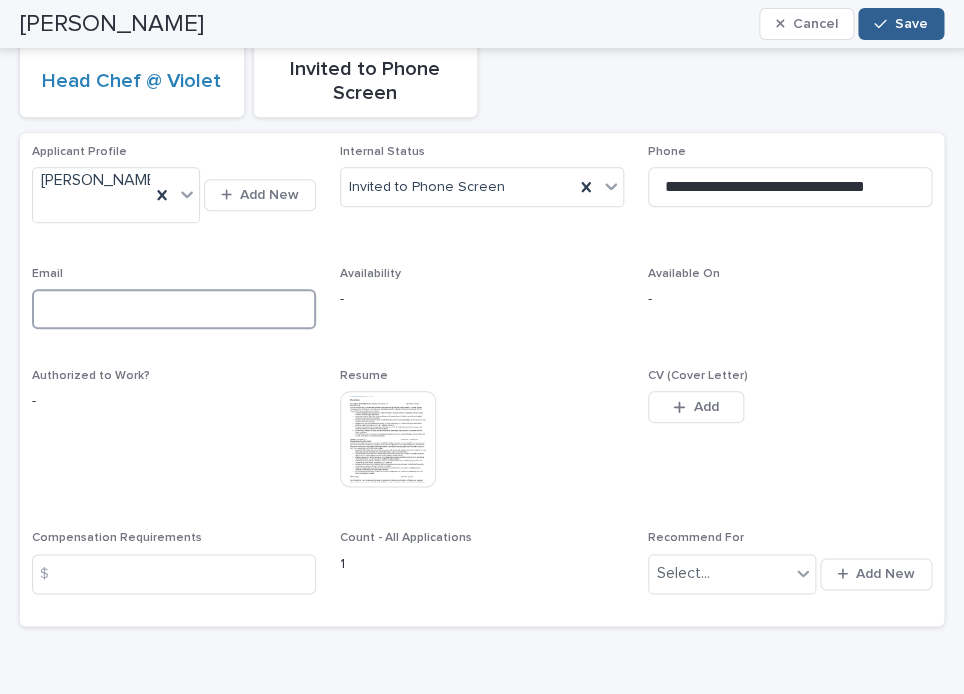 click at bounding box center [174, 309] 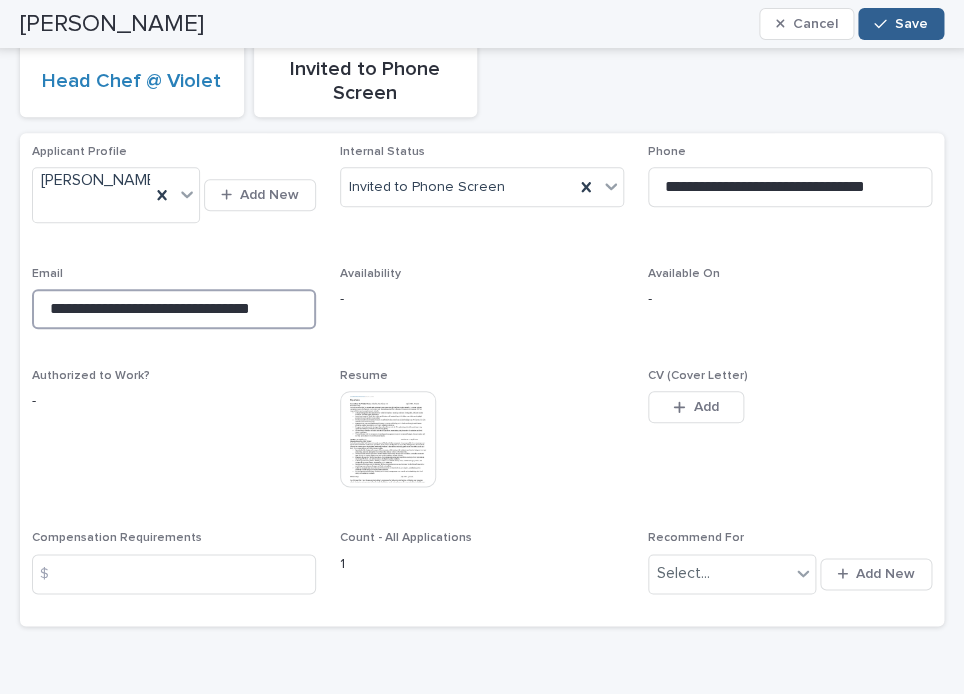 drag, startPoint x: 187, startPoint y: 299, endPoint x: 382, endPoint y: 300, distance: 195.00256 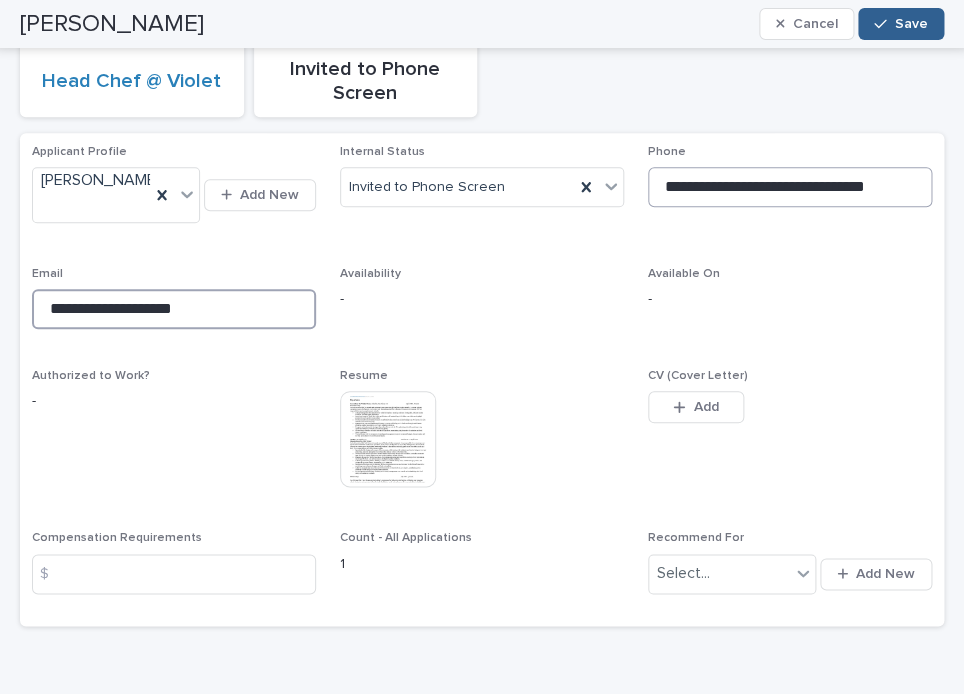 type on "**********" 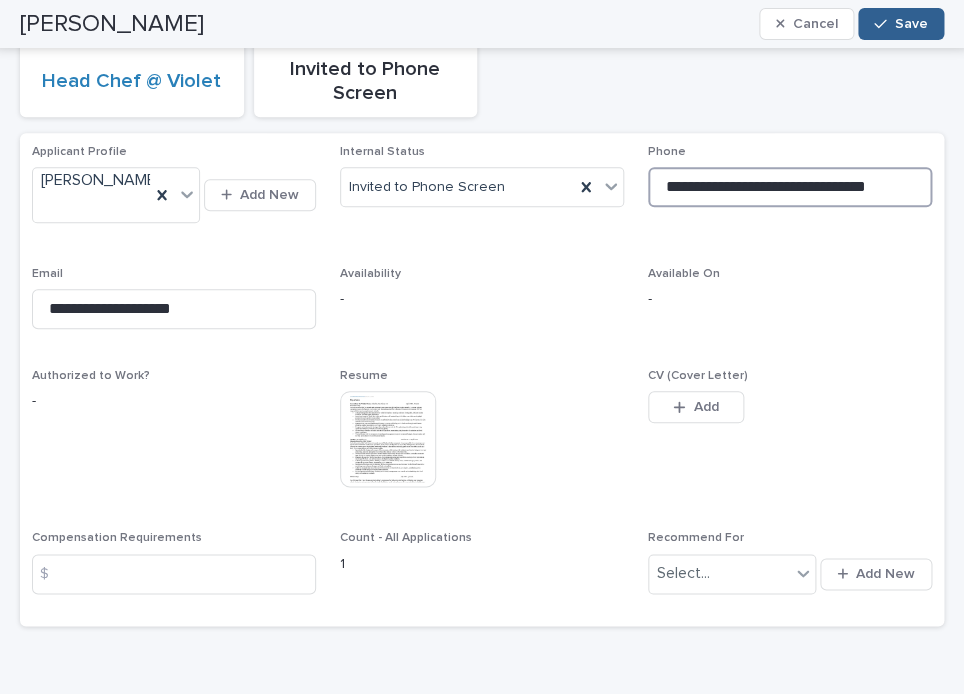 drag, startPoint x: 804, startPoint y: 196, endPoint x: 525, endPoint y: 194, distance: 279.00717 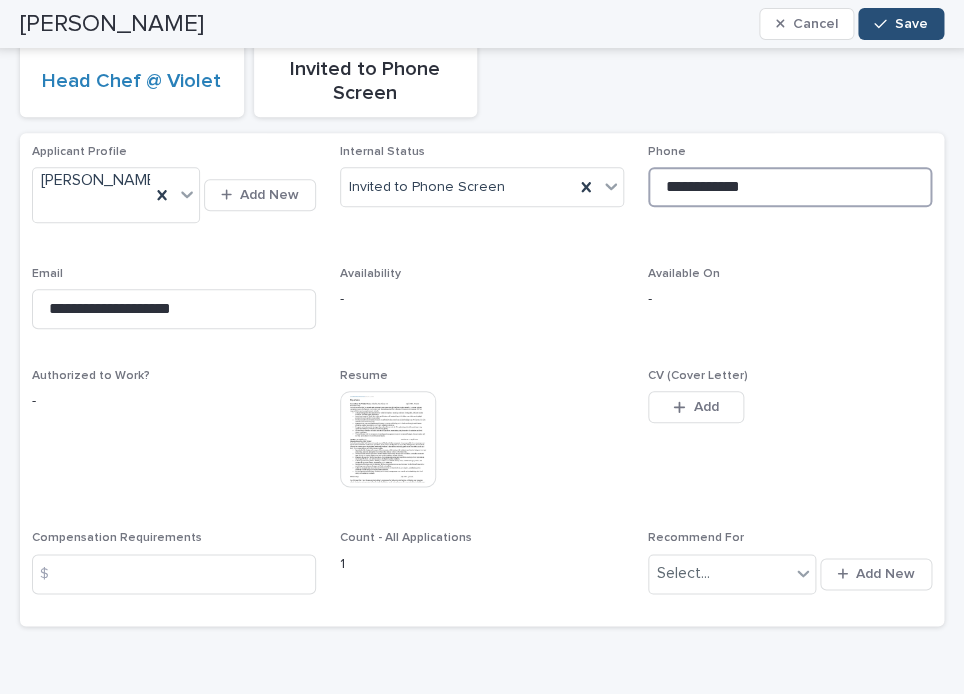 type on "**********" 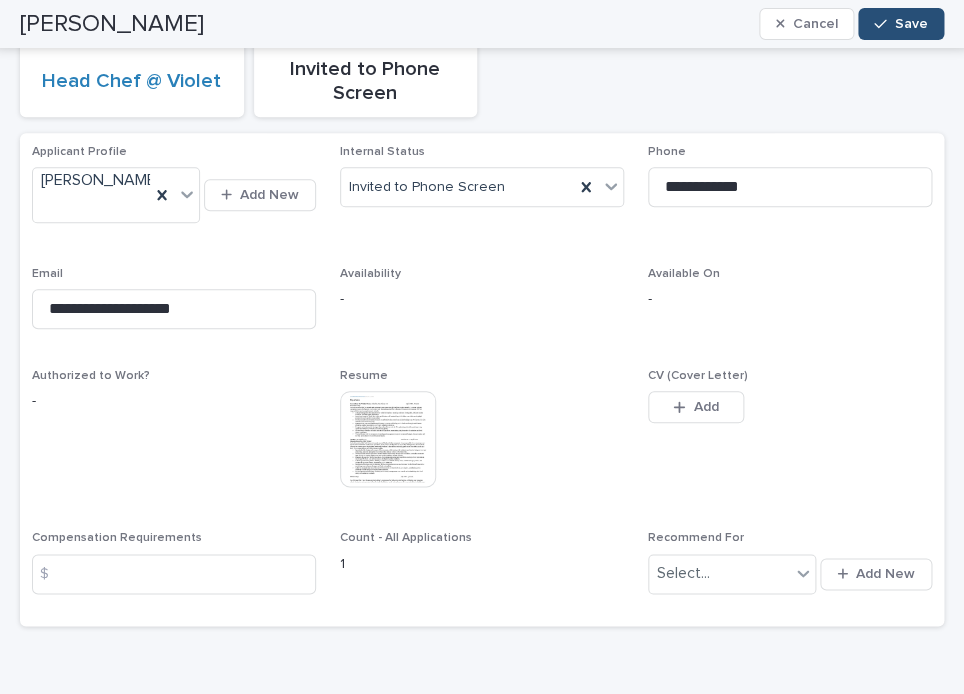 click on "Save" at bounding box center (911, 24) 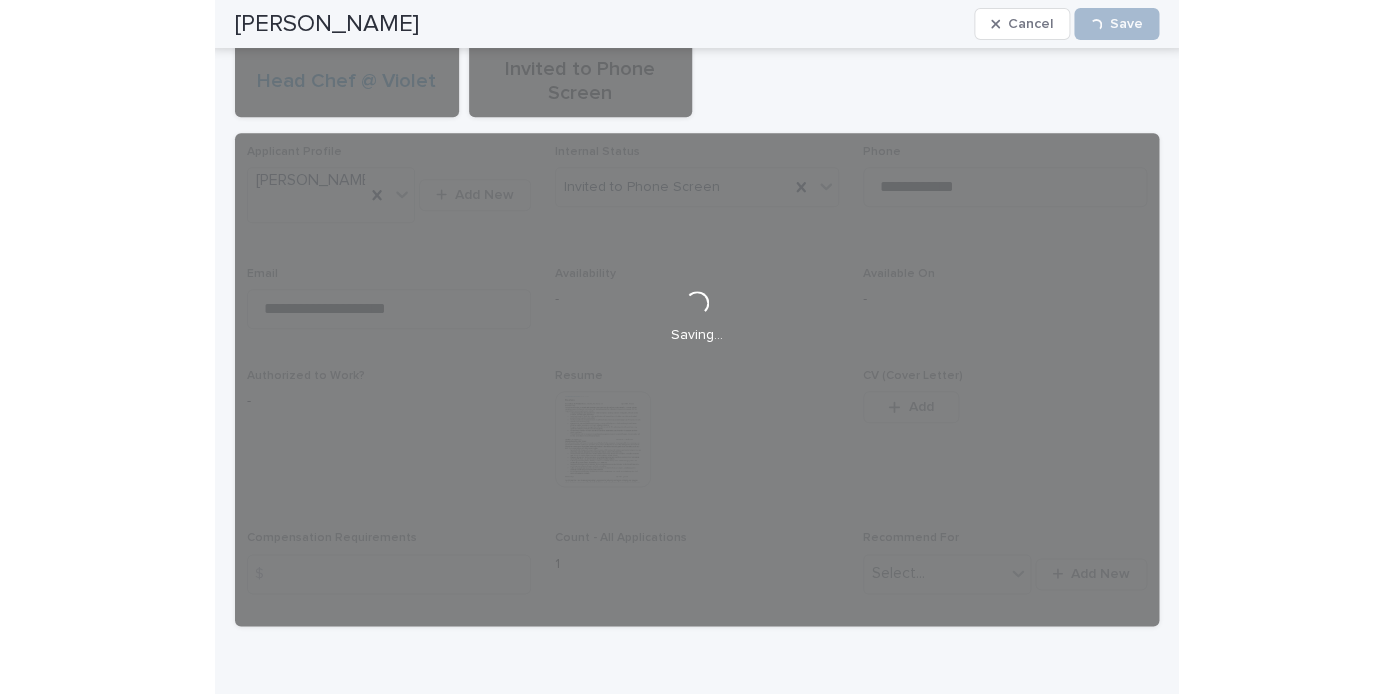 scroll, scrollTop: 0, scrollLeft: 0, axis: both 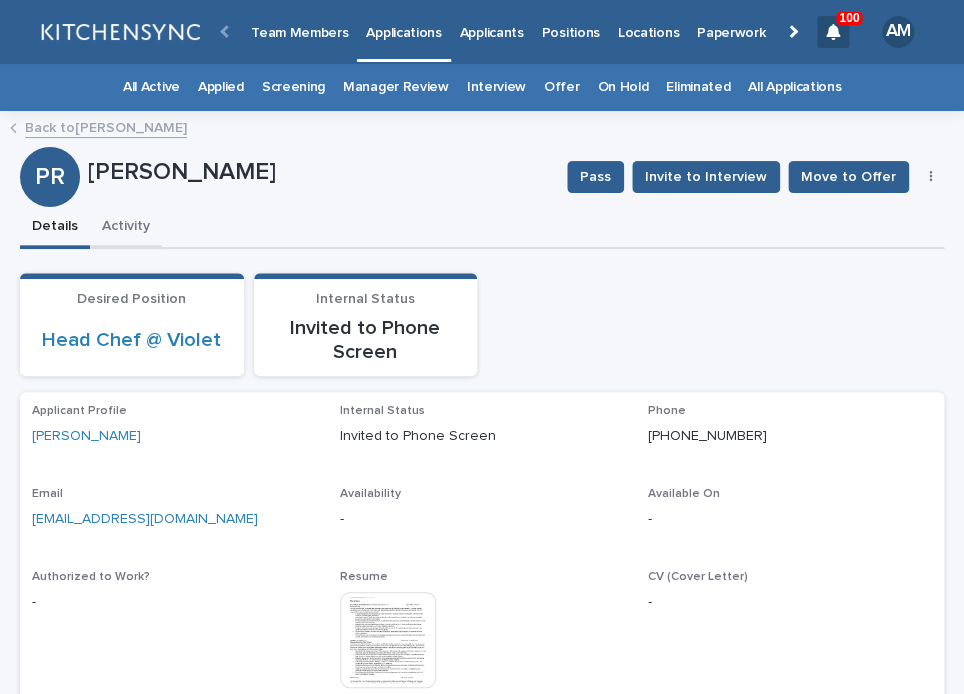click on "Activity" at bounding box center [126, 228] 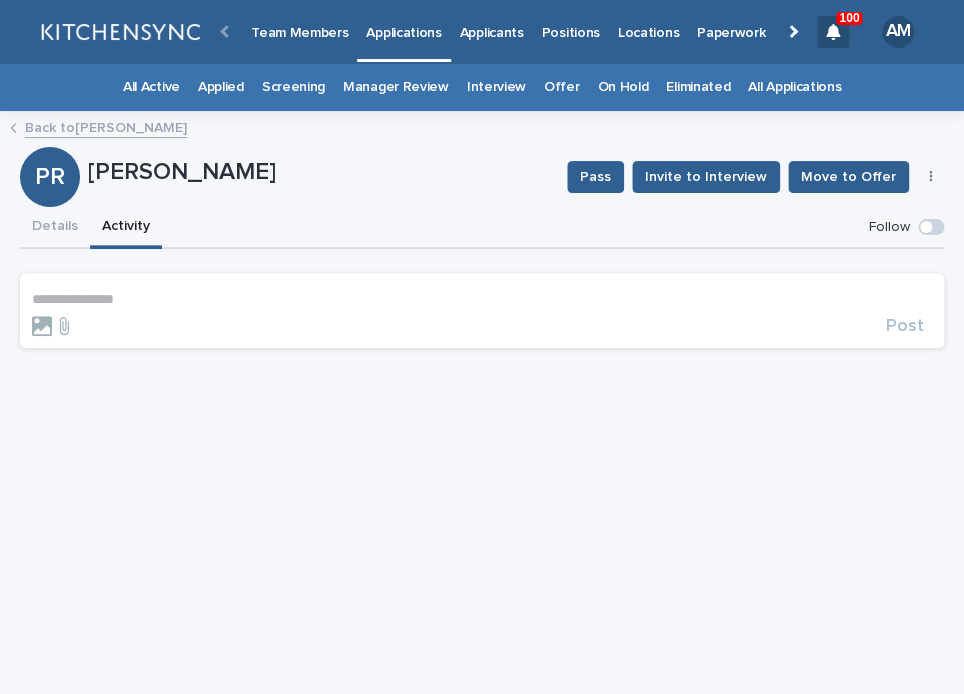 click on "**********" at bounding box center [482, 313] 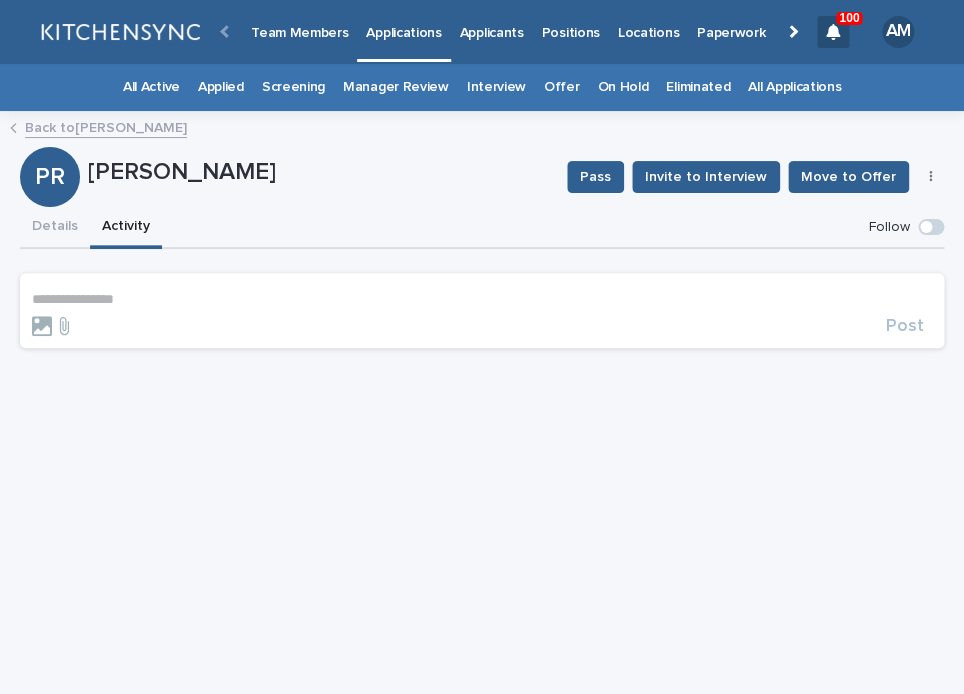 click on "**********" at bounding box center (482, 299) 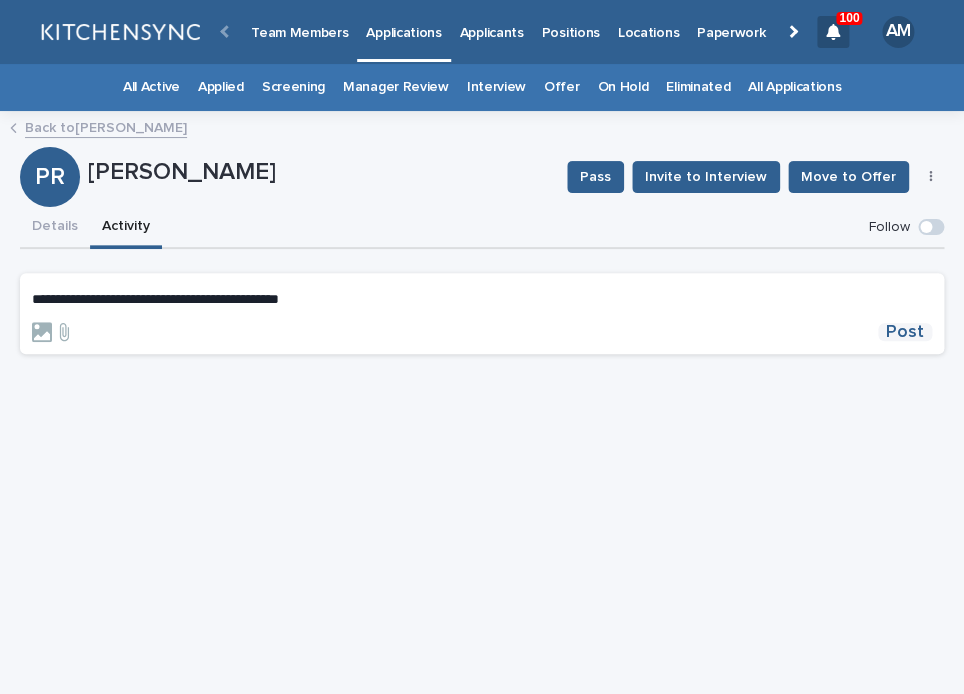 click on "Post" at bounding box center (905, 332) 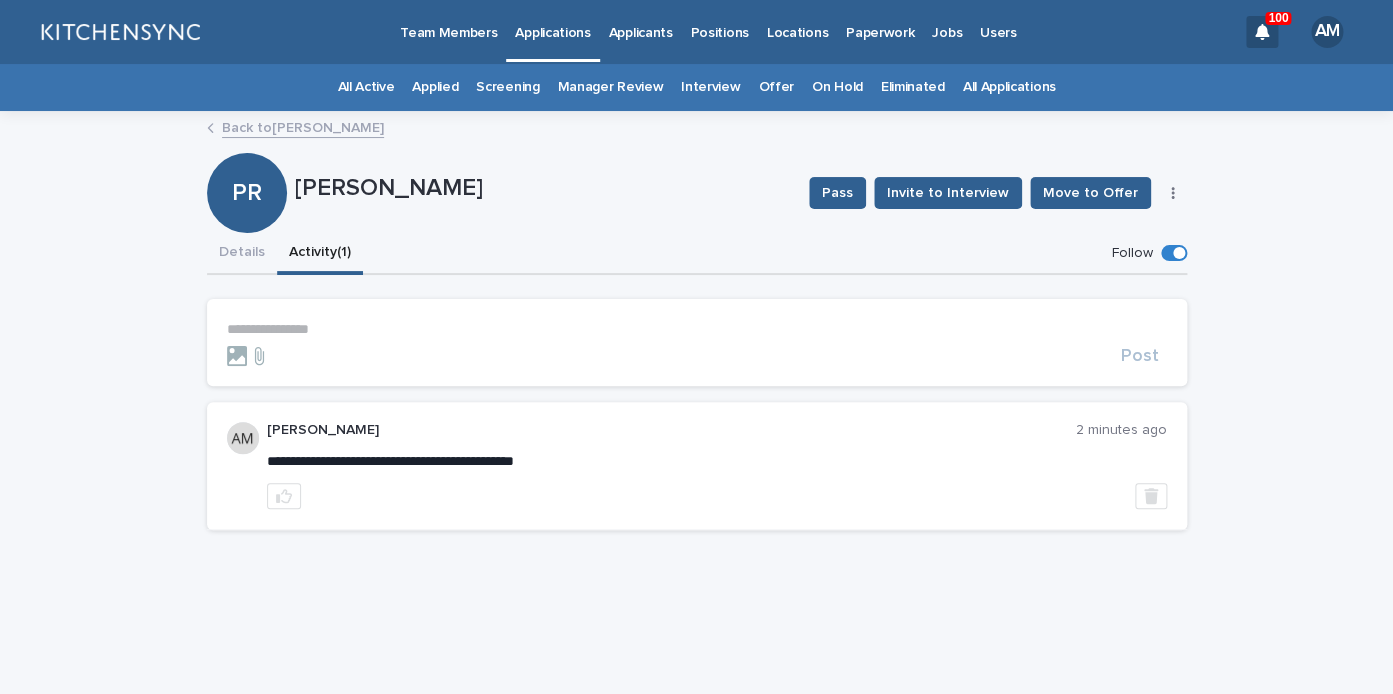 click on "All Applications" at bounding box center (1009, 87) 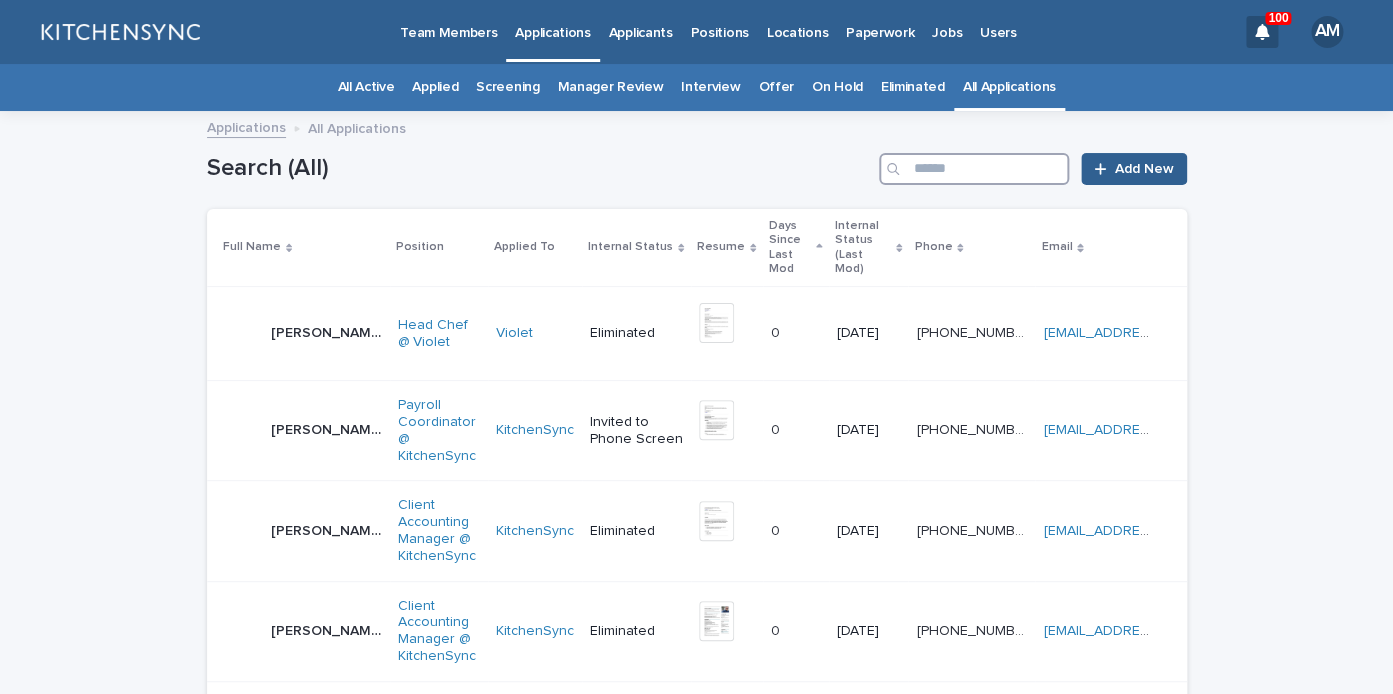 click at bounding box center [974, 169] 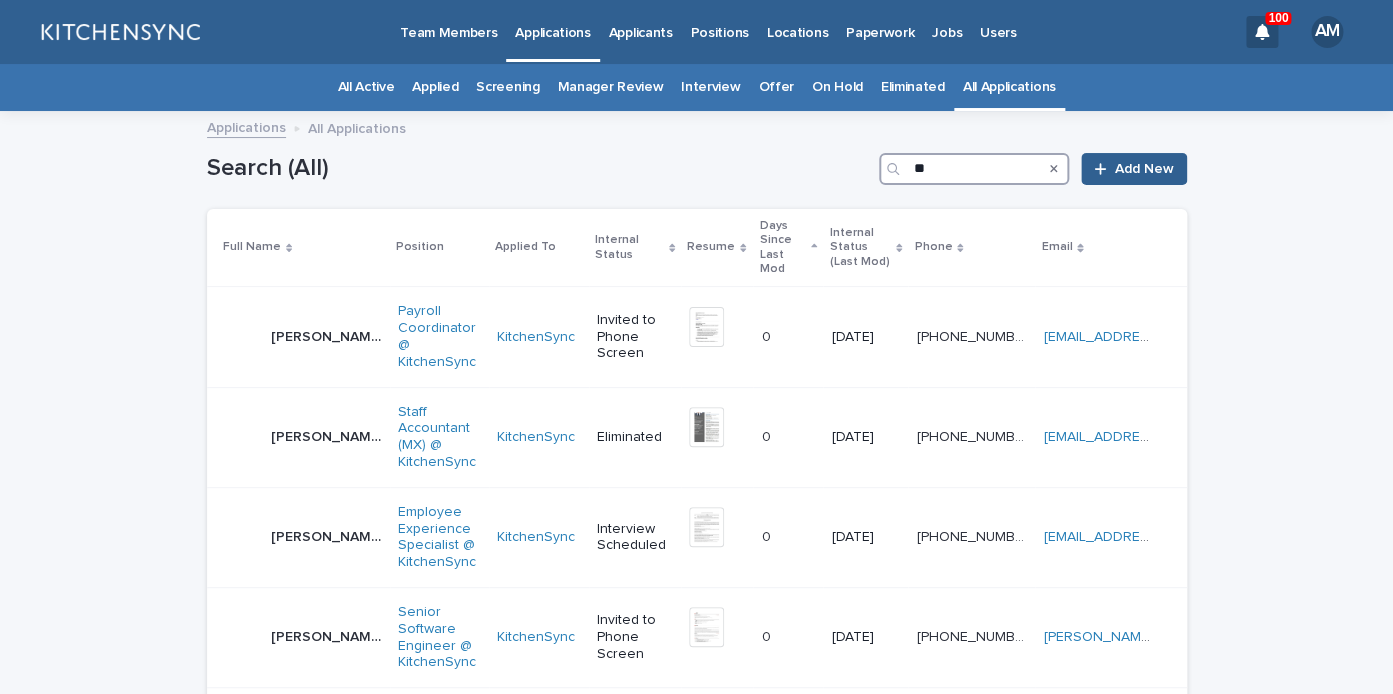 type on "*" 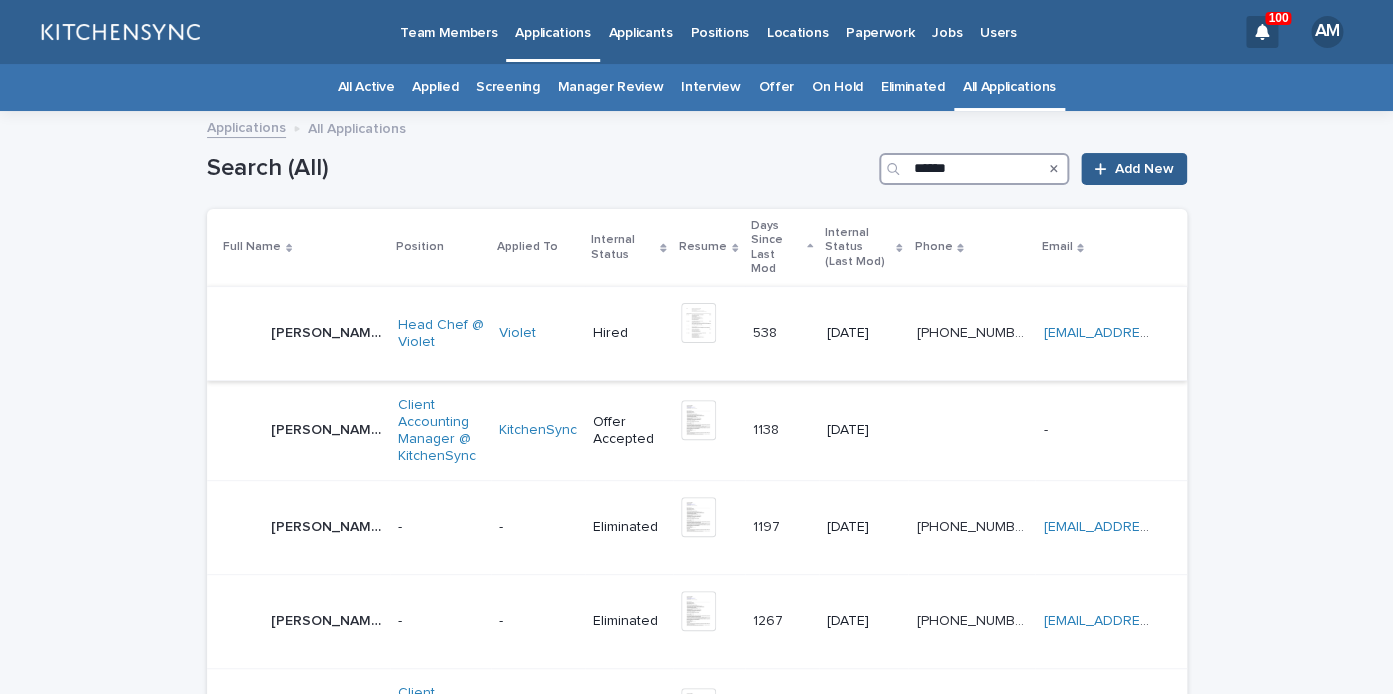type on "******" 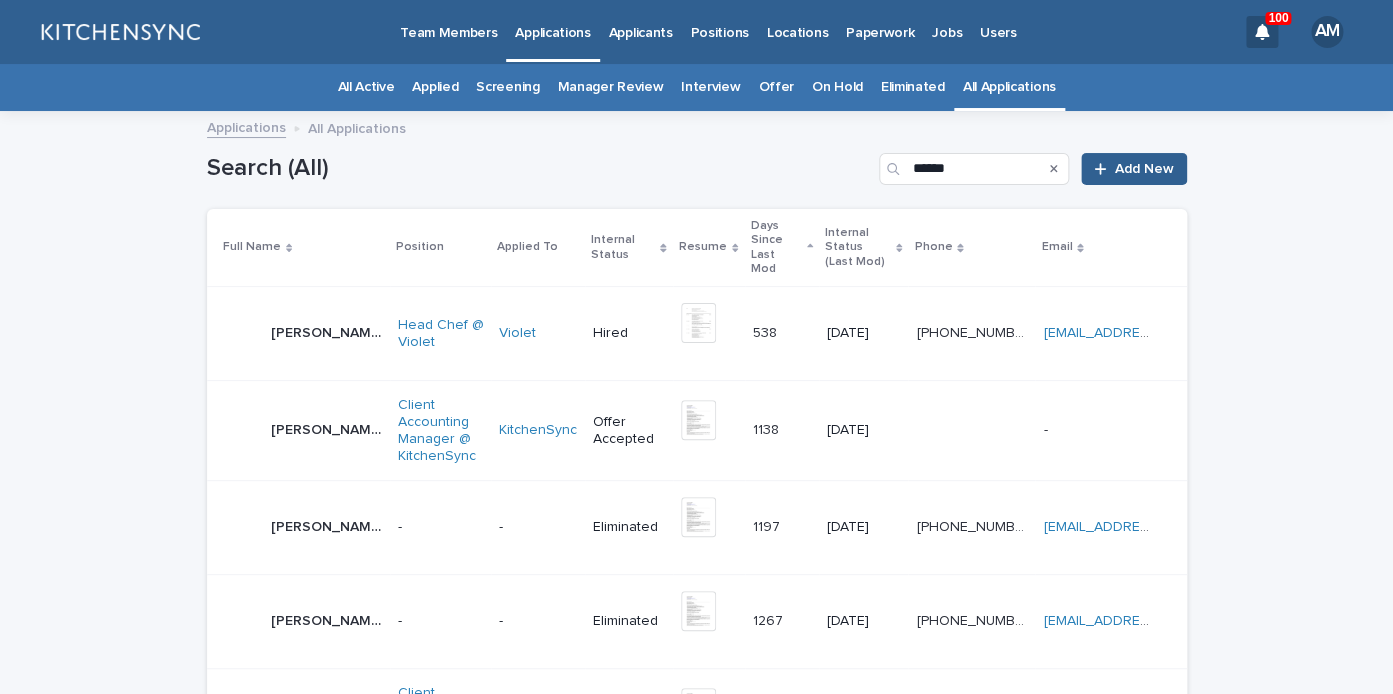 click on "[PERSON_NAME]" at bounding box center (328, 331) 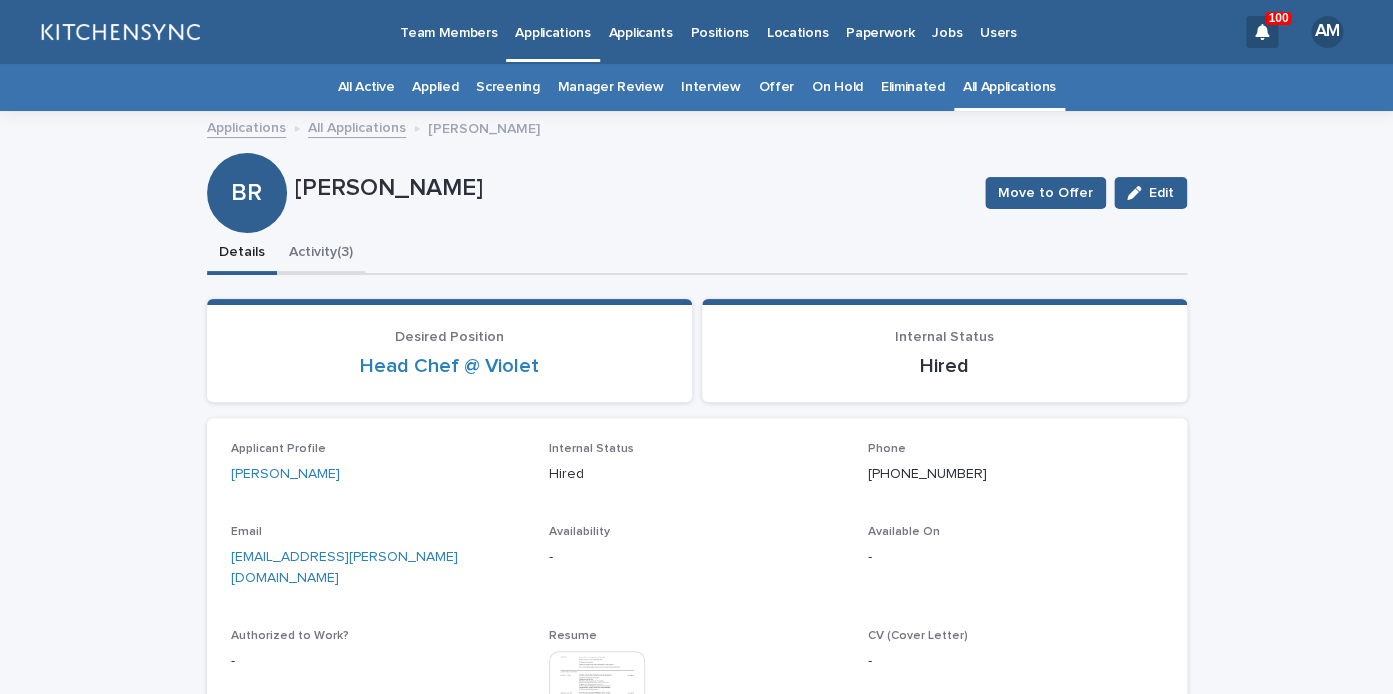 click on "Activity  (3)" at bounding box center [321, 254] 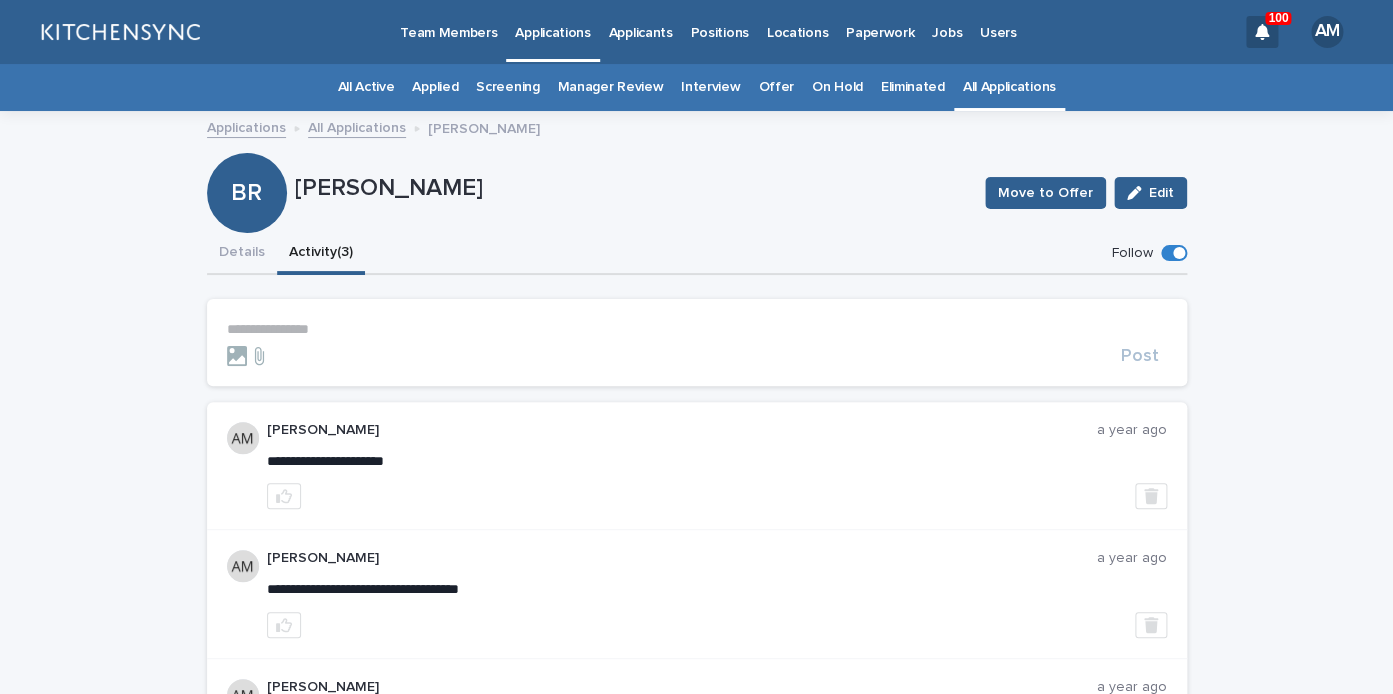scroll, scrollTop: 137, scrollLeft: 0, axis: vertical 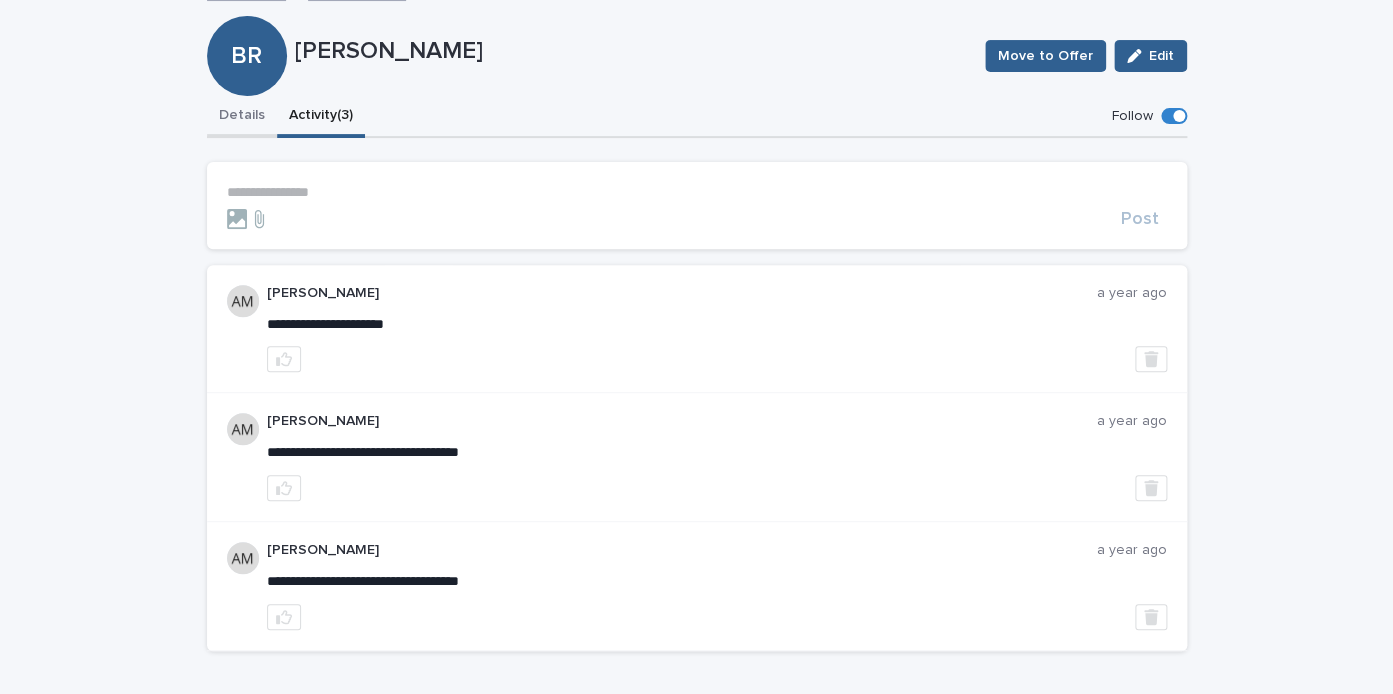 click on "Details" at bounding box center (242, 117) 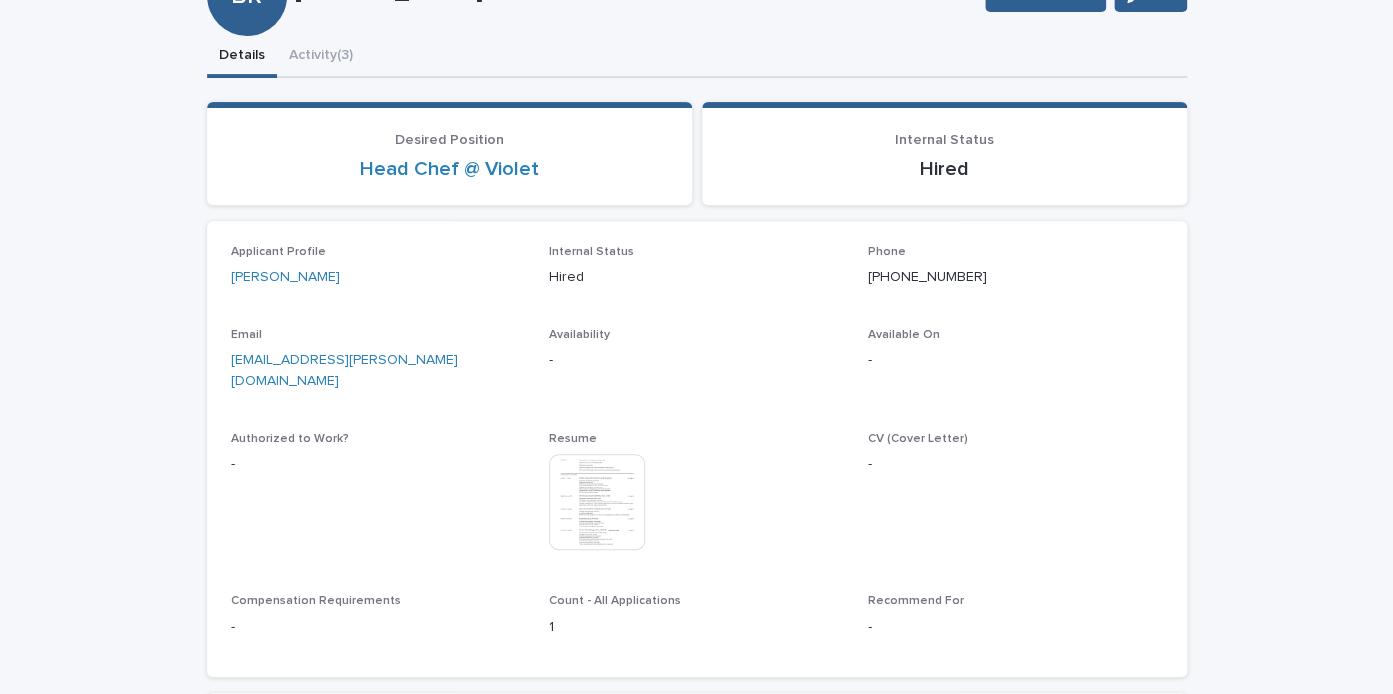 scroll, scrollTop: 217, scrollLeft: 0, axis: vertical 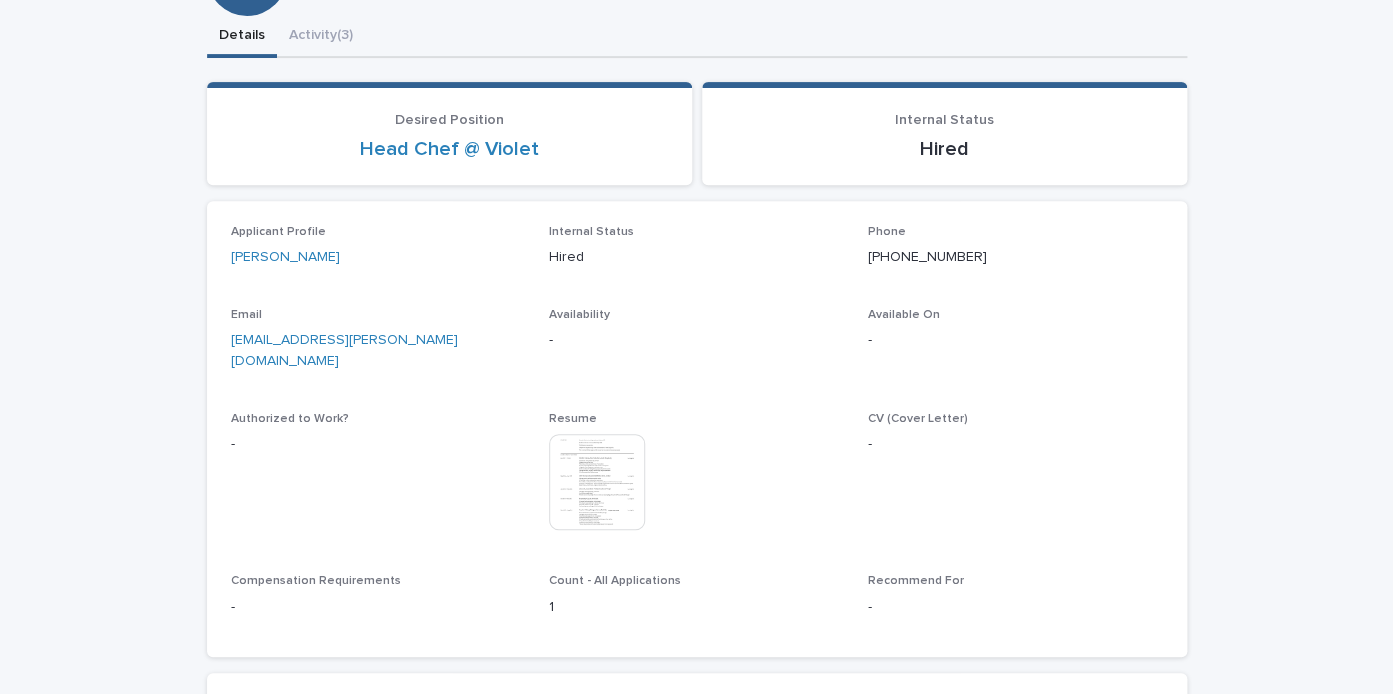 click at bounding box center (597, 482) 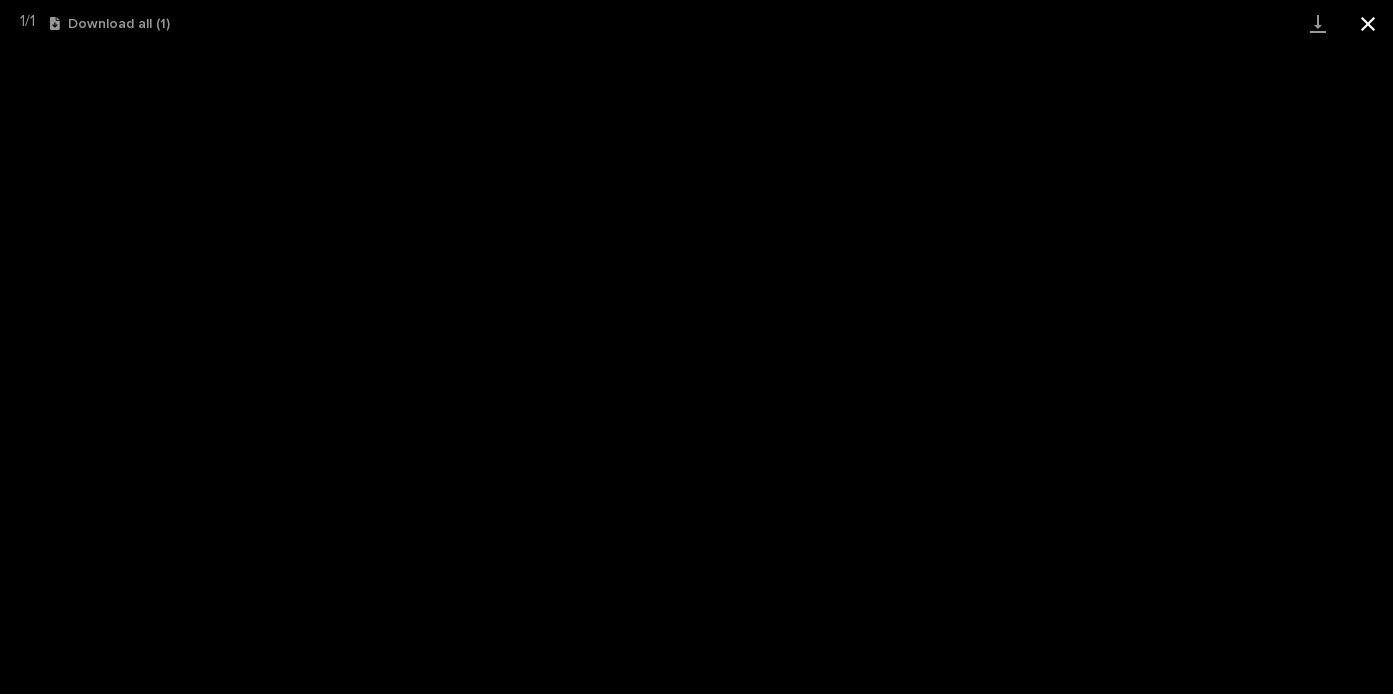 click at bounding box center [1368, 23] 